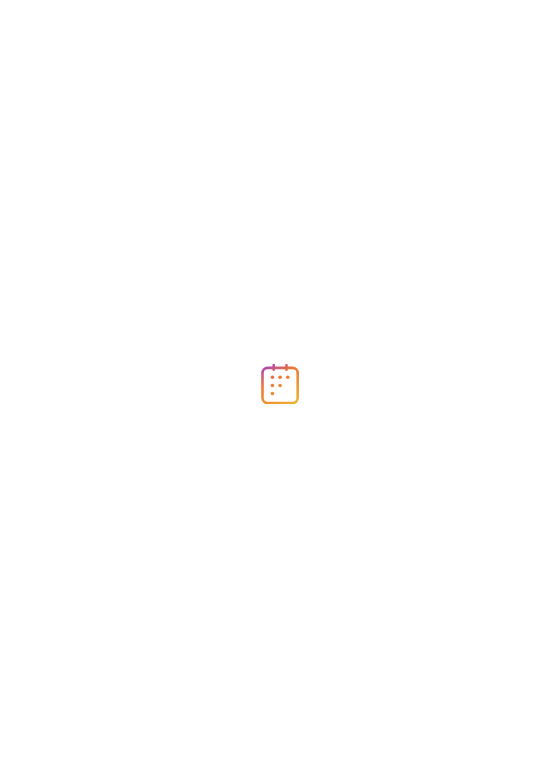 scroll, scrollTop: 0, scrollLeft: 0, axis: both 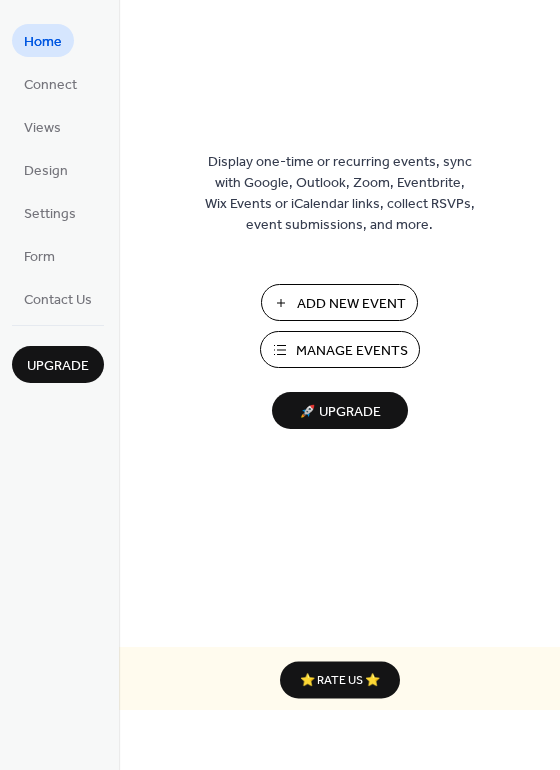 click on "Manage Events" at bounding box center (352, 351) 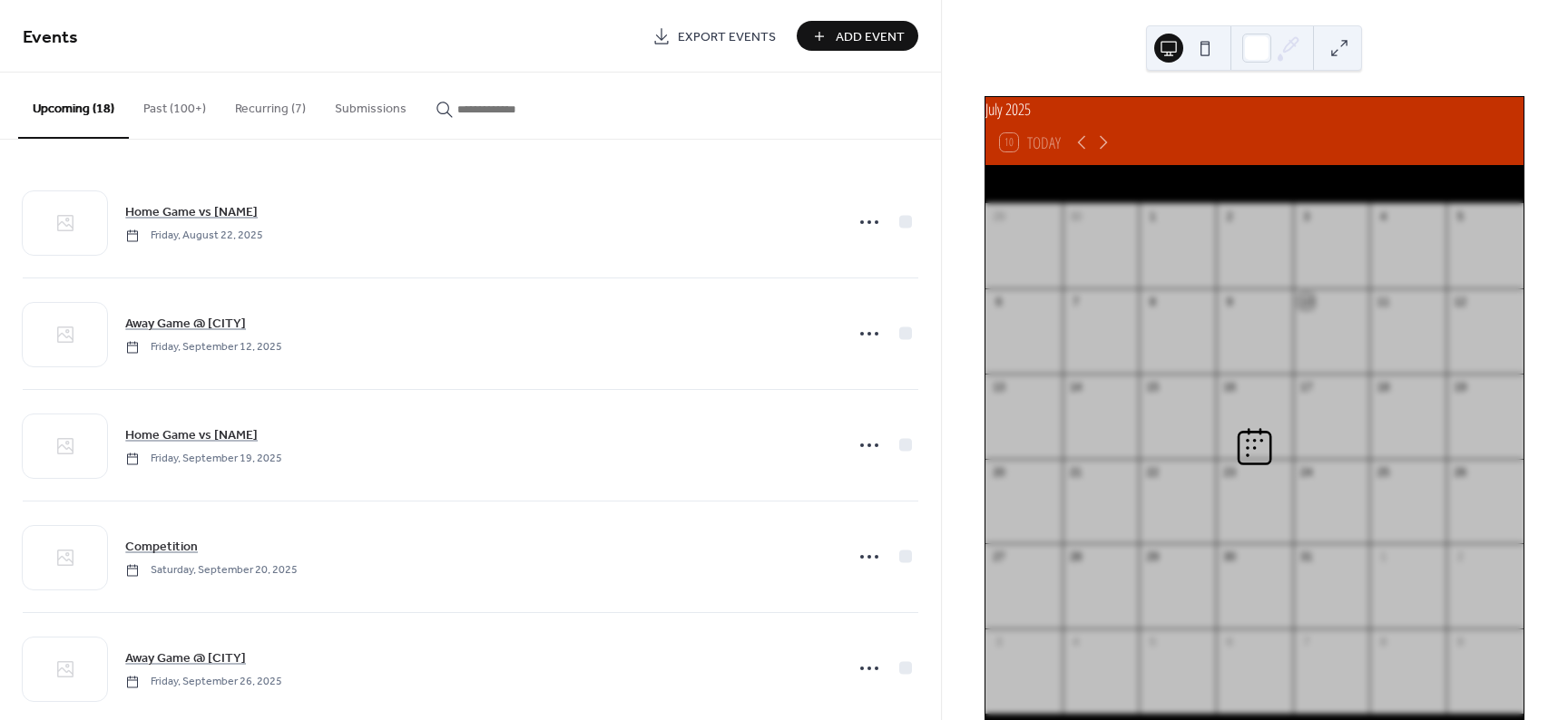 scroll, scrollTop: 0, scrollLeft: 0, axis: both 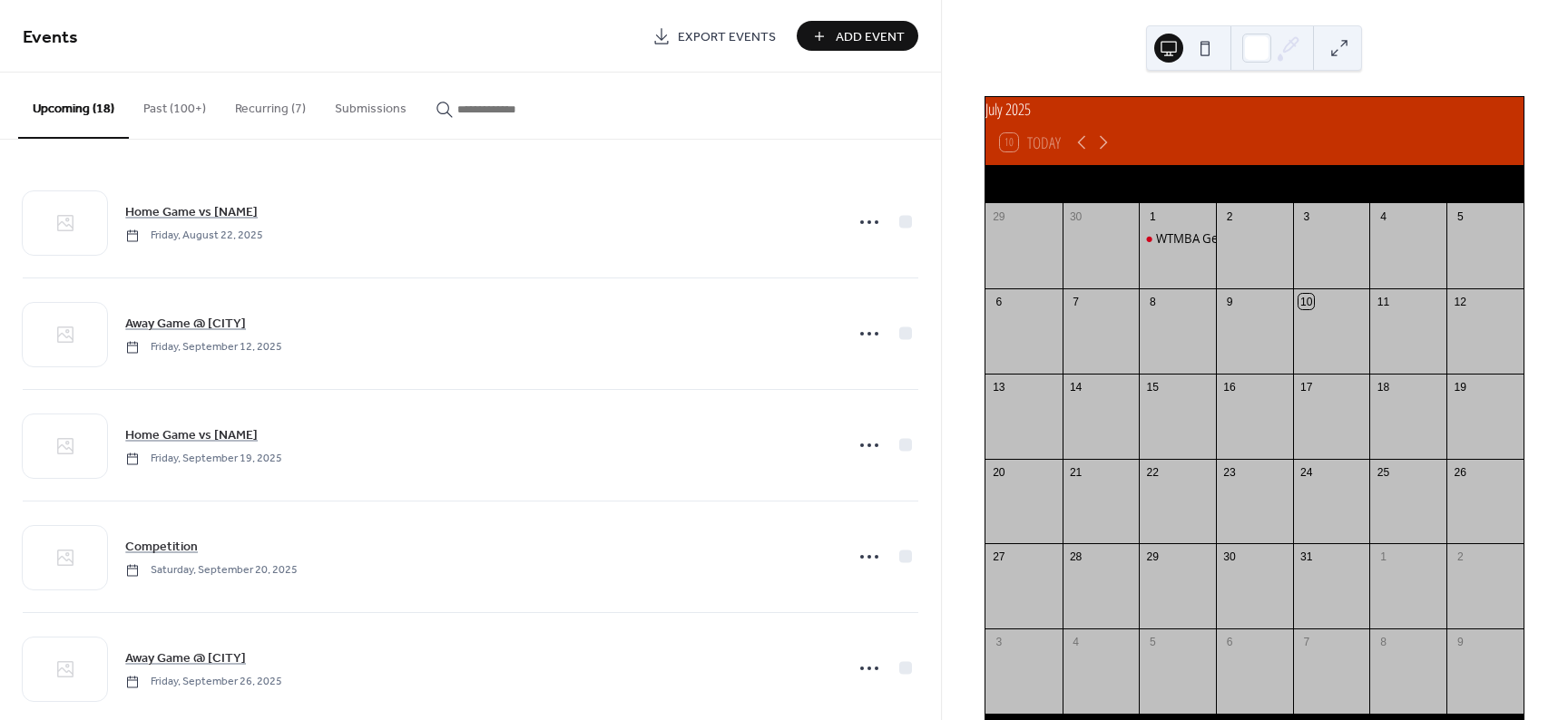 click on "Recurring  (7)" at bounding box center (270, 104) 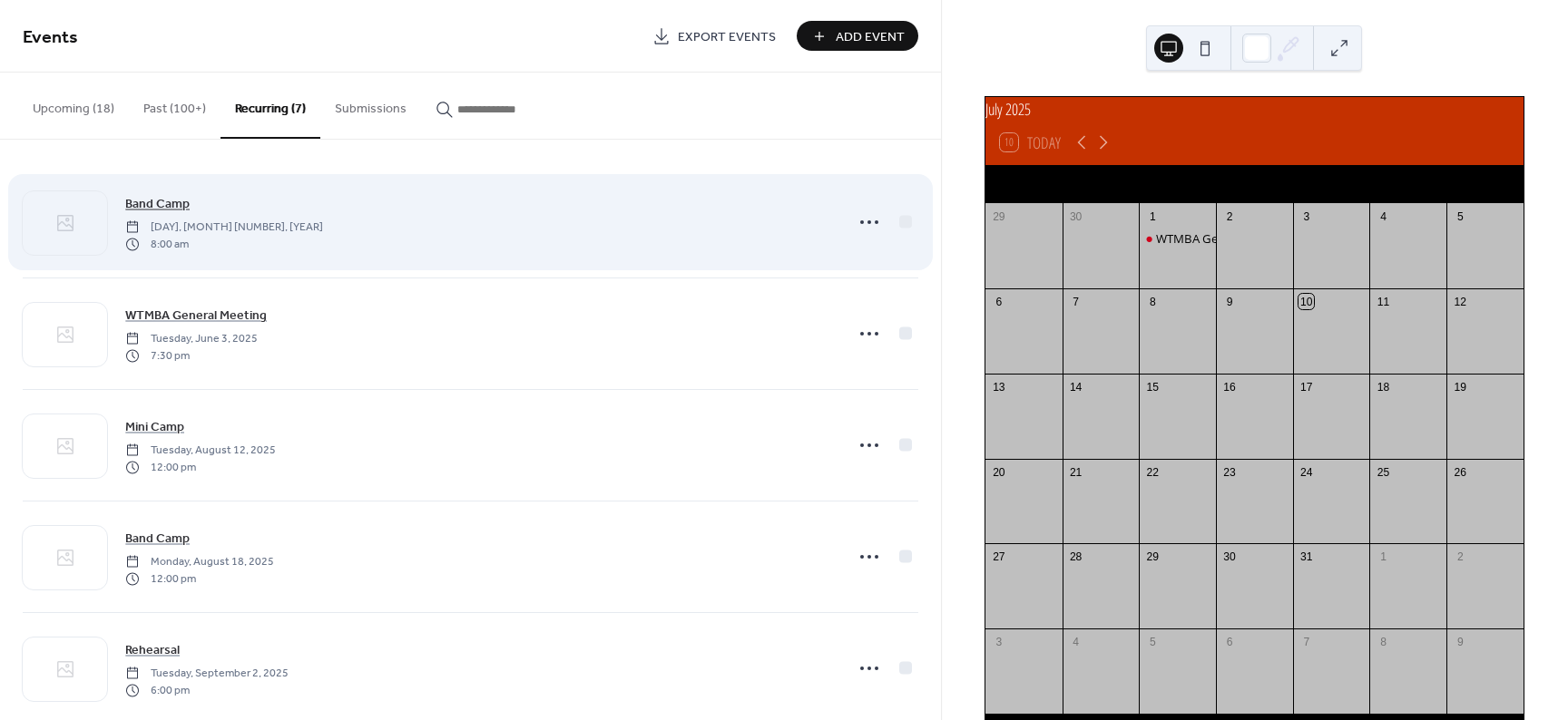 click on "Band Camp" at bounding box center (157, 204) 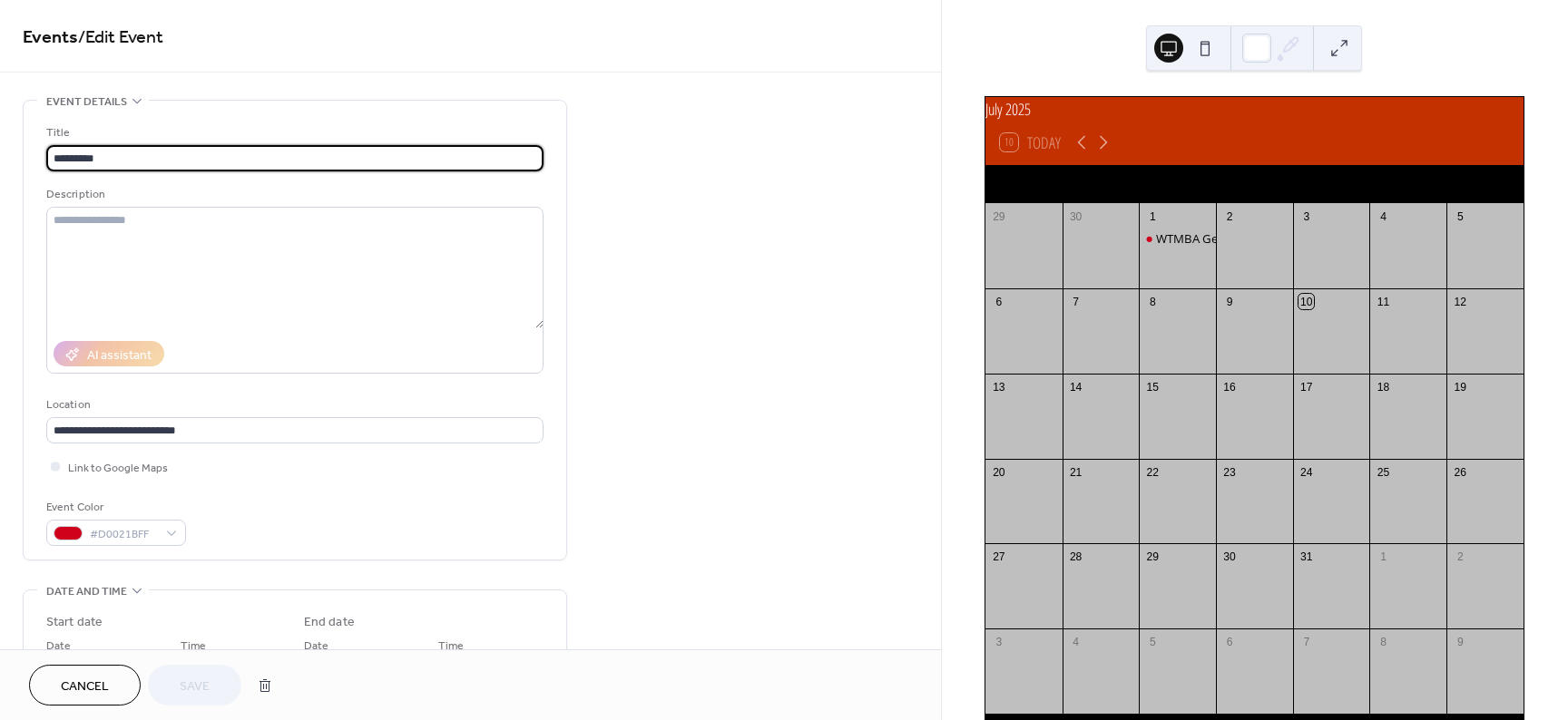 type on "**********" 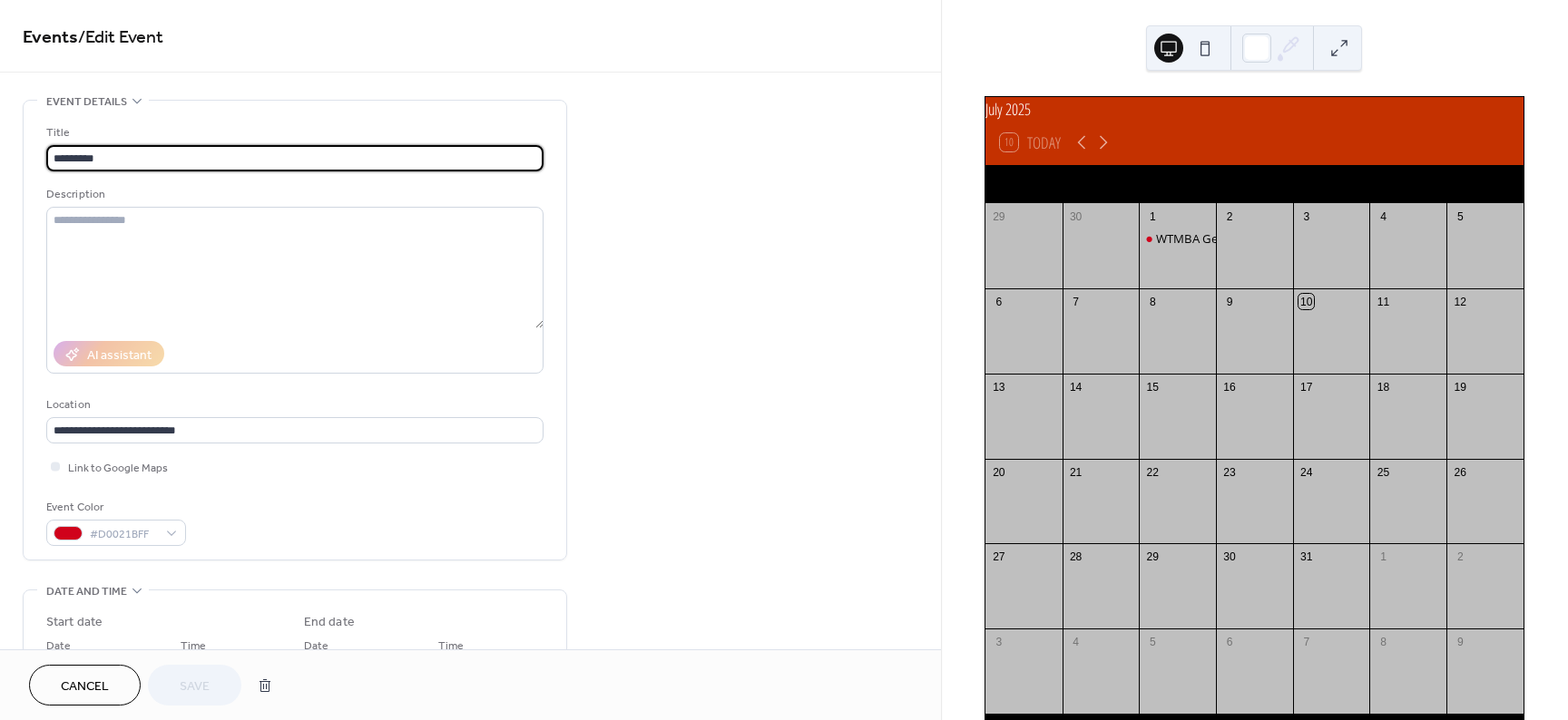 click on "*********" at bounding box center (295, 158) 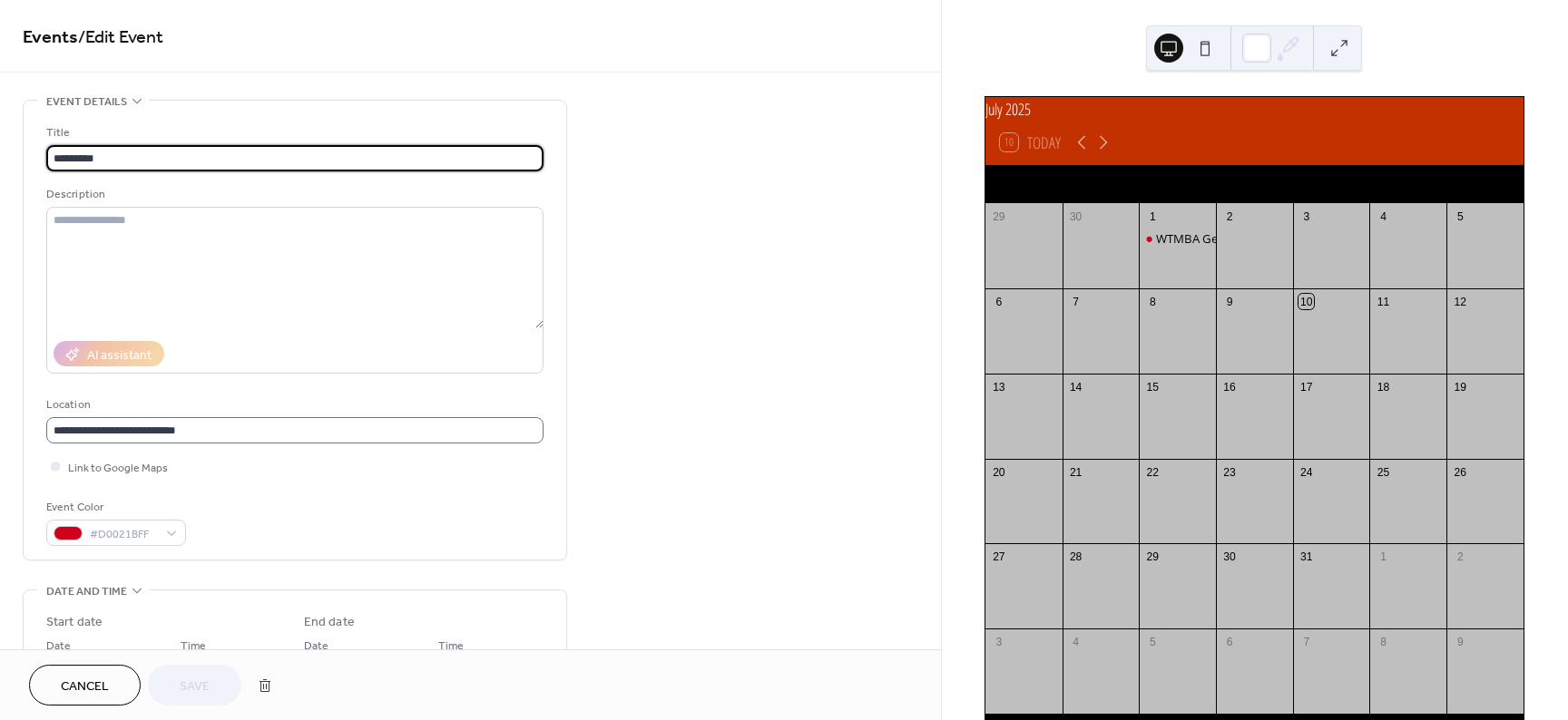 scroll, scrollTop: 1, scrollLeft: 0, axis: vertical 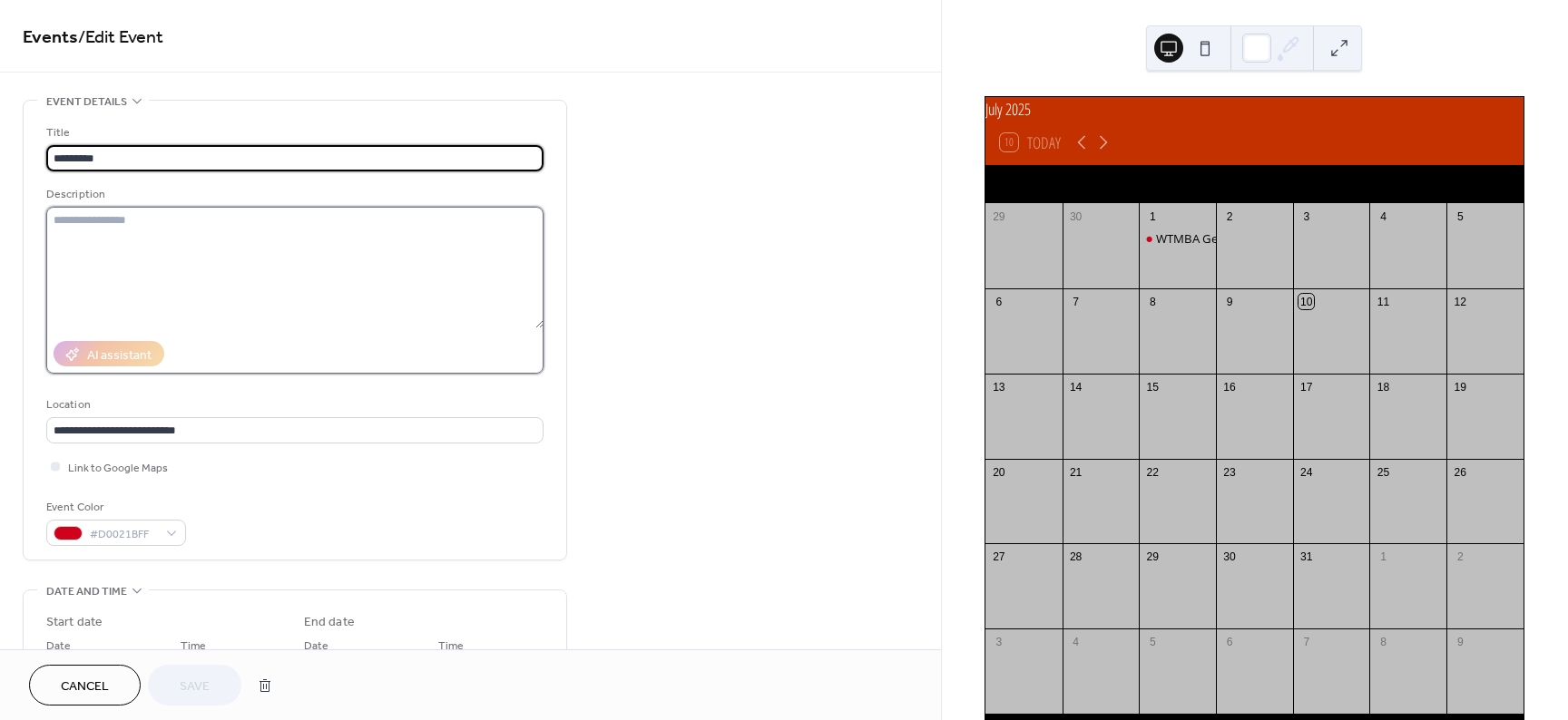 click at bounding box center (295, 268) 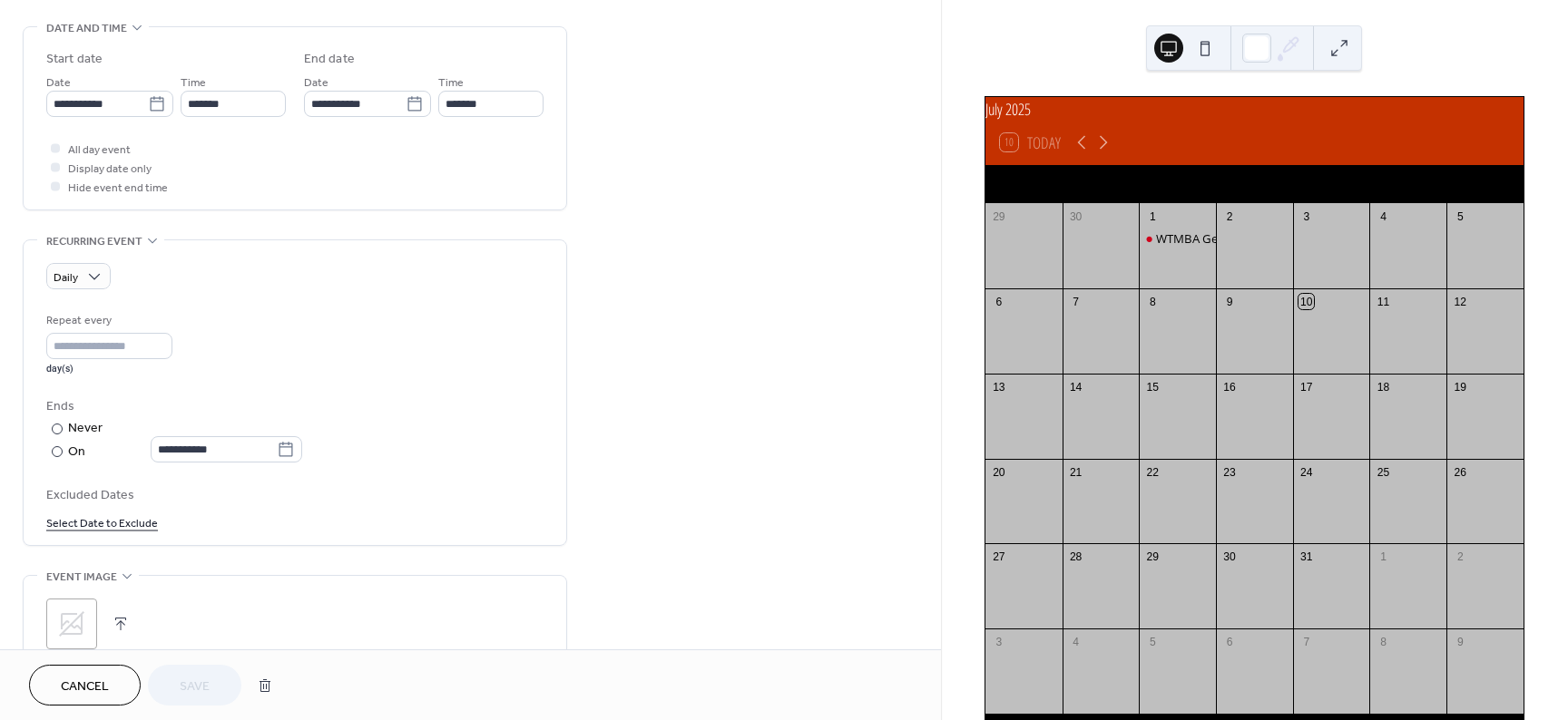 scroll, scrollTop: 525, scrollLeft: 0, axis: vertical 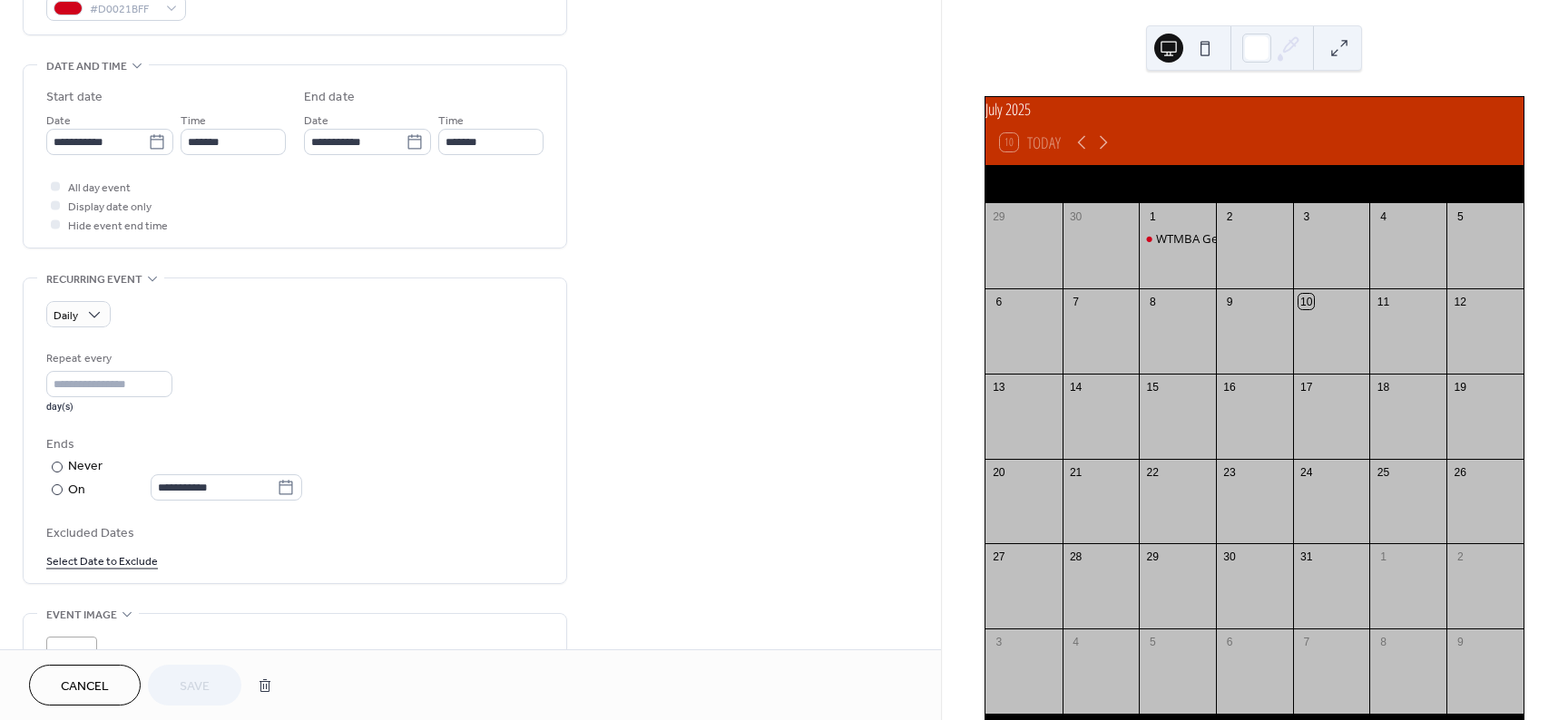 click on "Select Date to Exclude" at bounding box center (102, 559) 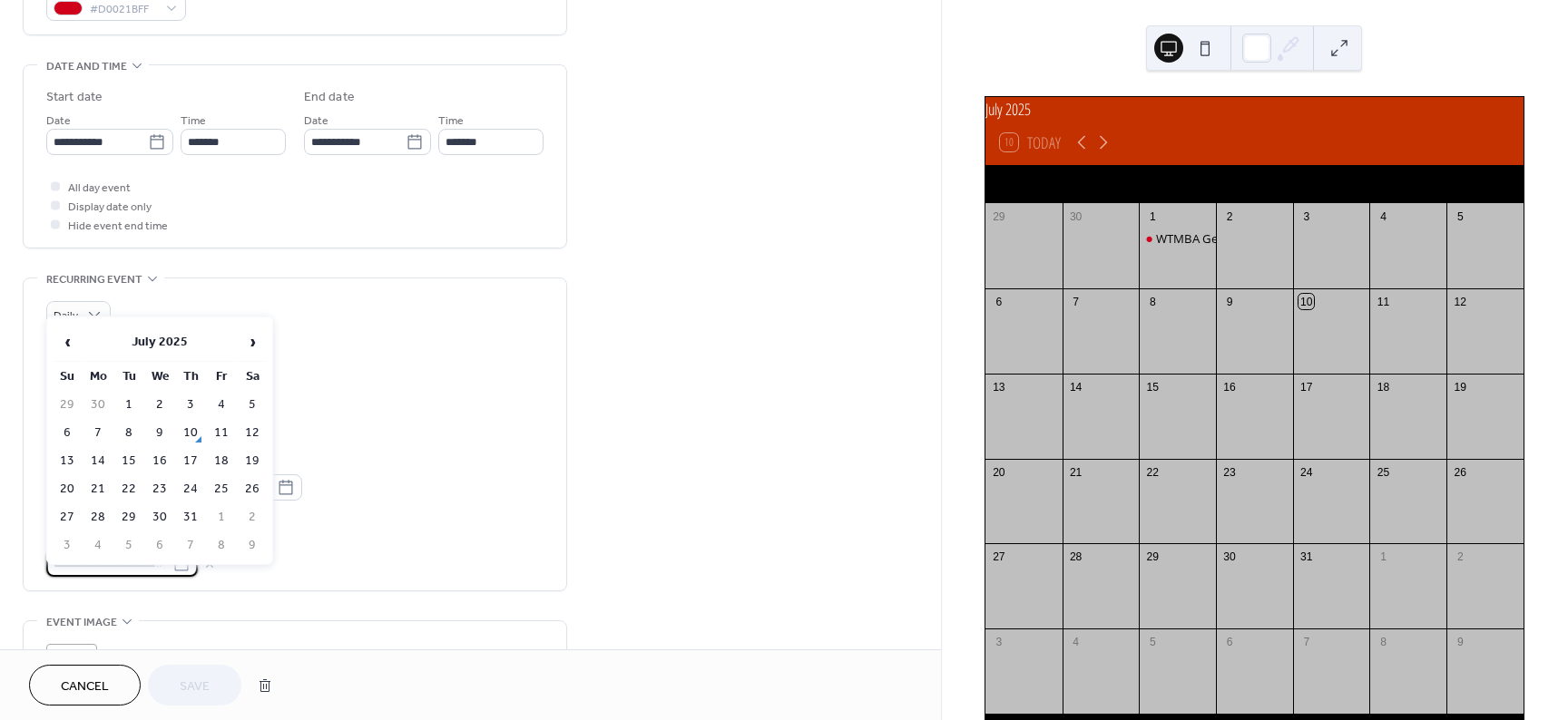 click on "**********" at bounding box center [470, 251] 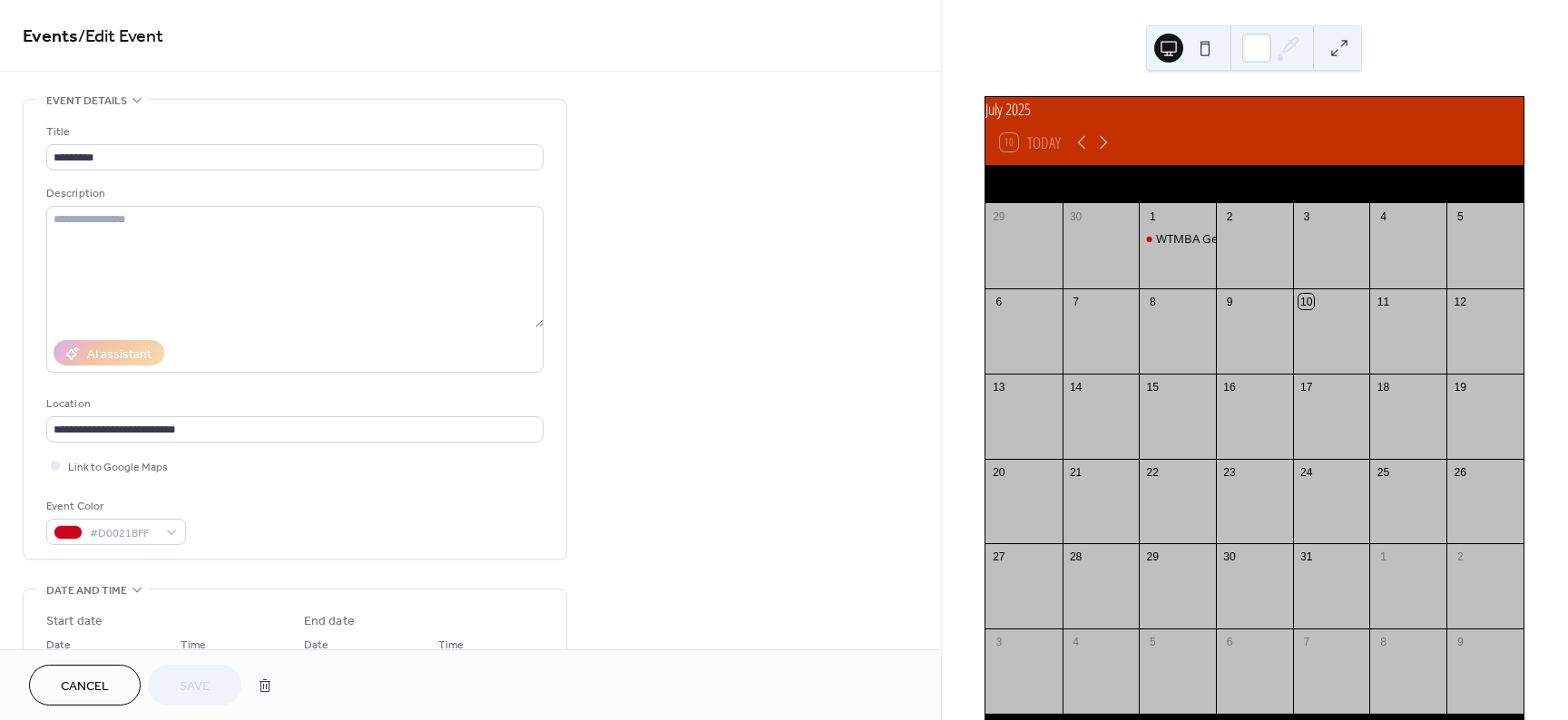scroll, scrollTop: 0, scrollLeft: 0, axis: both 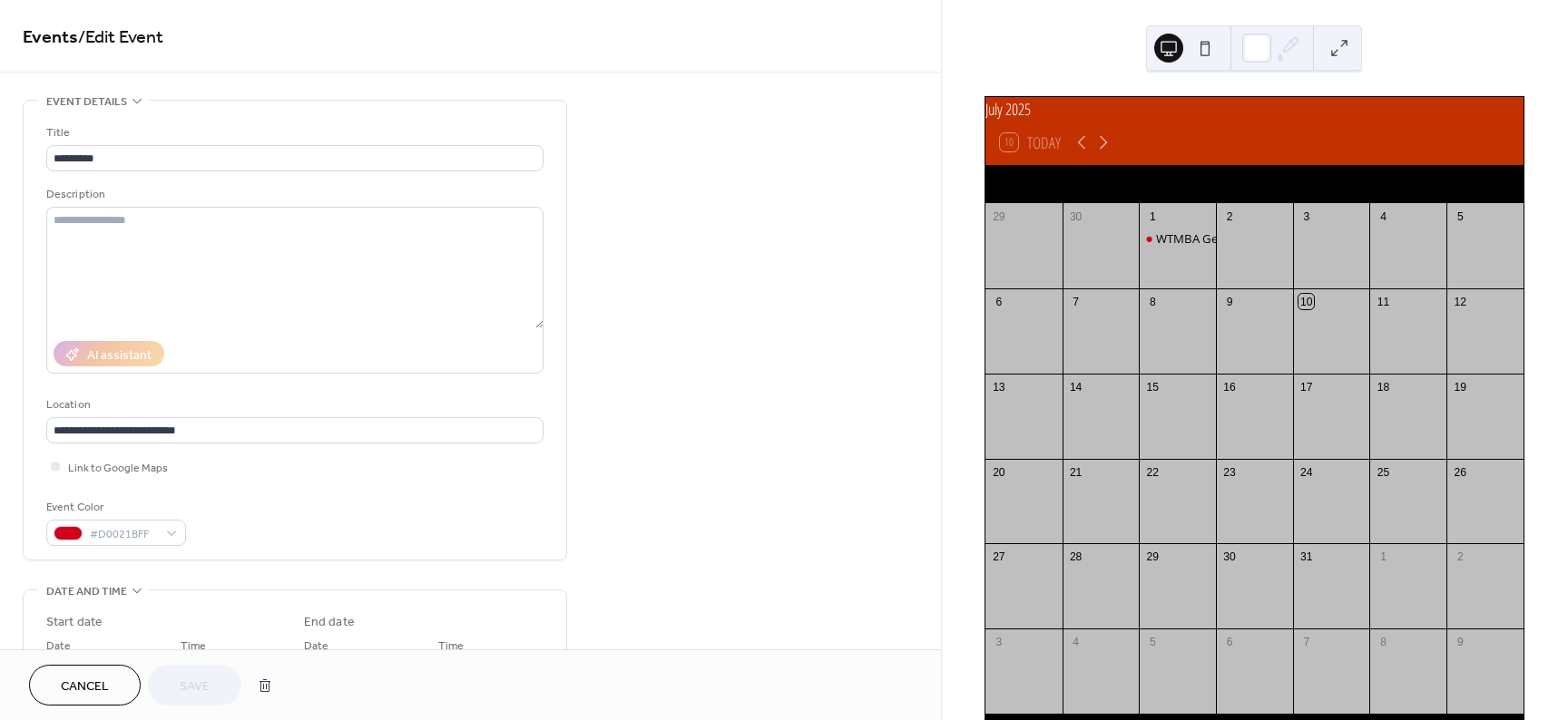 click on "Cancel" at bounding box center [84, 685] 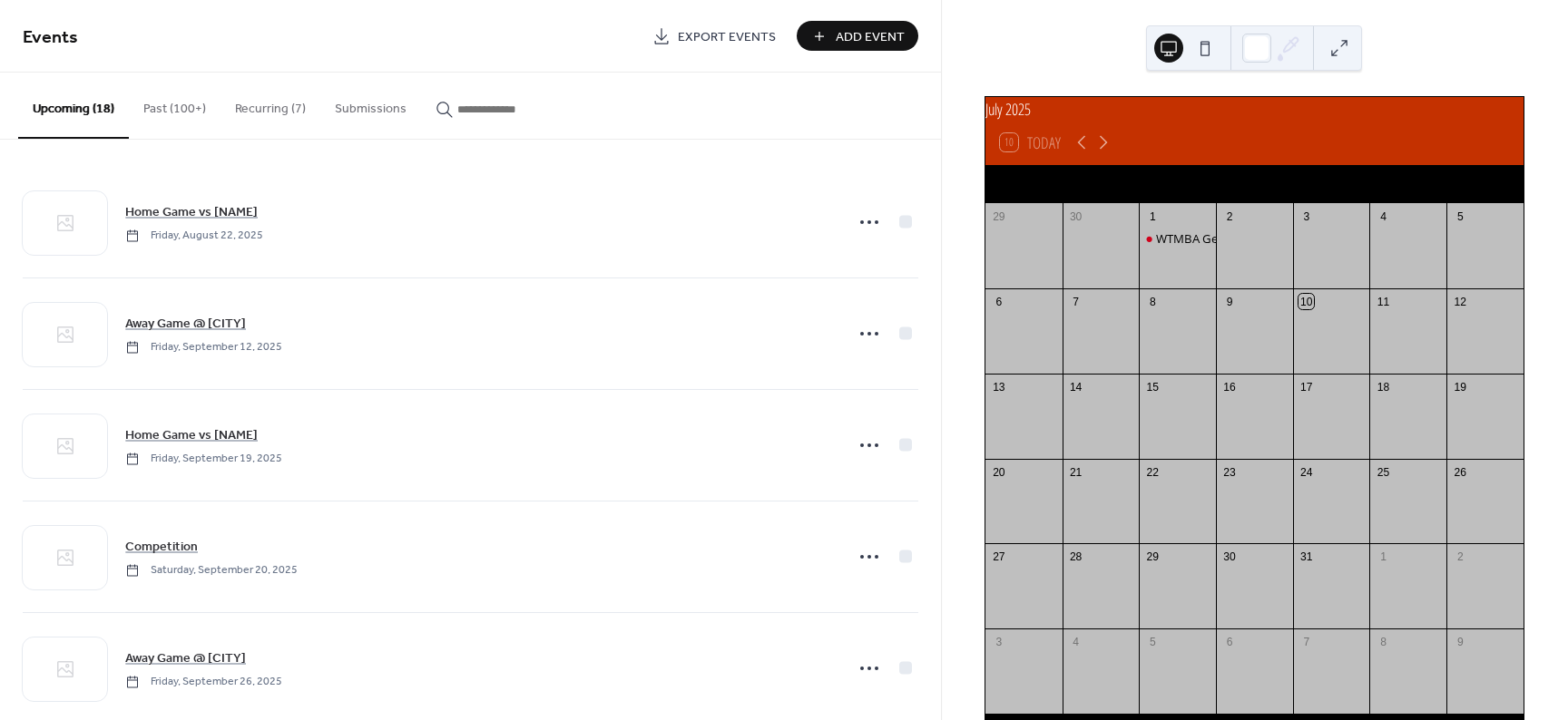click on "Recurring  (7)" at bounding box center [270, 104] 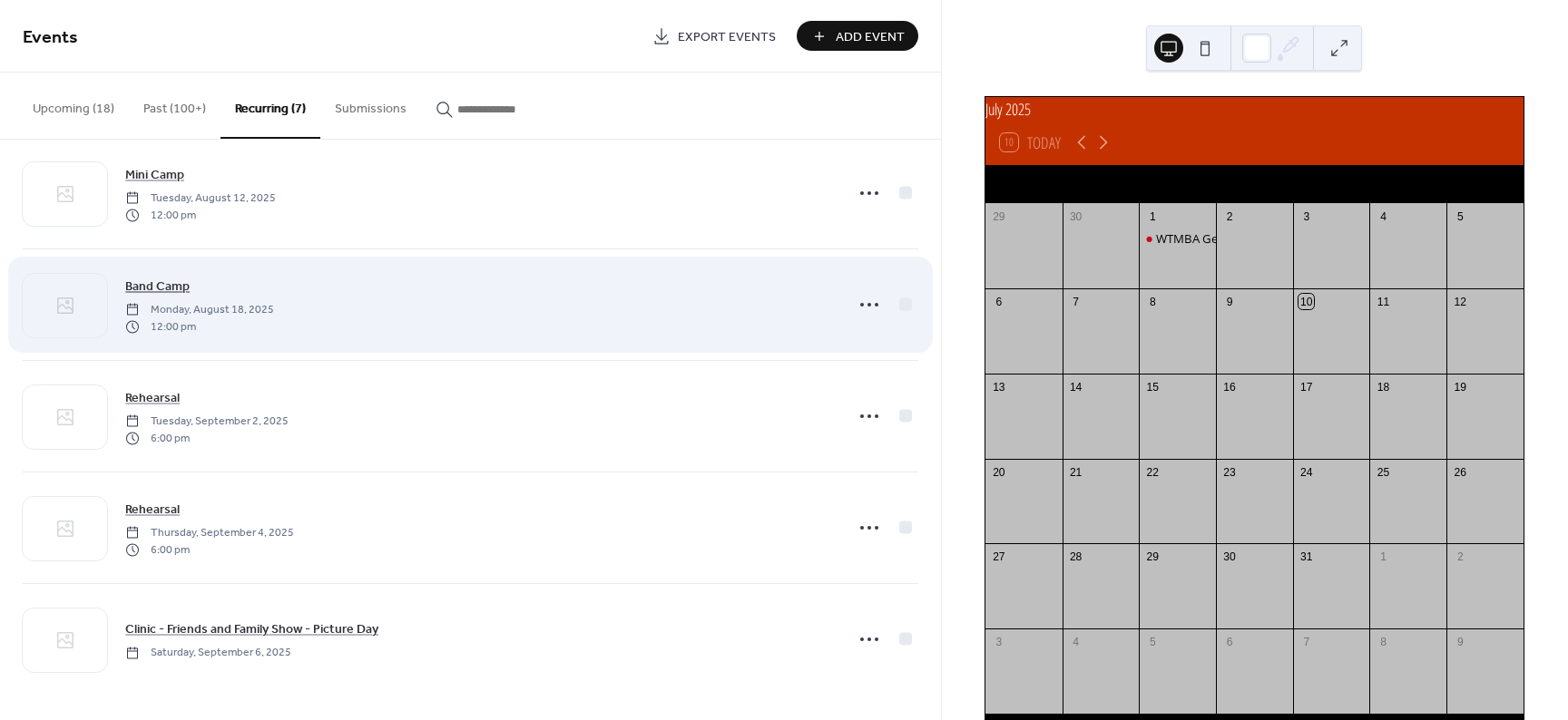 scroll, scrollTop: 254, scrollLeft: 0, axis: vertical 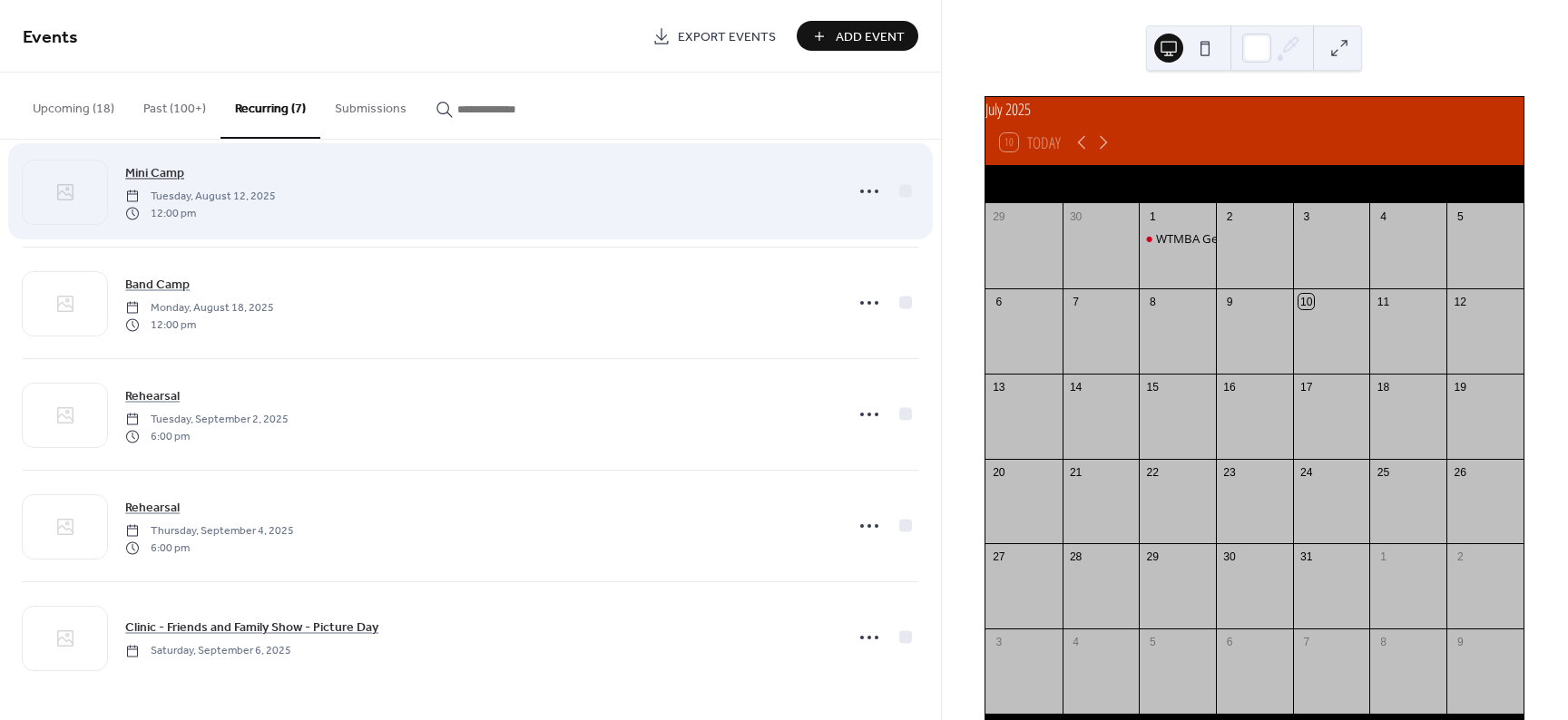 click on "Mini Camp" at bounding box center [154, 173] 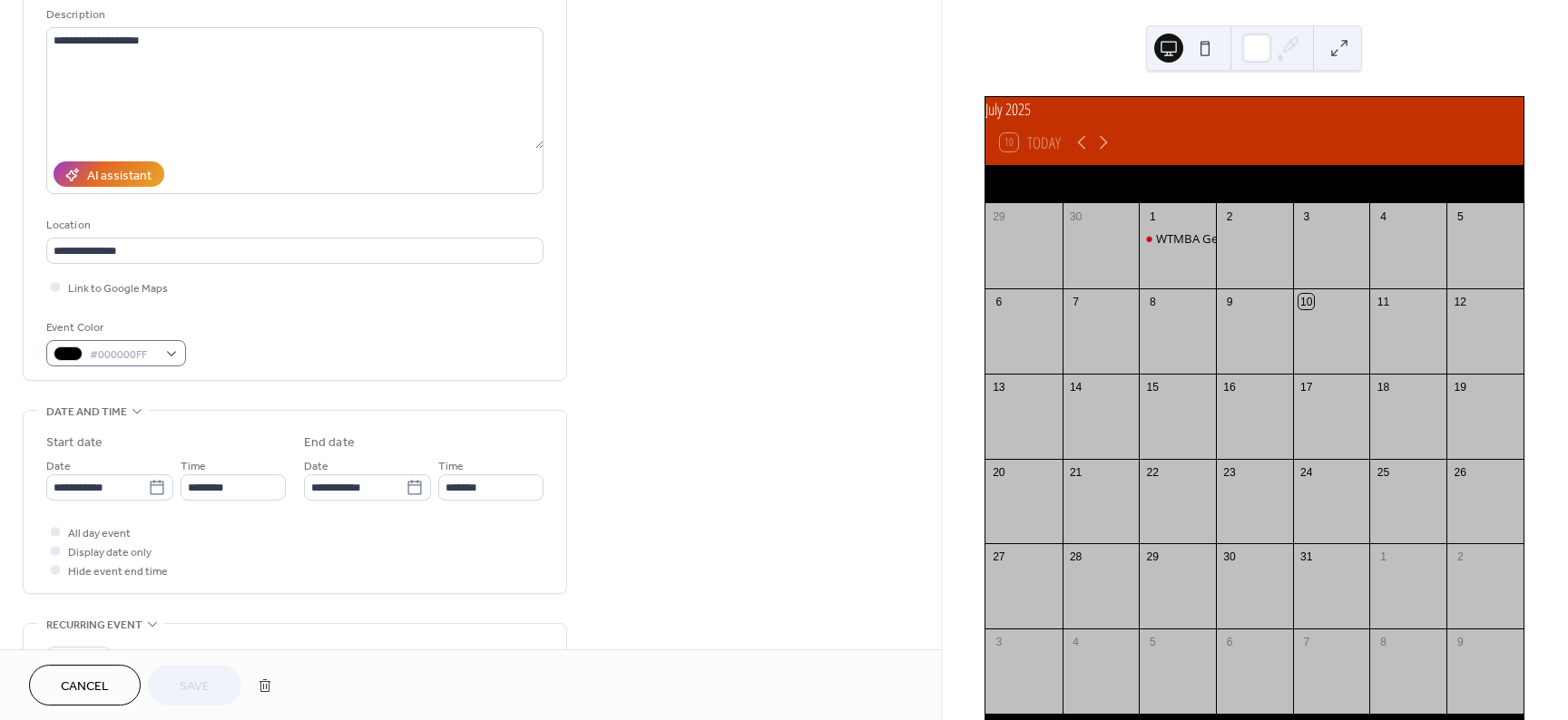 scroll, scrollTop: 181, scrollLeft: 0, axis: vertical 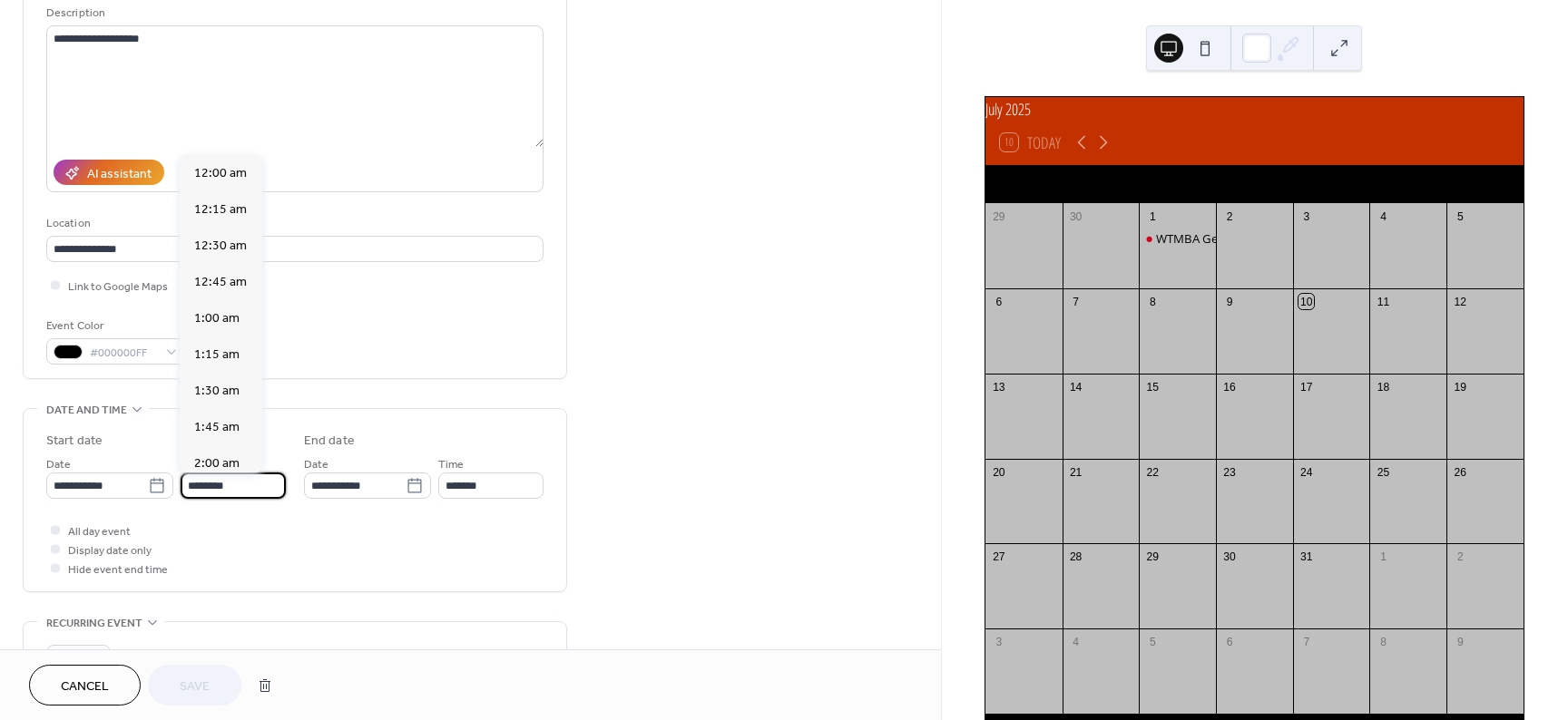 click on "********" at bounding box center [233, 485] 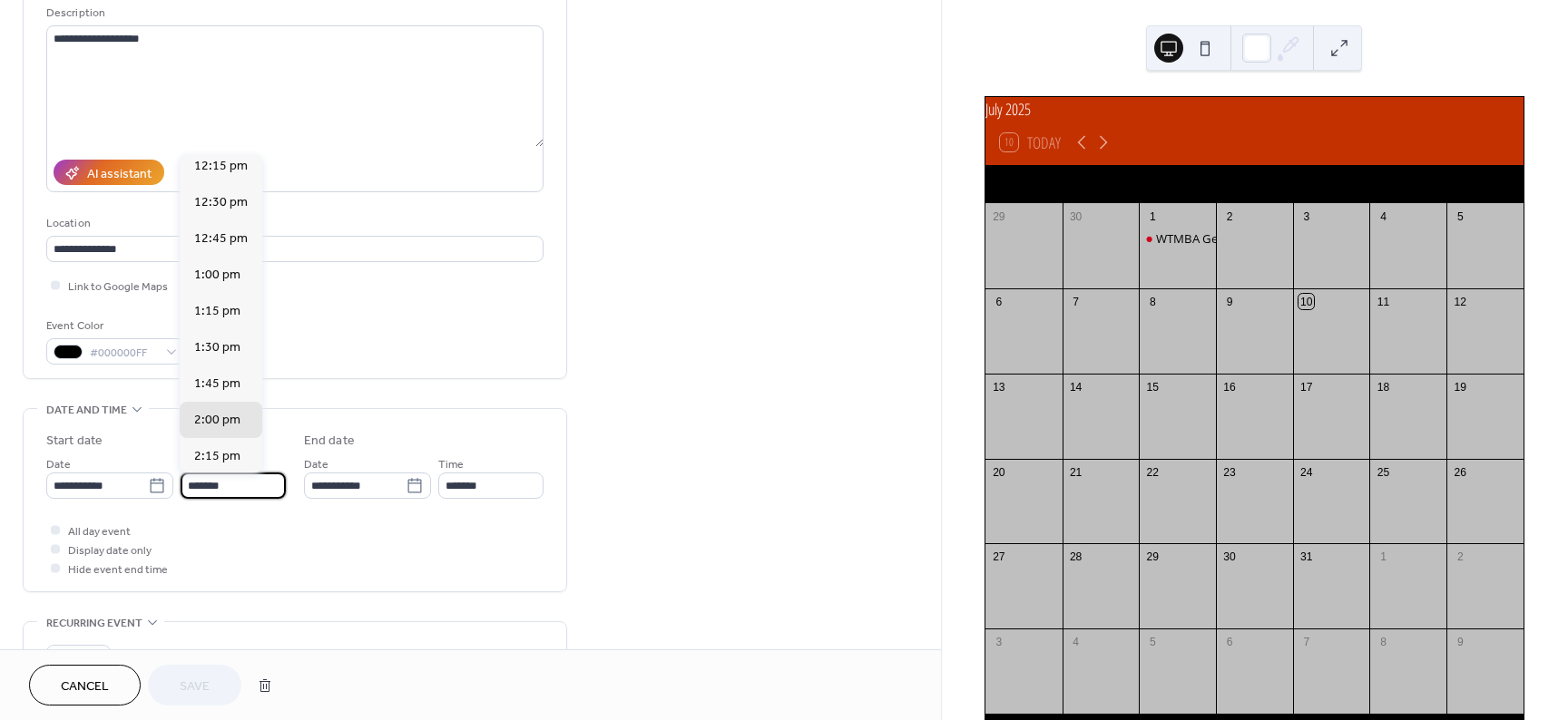 scroll, scrollTop: 2082, scrollLeft: 0, axis: vertical 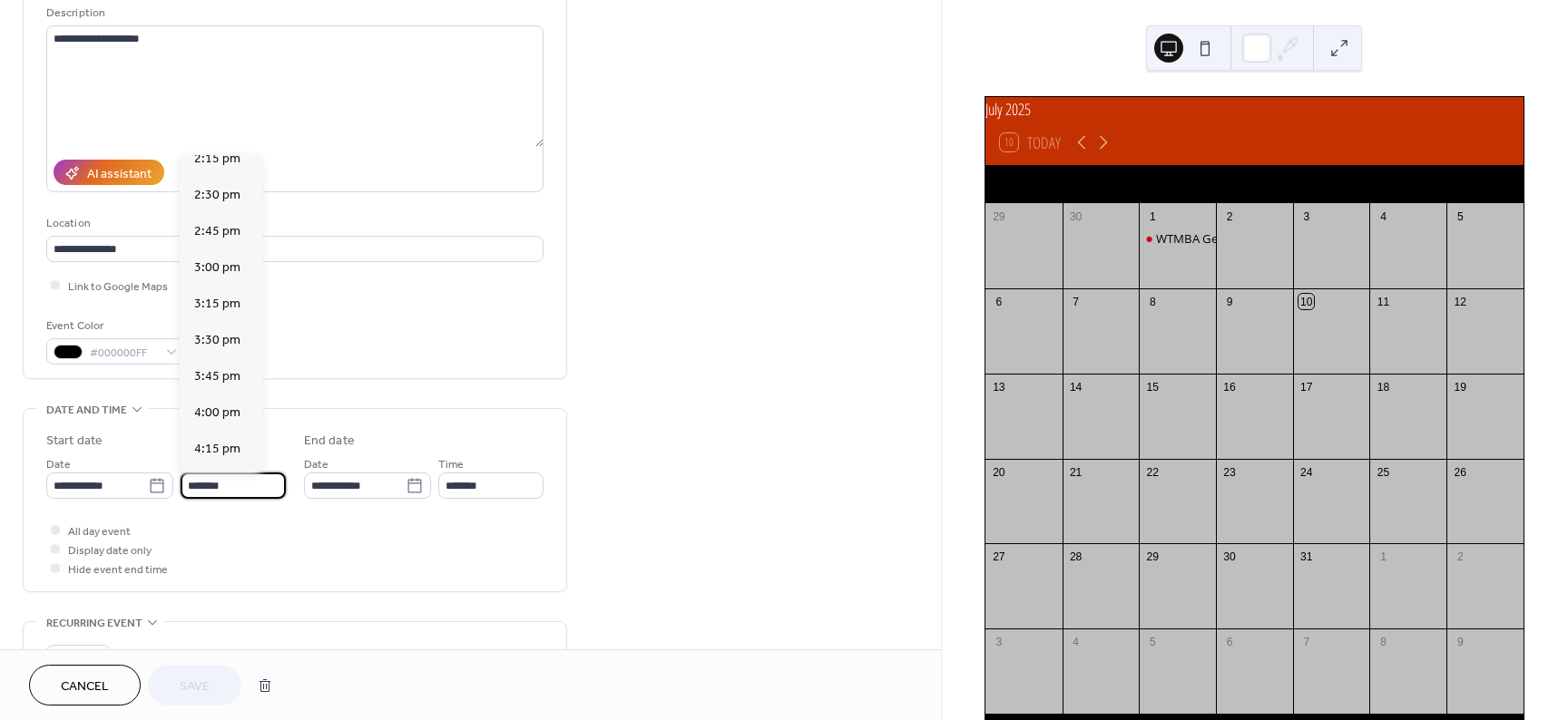 type on "*******" 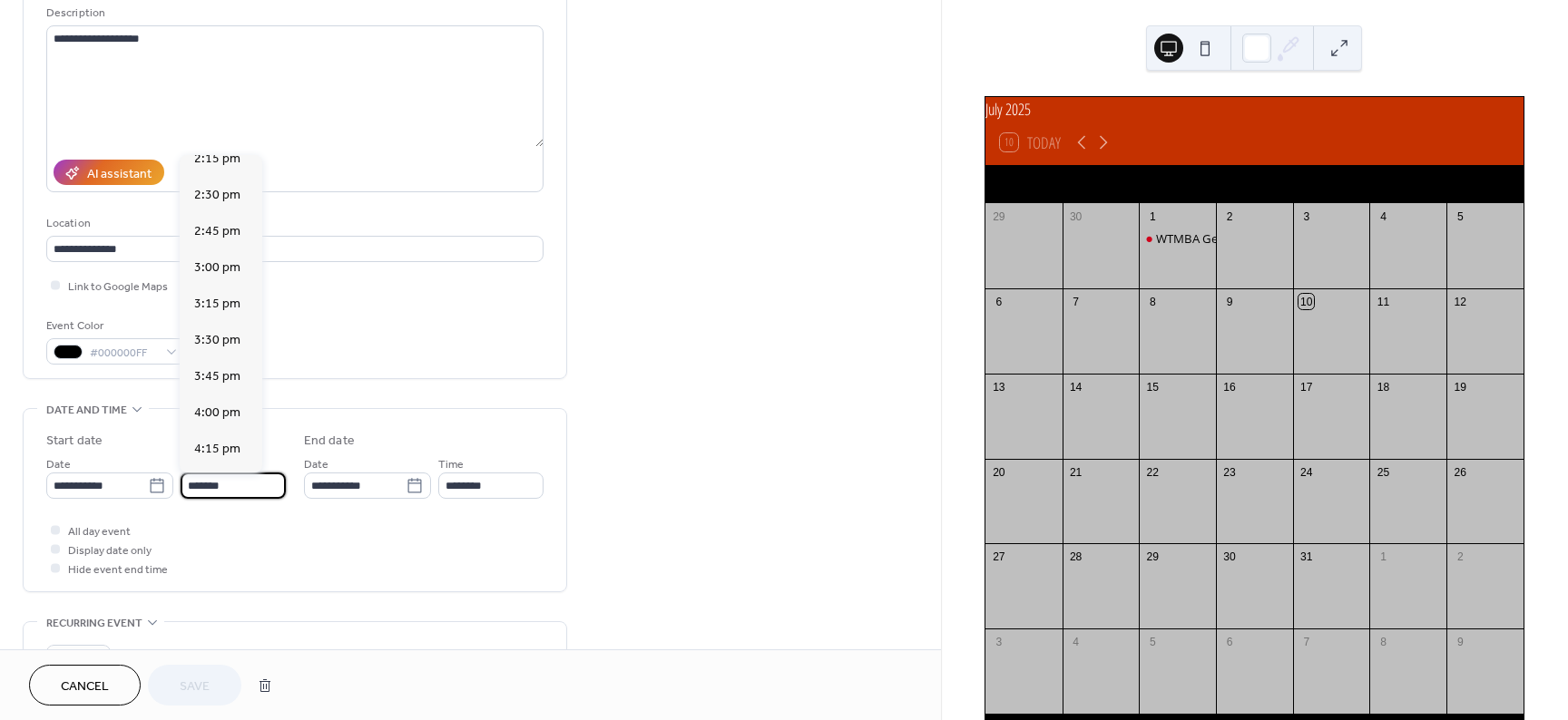 click on "**********" at bounding box center [470, 591] 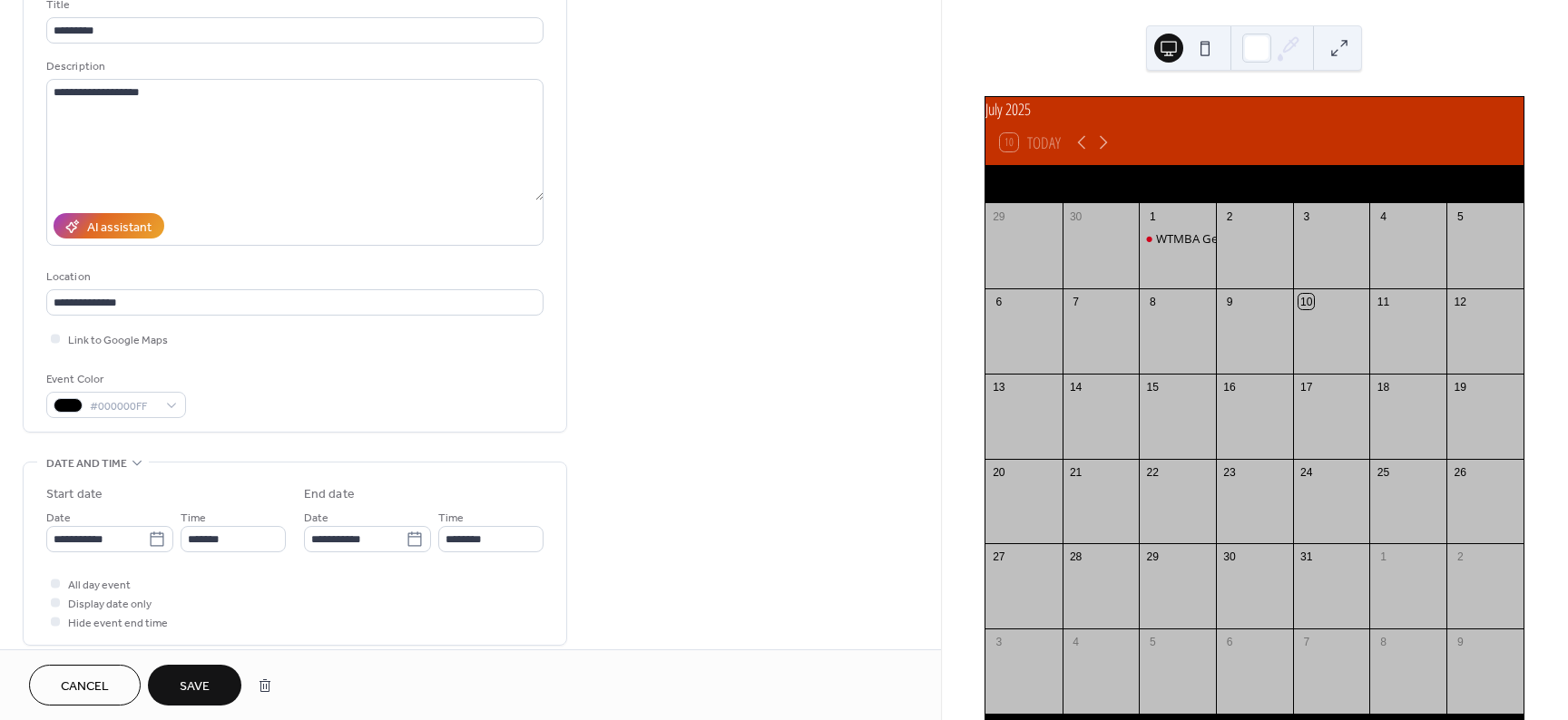 scroll, scrollTop: 0, scrollLeft: 0, axis: both 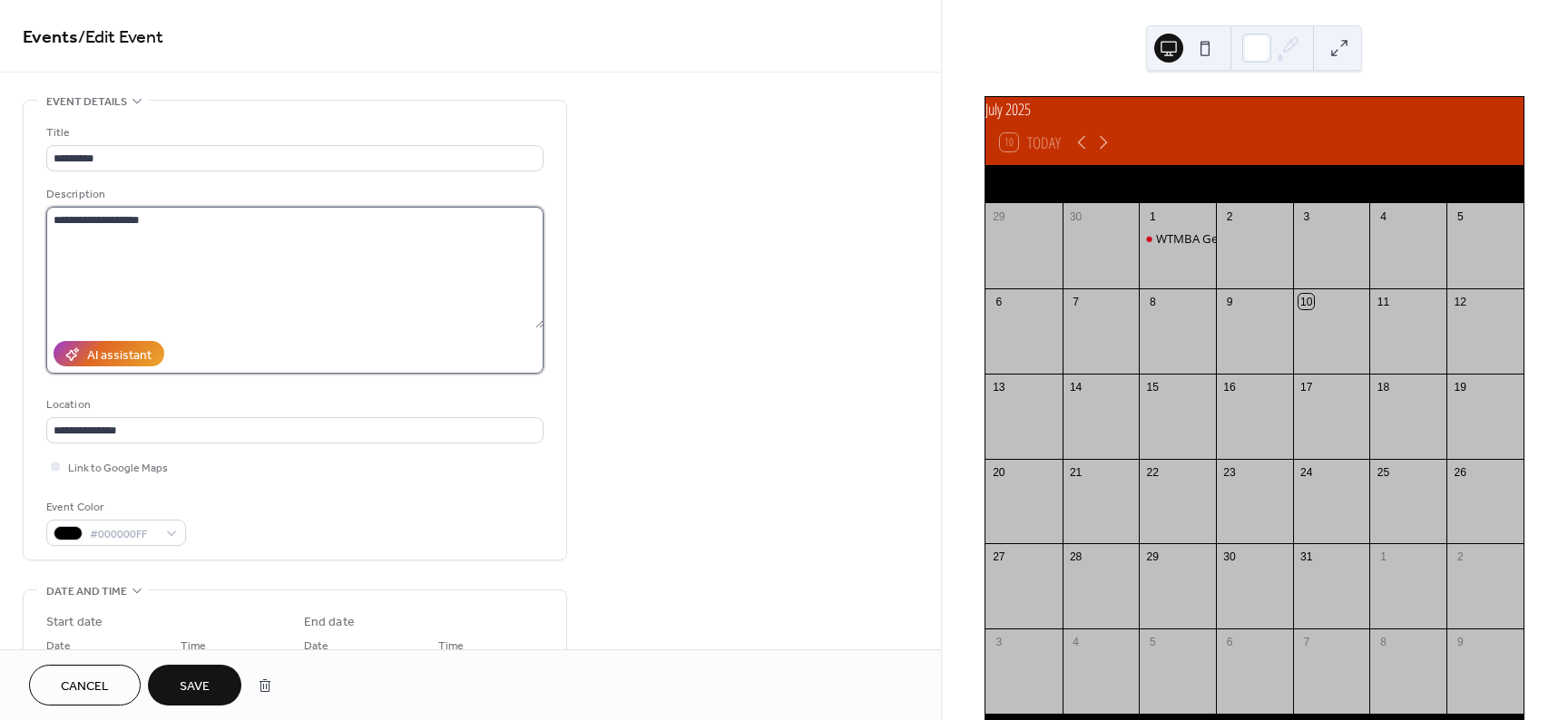 click on "**********" at bounding box center [295, 268] 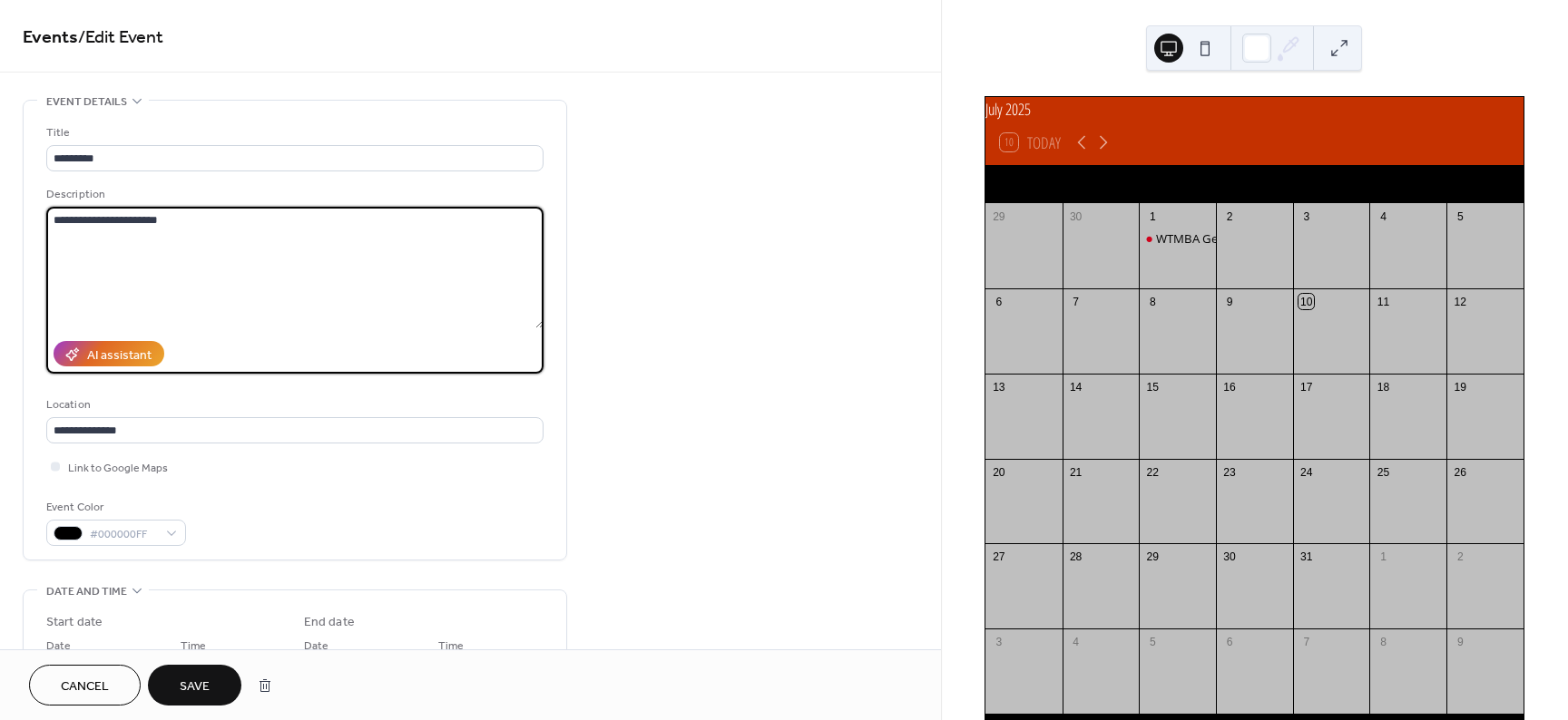 type on "**********" 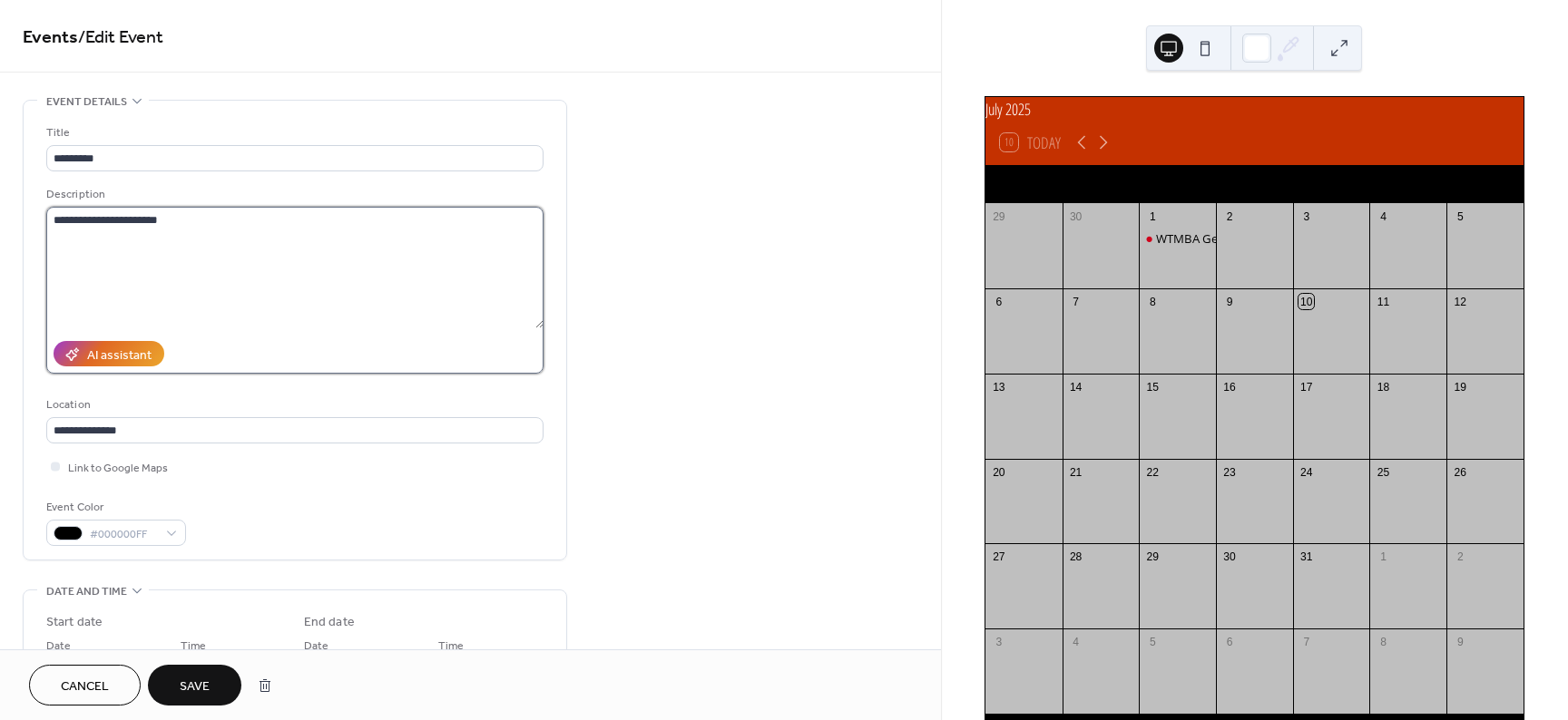 click on "**********" at bounding box center [295, 268] 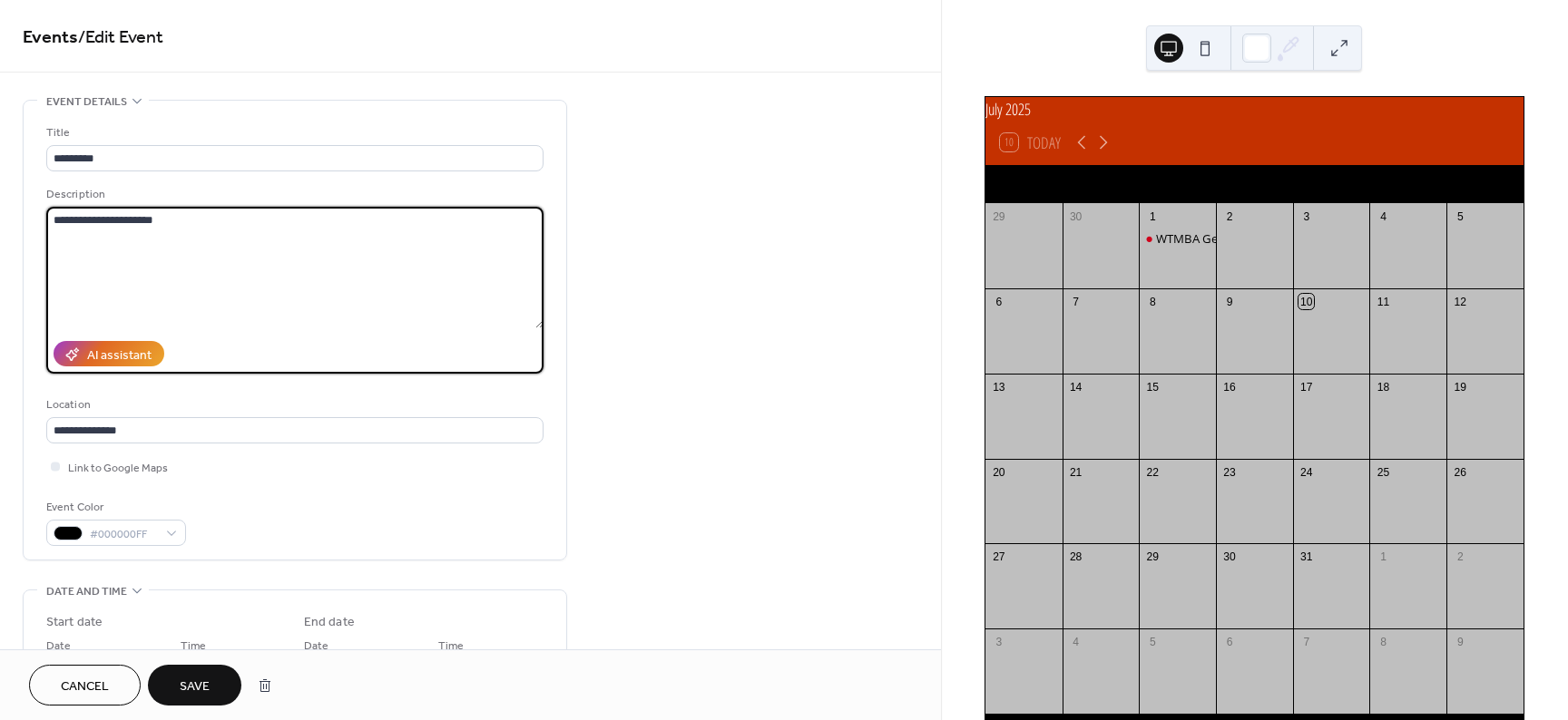 type on "**********" 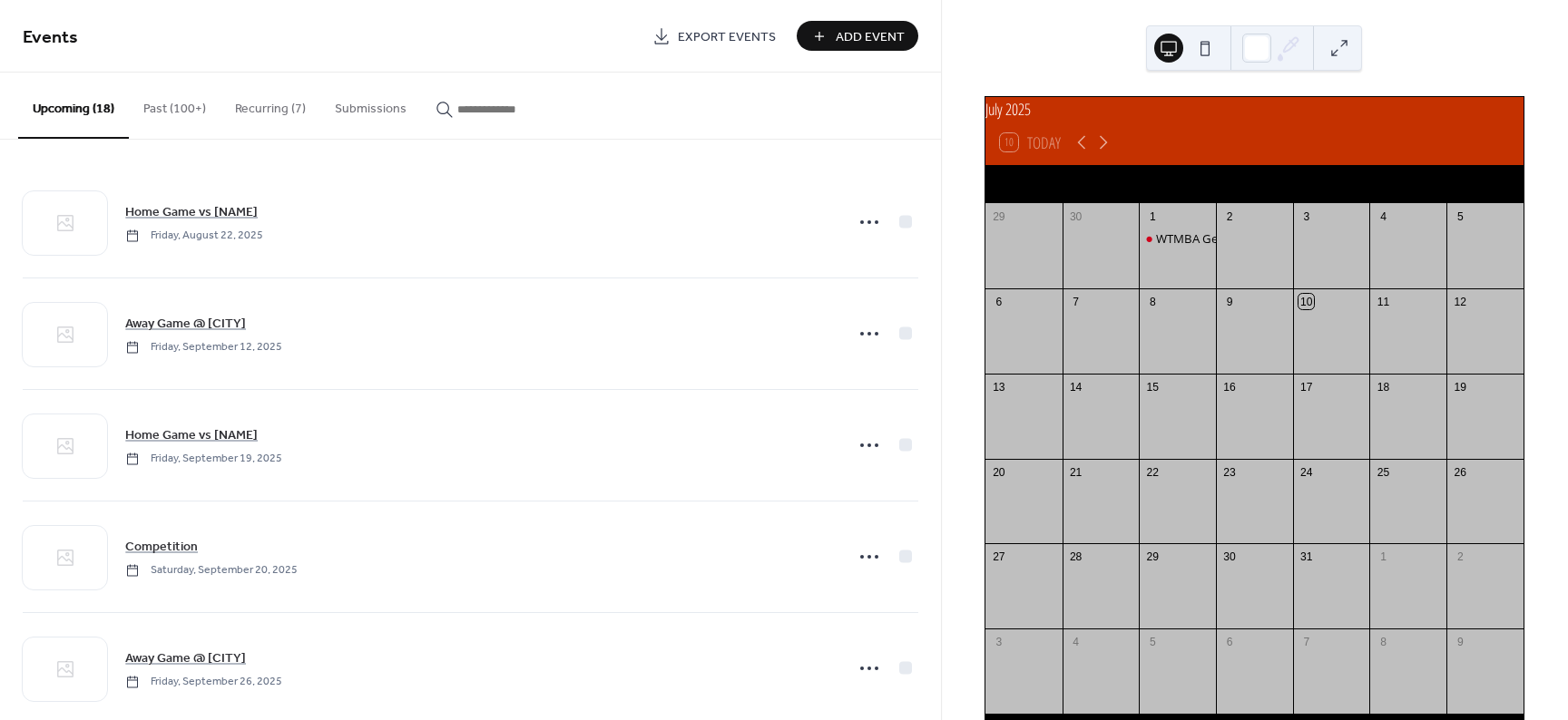 click on "Add Event" at bounding box center (870, 37) 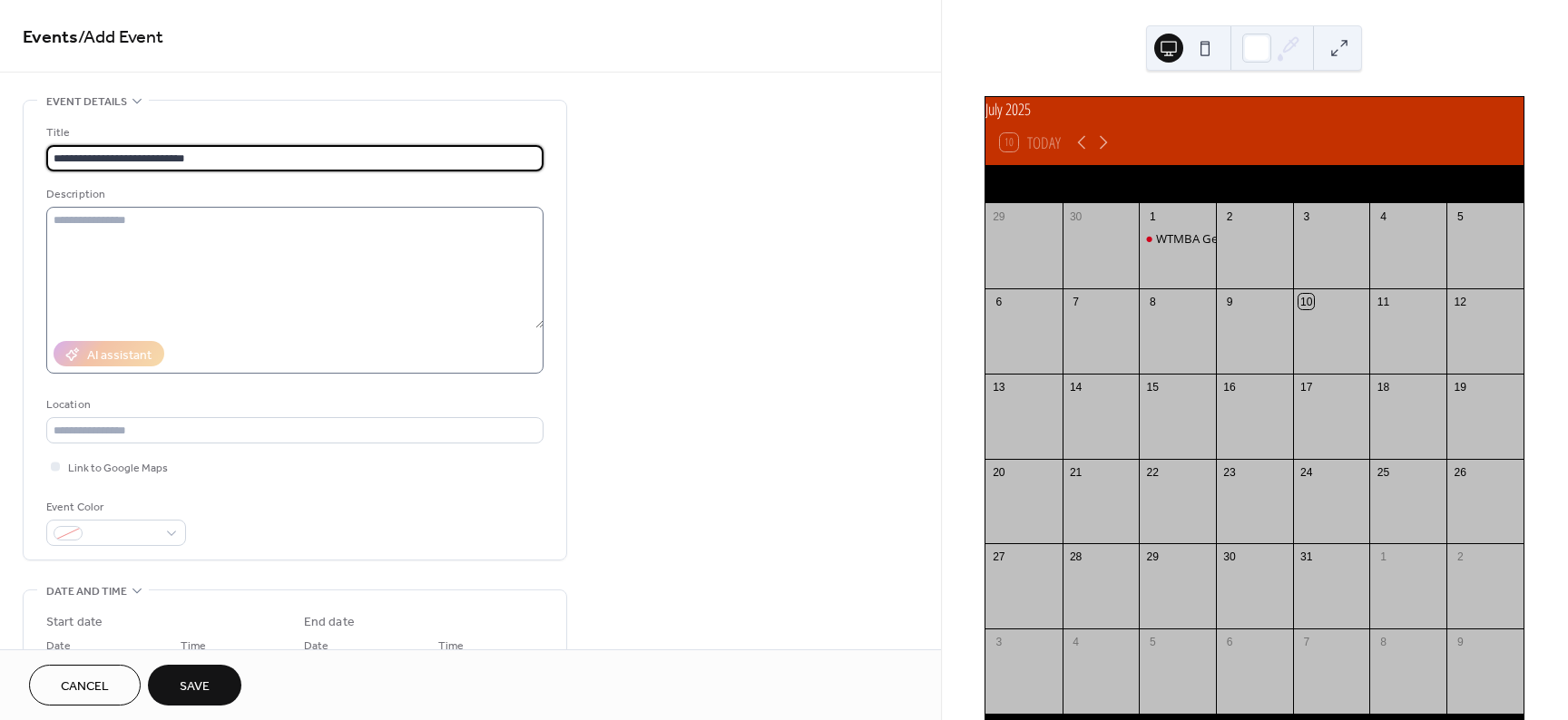 type on "**********" 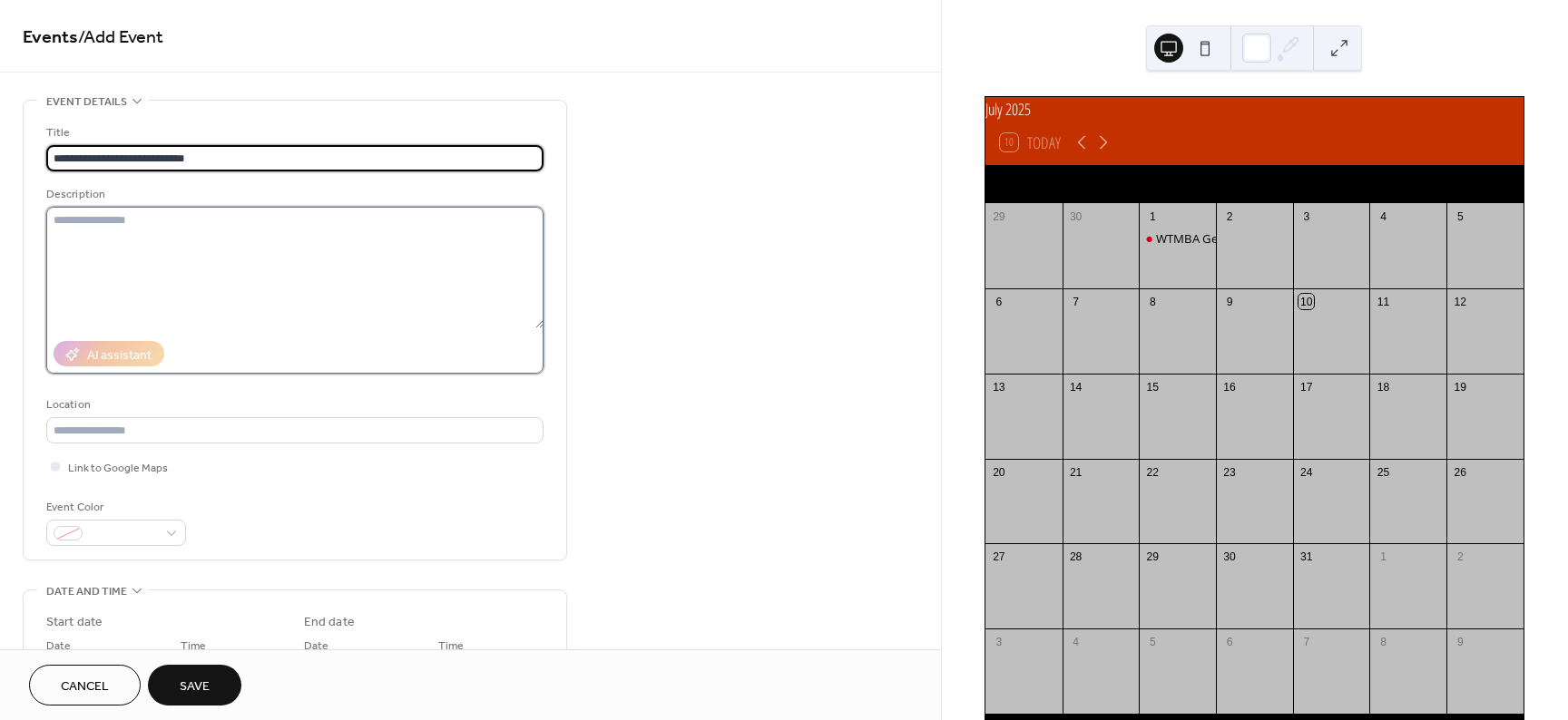 click at bounding box center (295, 268) 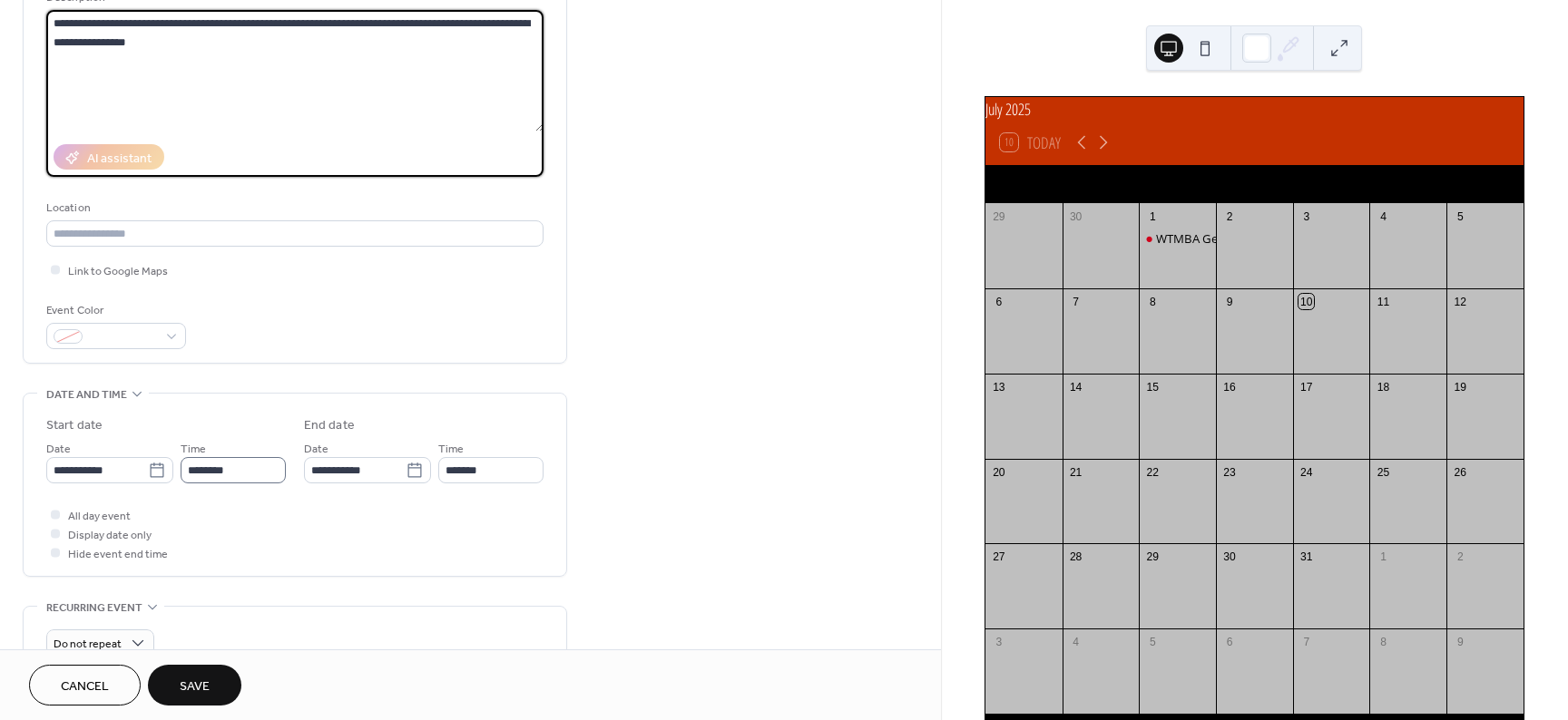 scroll, scrollTop: 272, scrollLeft: 0, axis: vertical 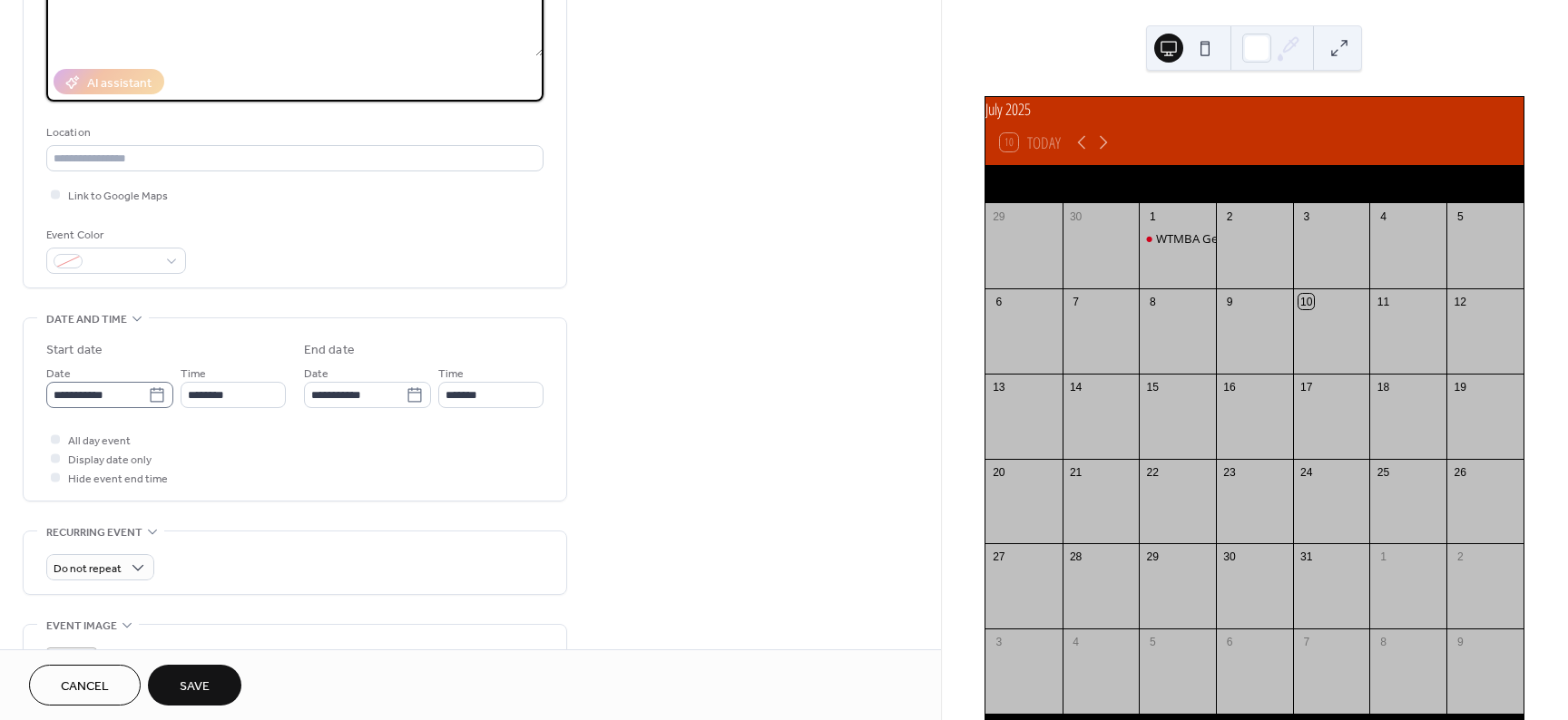 type on "**********" 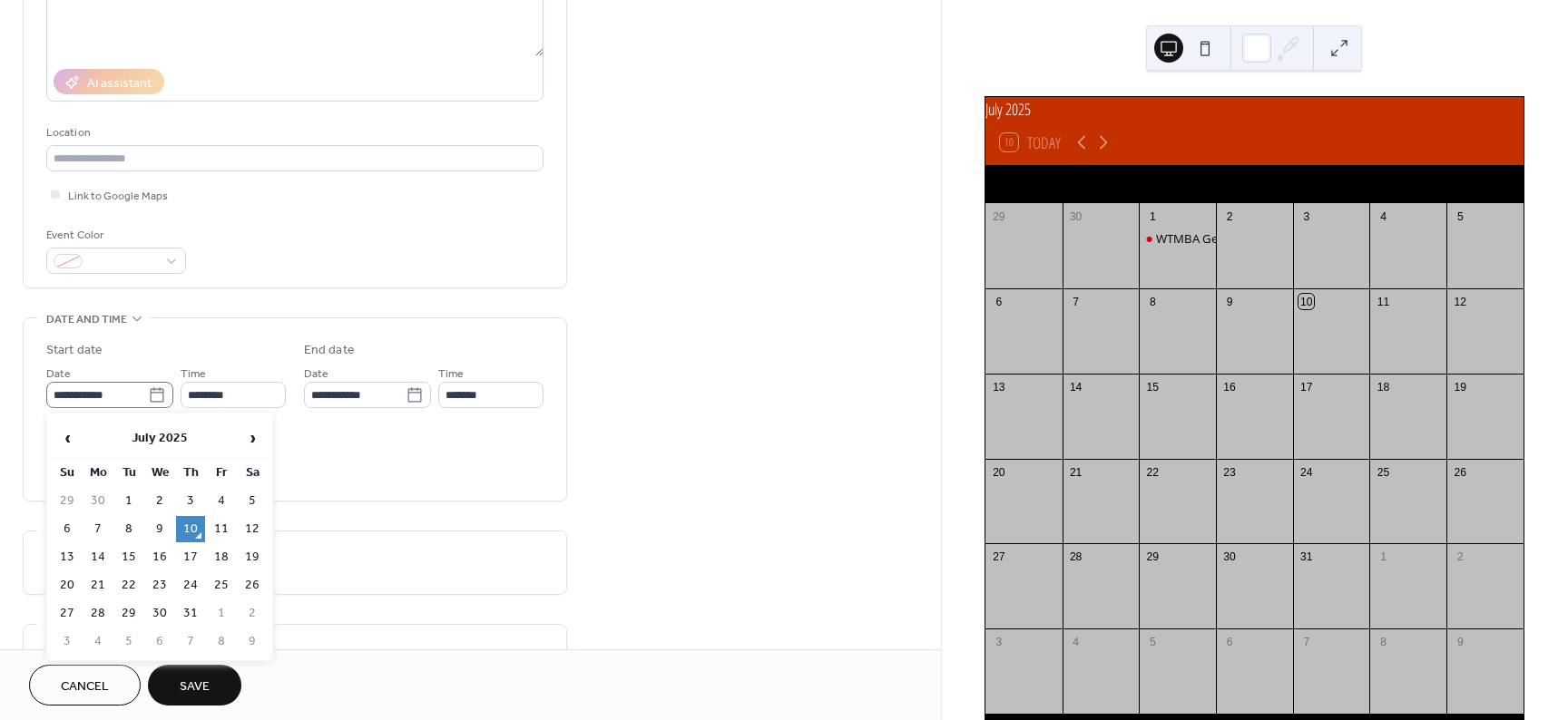click 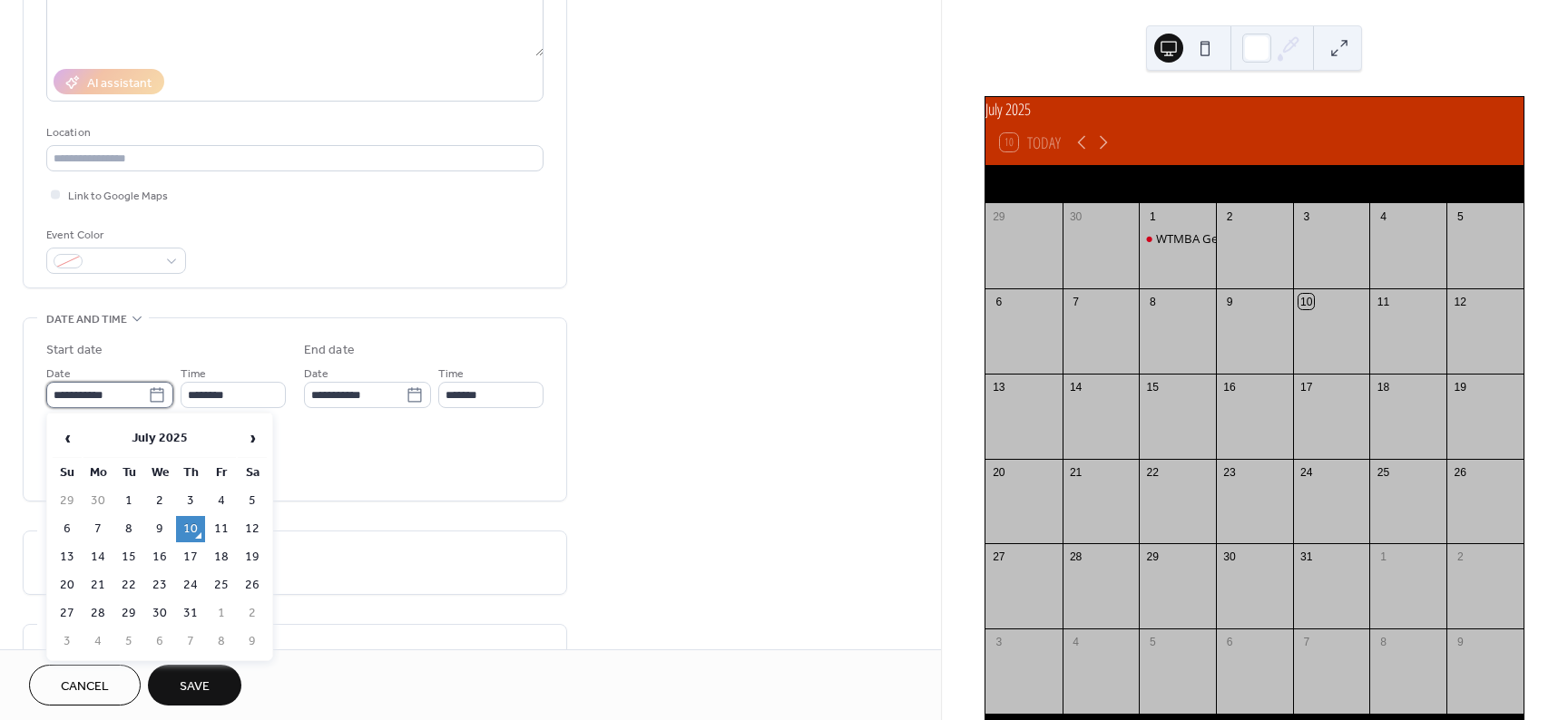 click on "**********" at bounding box center [97, 394] 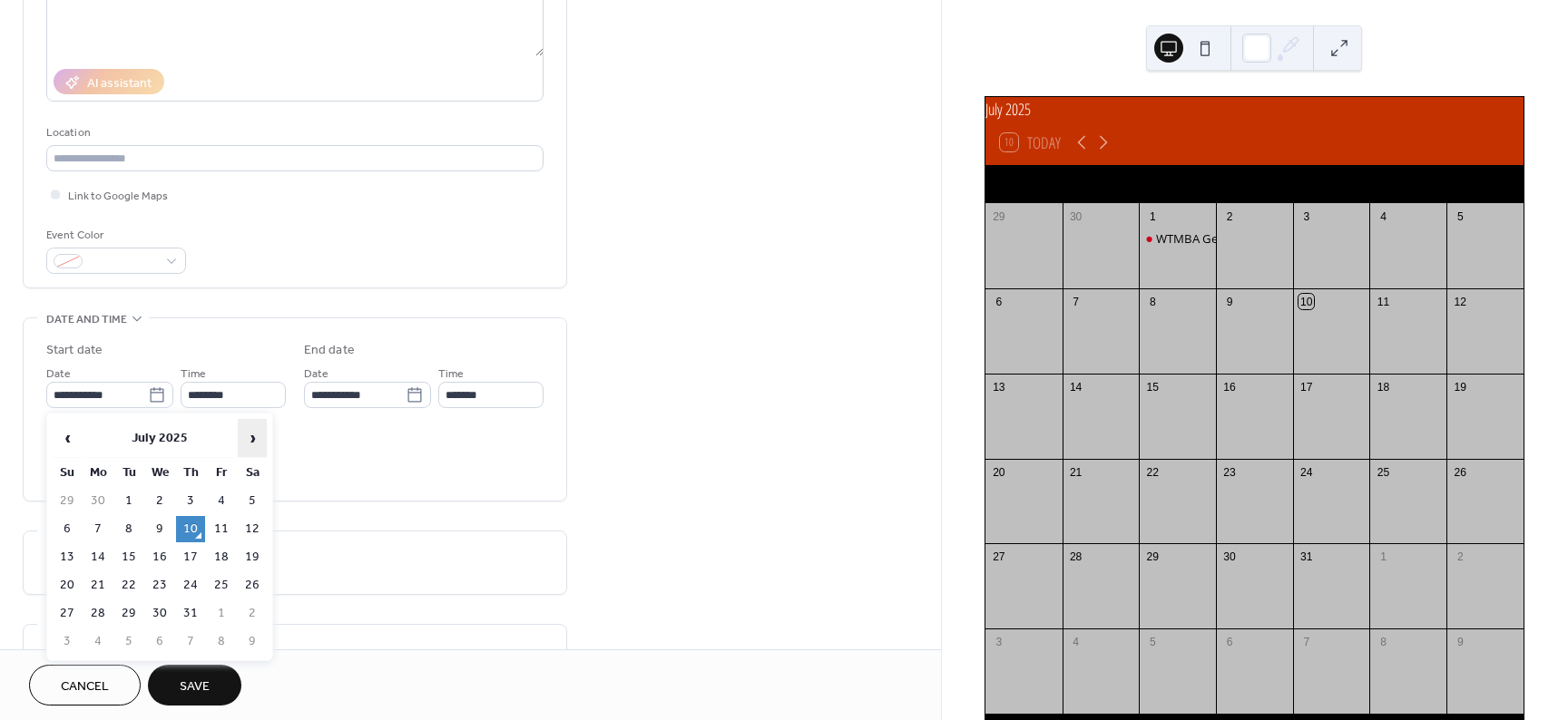click on "›" at bounding box center (252, 438) 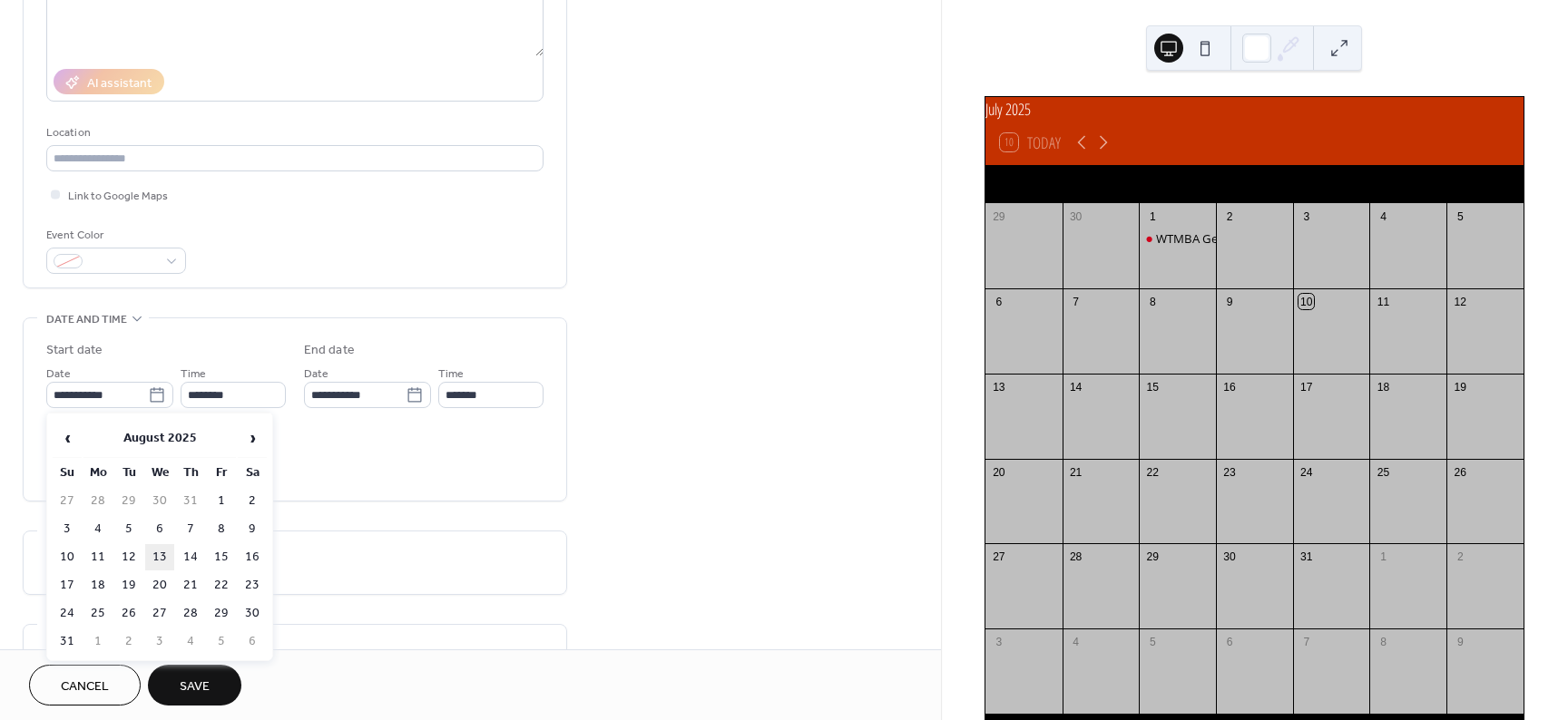 click on "13" at bounding box center (160, 557) 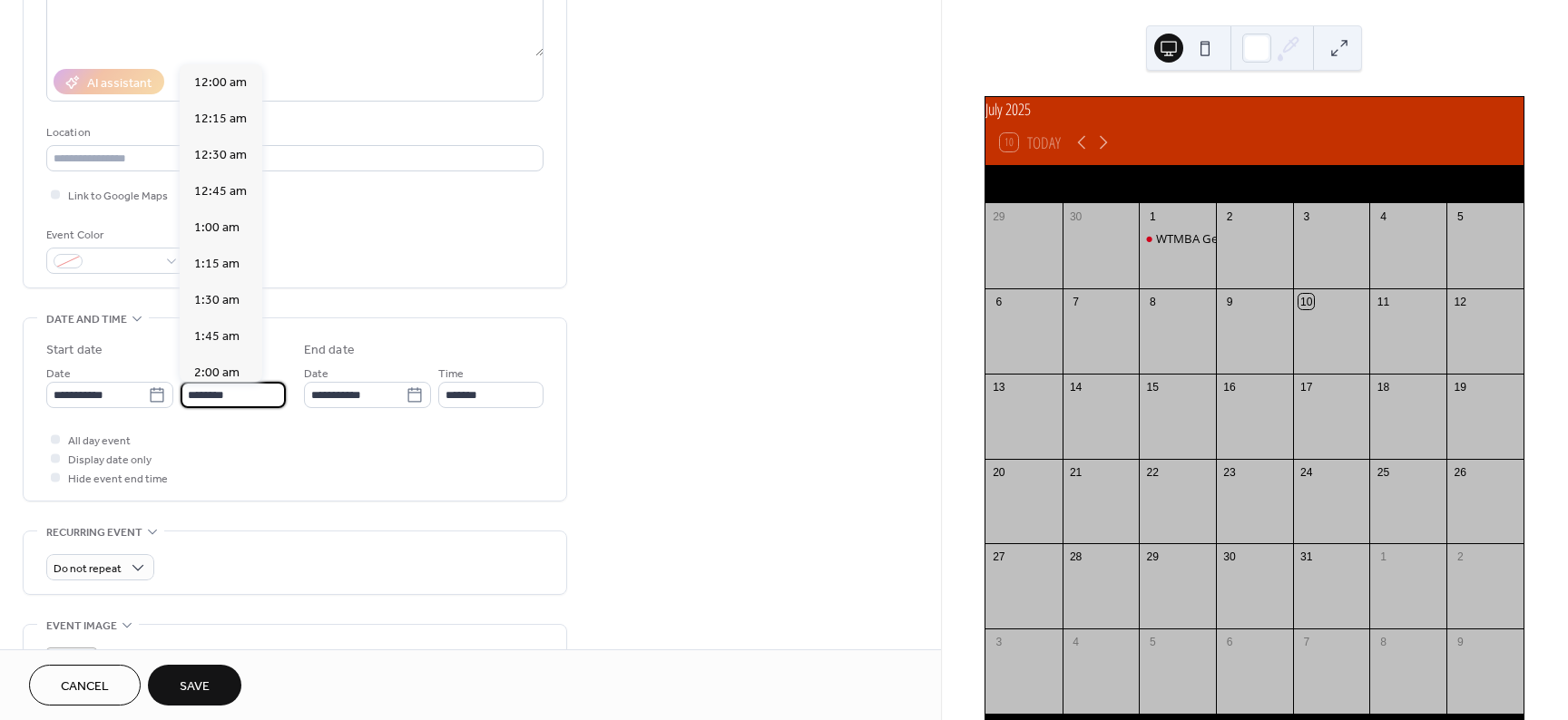 click on "********" at bounding box center [233, 394] 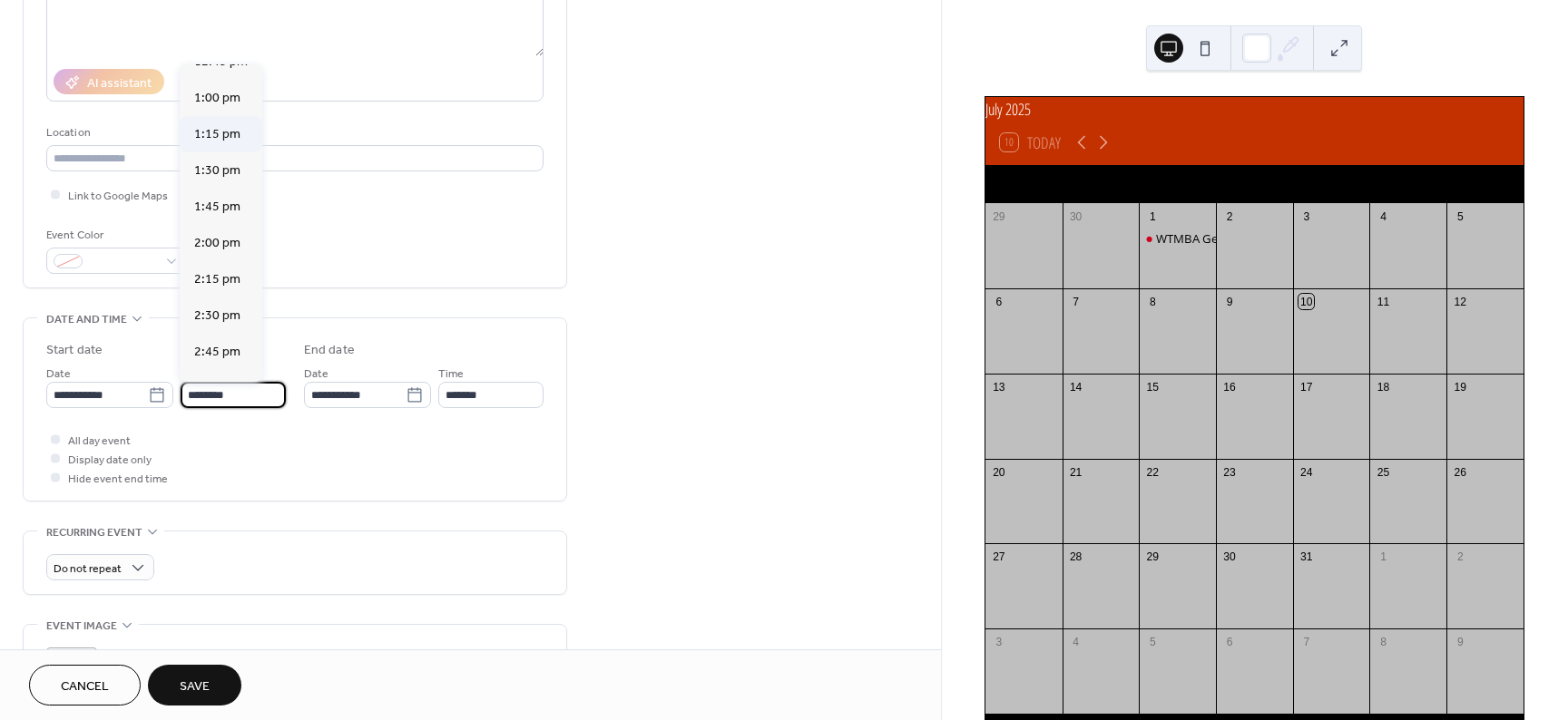 scroll, scrollTop: 1875, scrollLeft: 0, axis: vertical 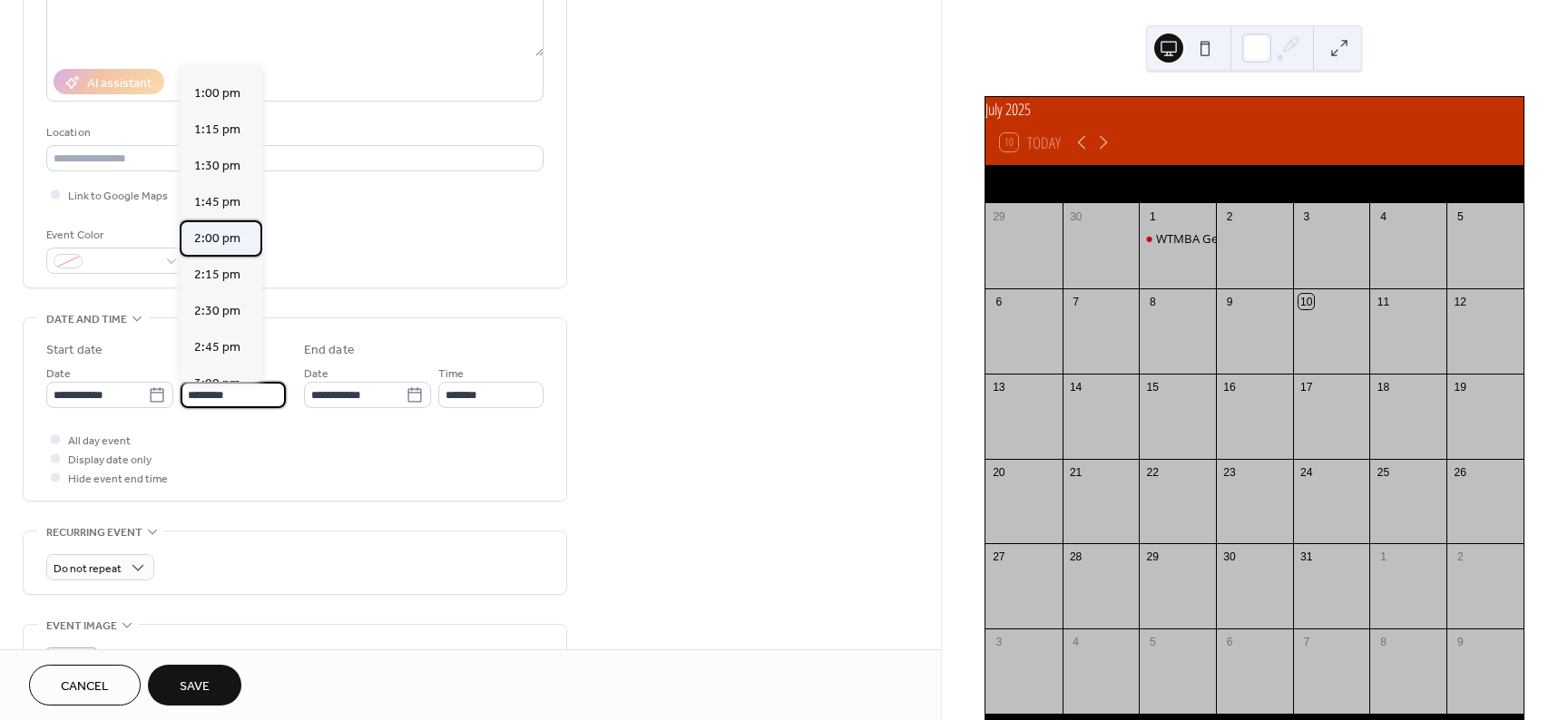 click on "2:00 pm" at bounding box center (217, 238) 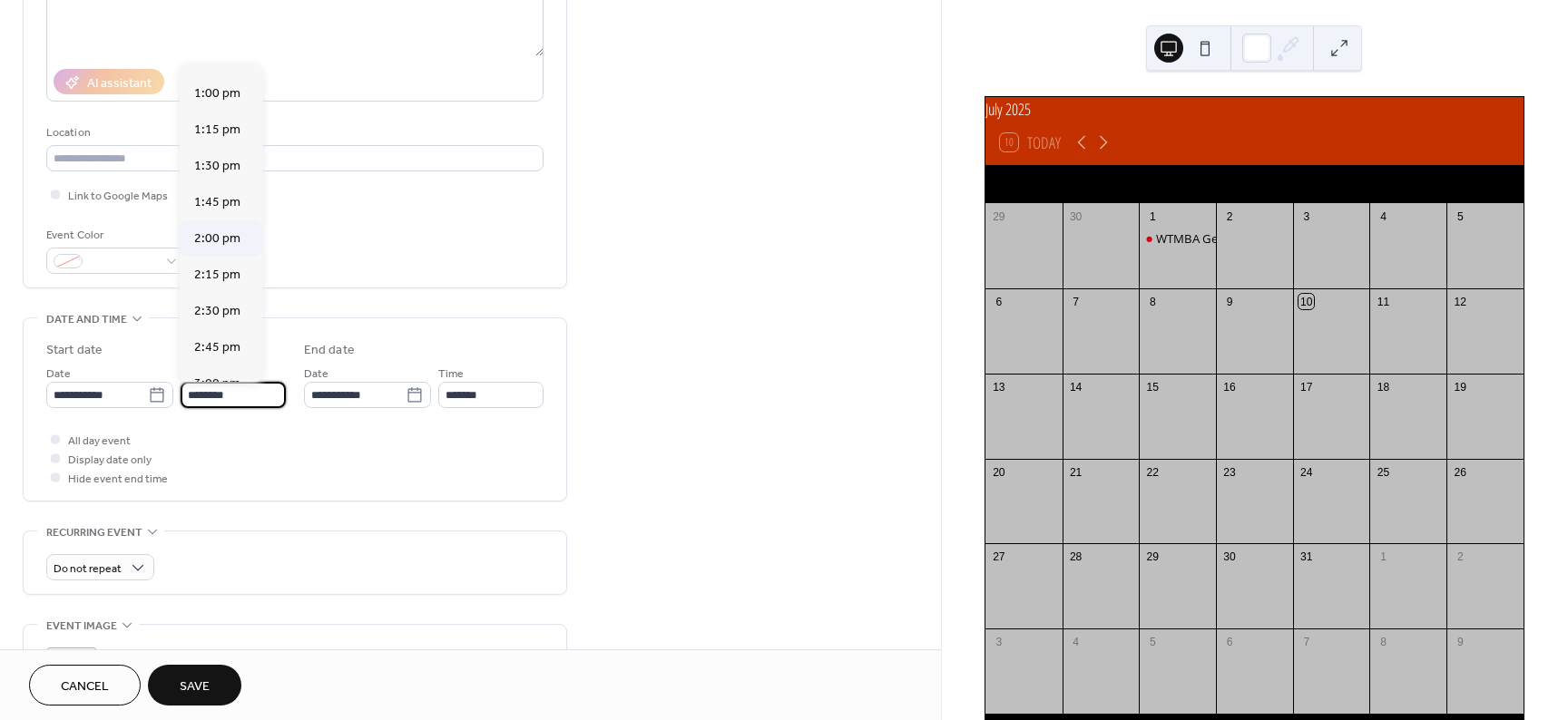 type on "*******" 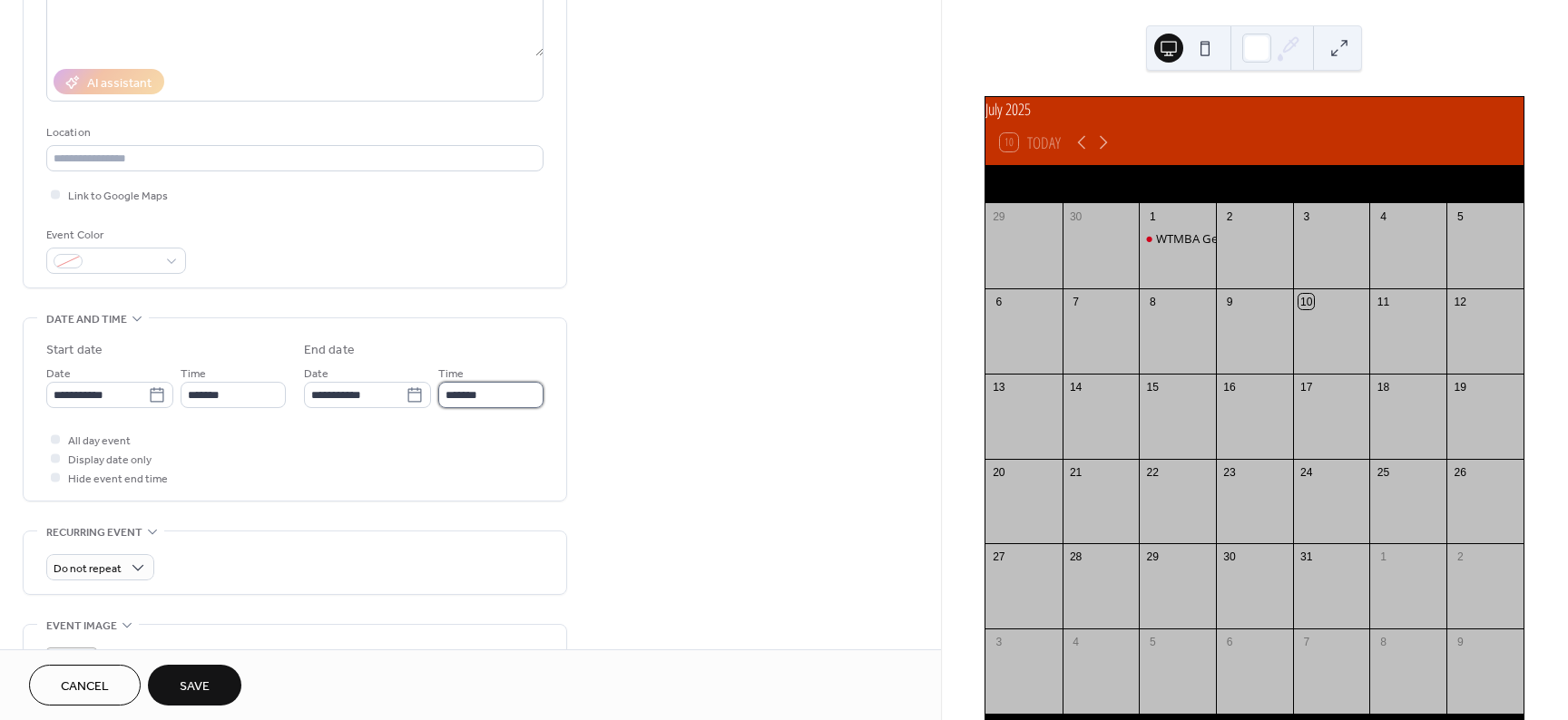 click on "*******" at bounding box center [491, 394] 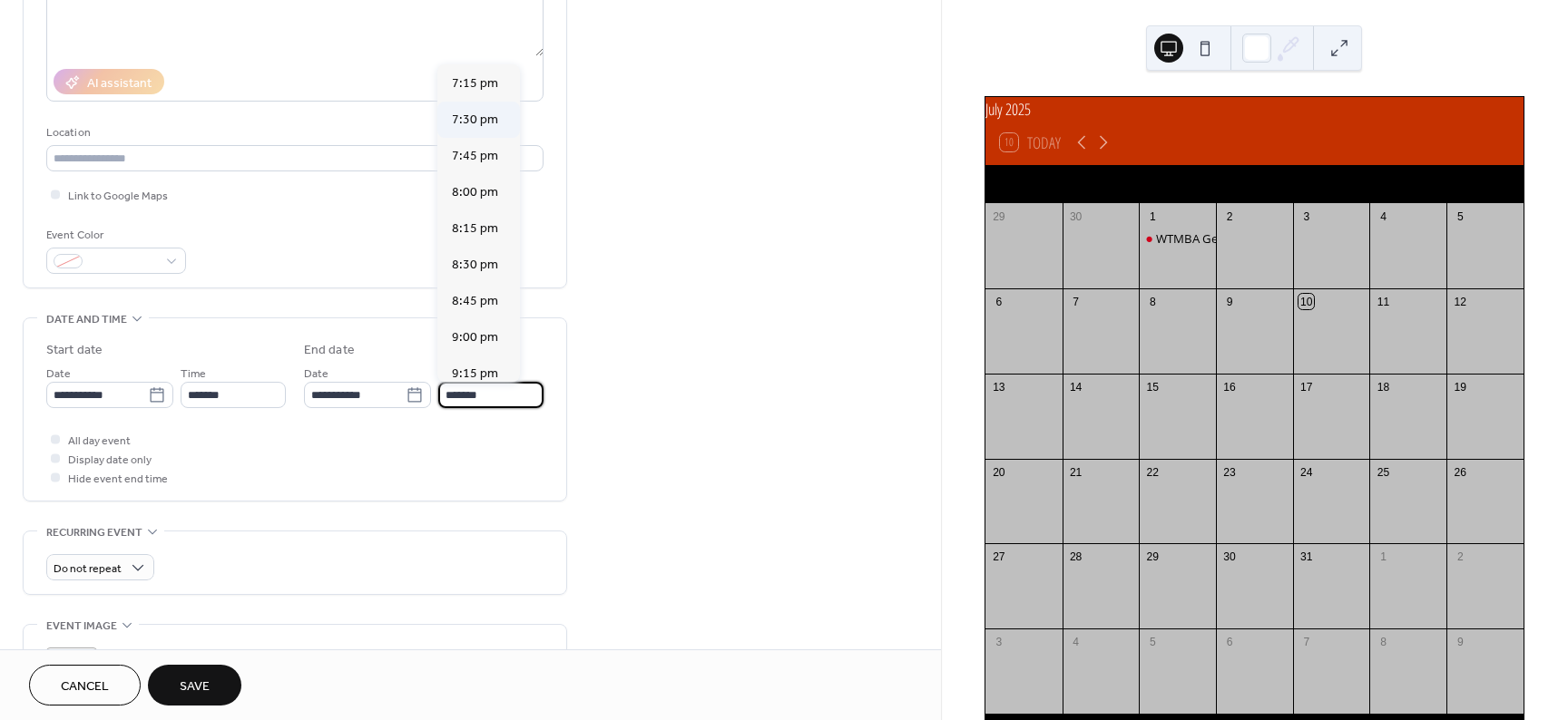 scroll, scrollTop: 725, scrollLeft: 0, axis: vertical 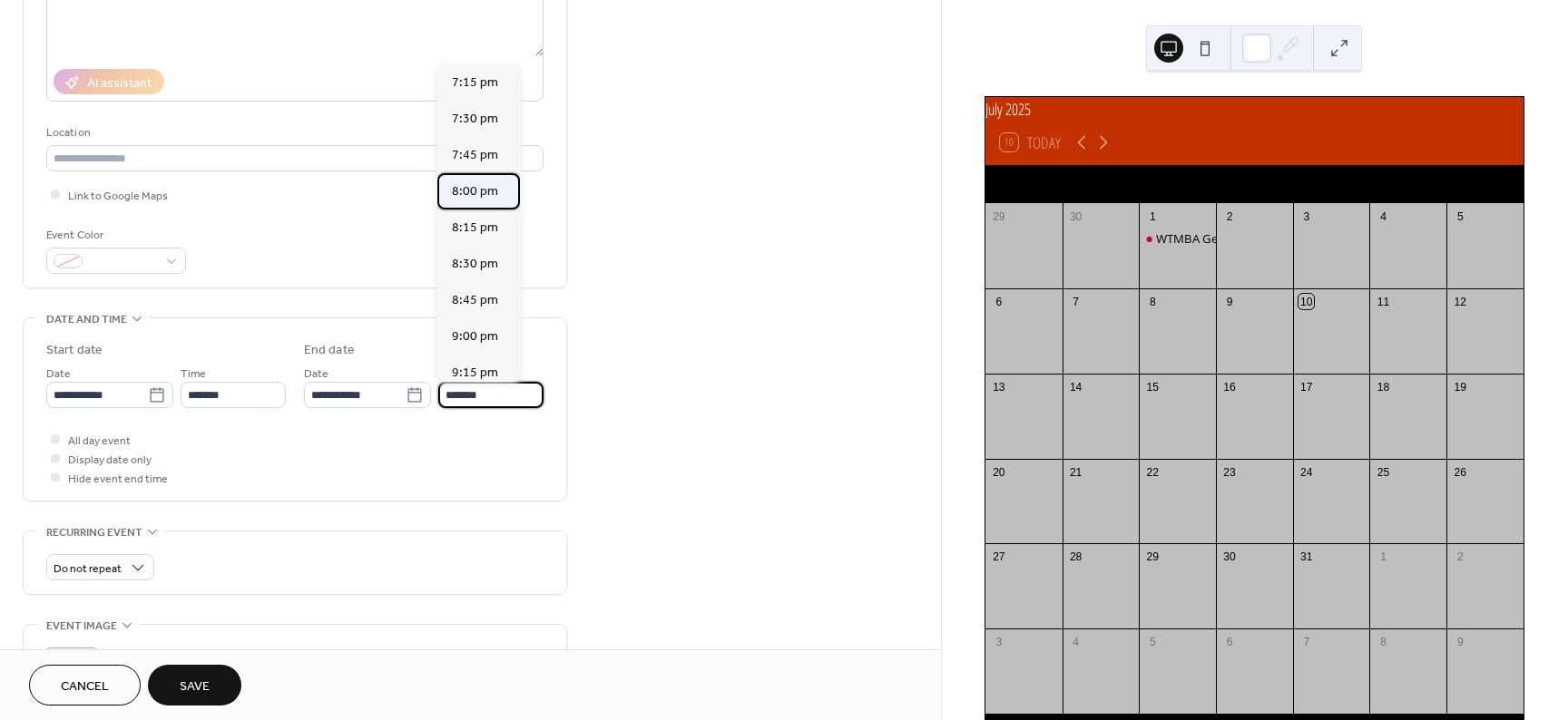 click on "8:00 pm" at bounding box center (475, 191) 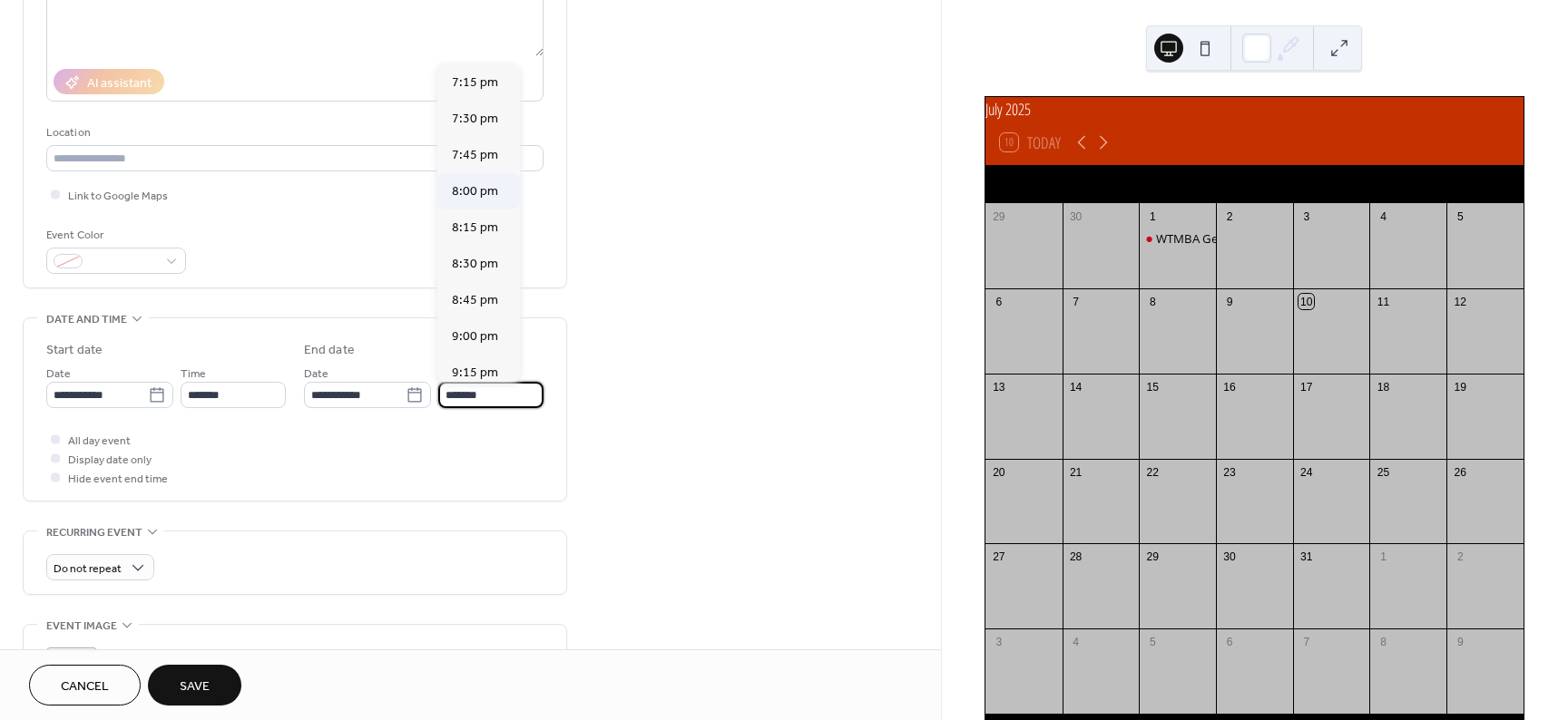 type on "*******" 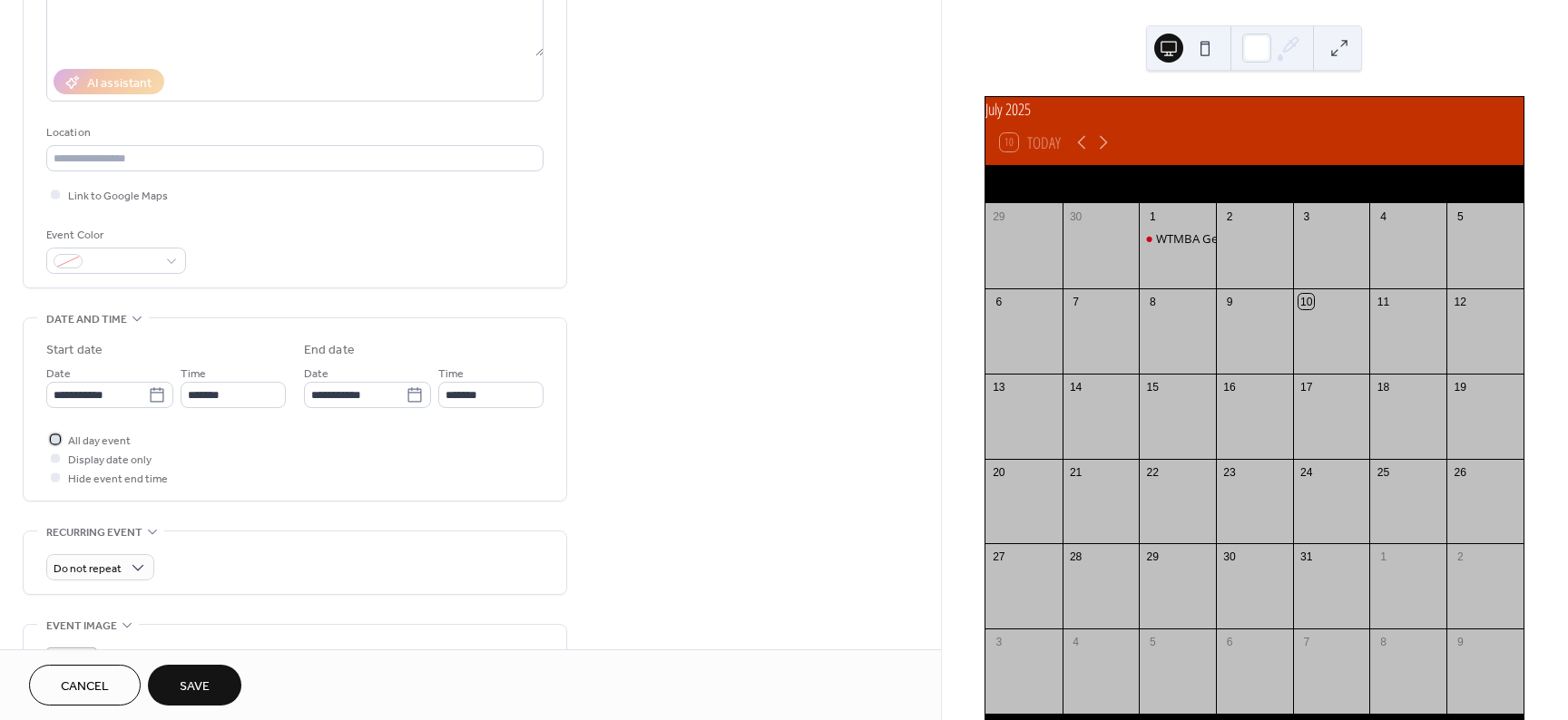click at bounding box center [55, 439] 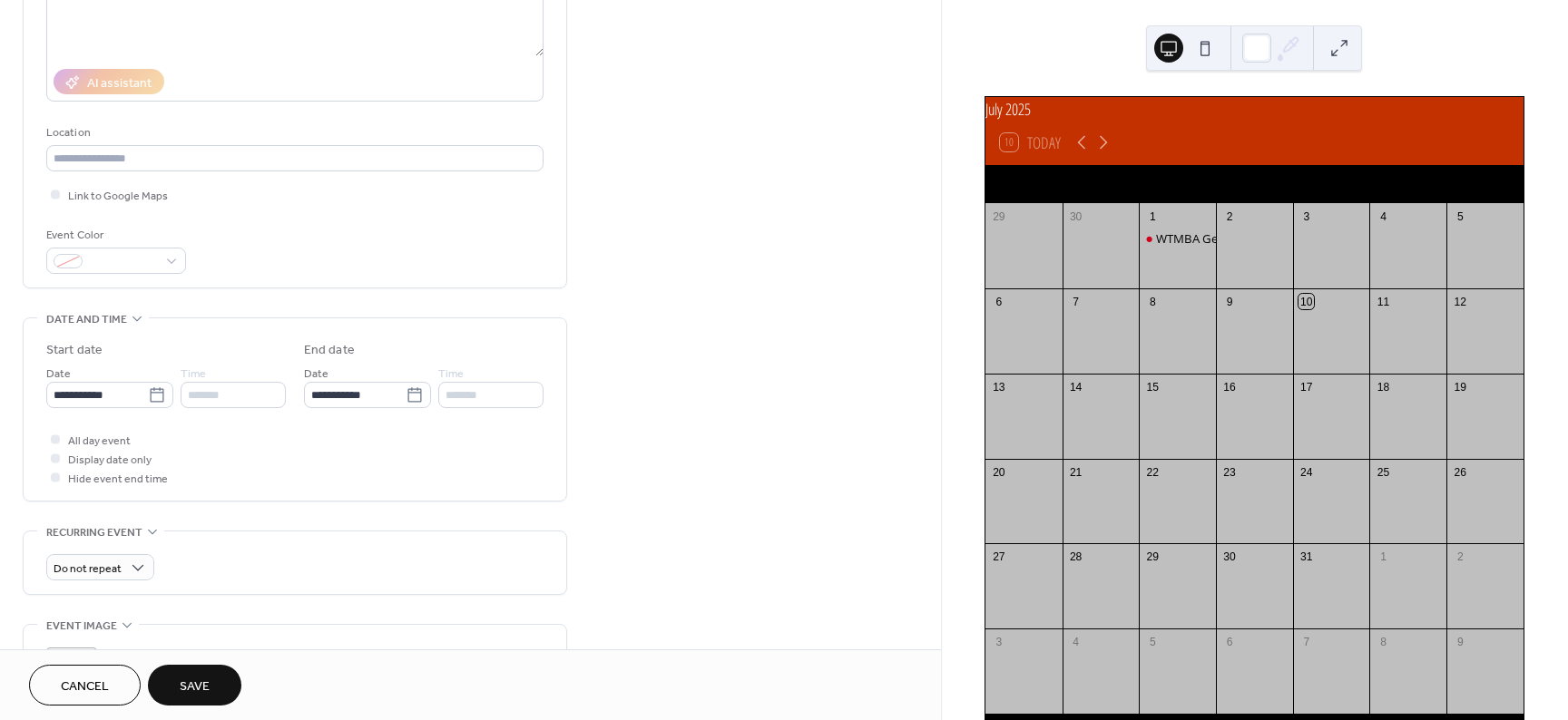 click on "Save" at bounding box center (194, 686) 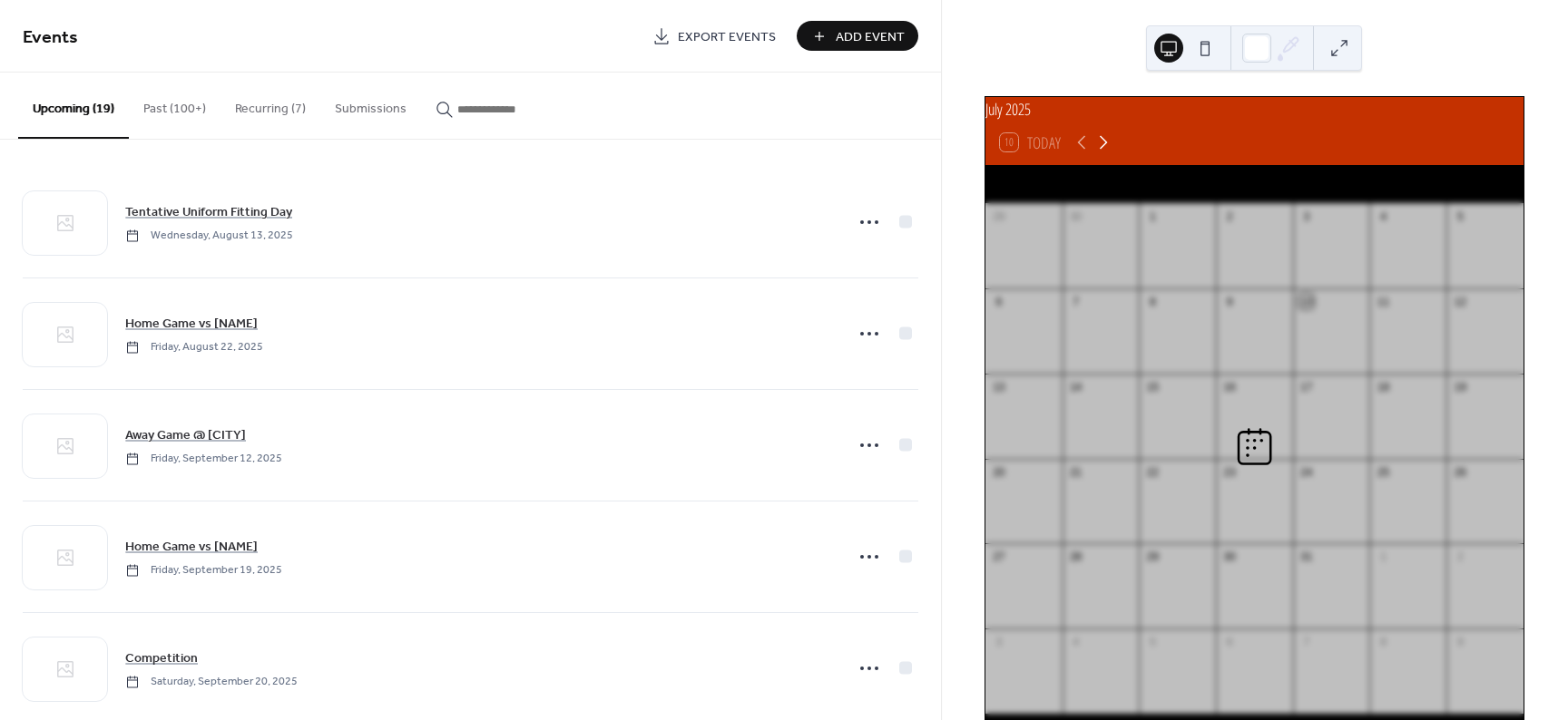 click 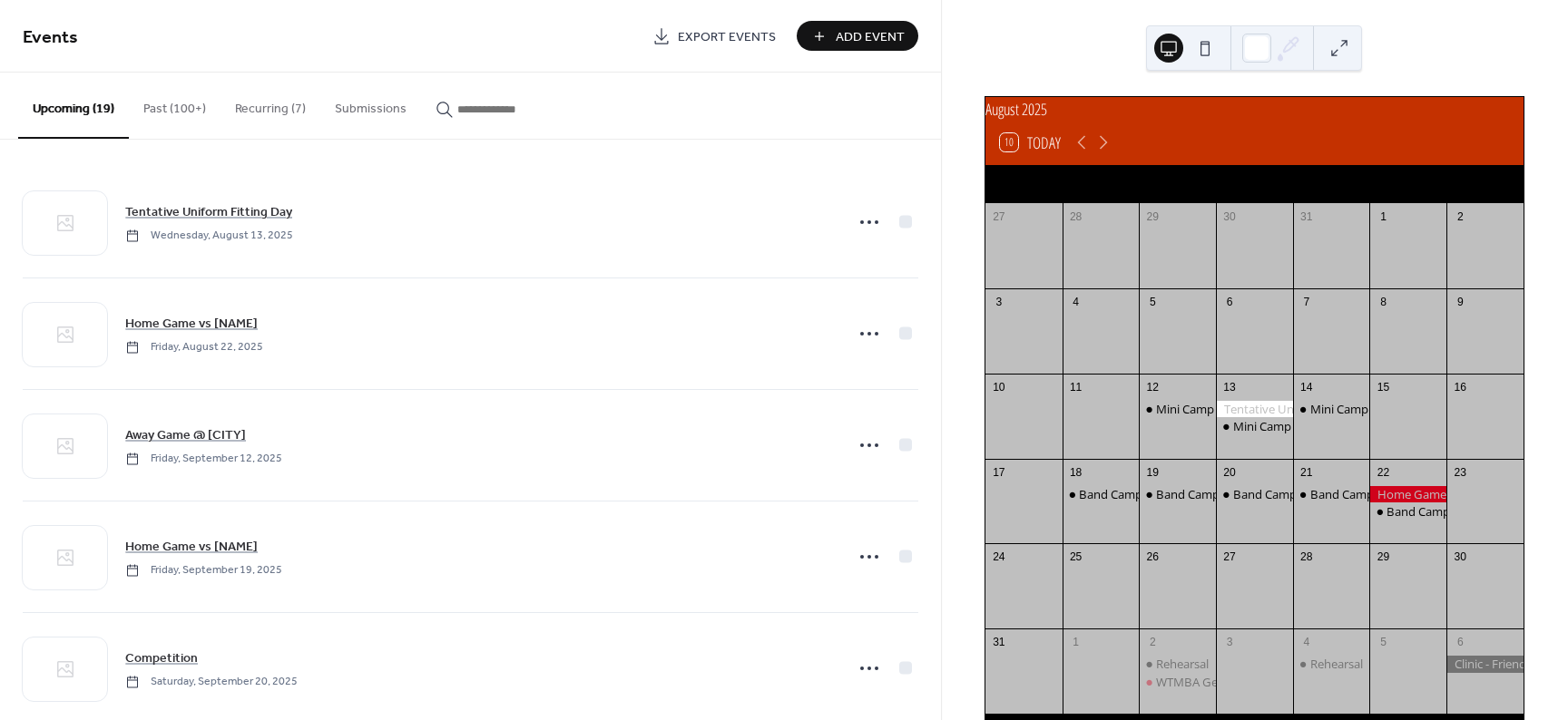 click on "Add Event" at bounding box center [870, 37] 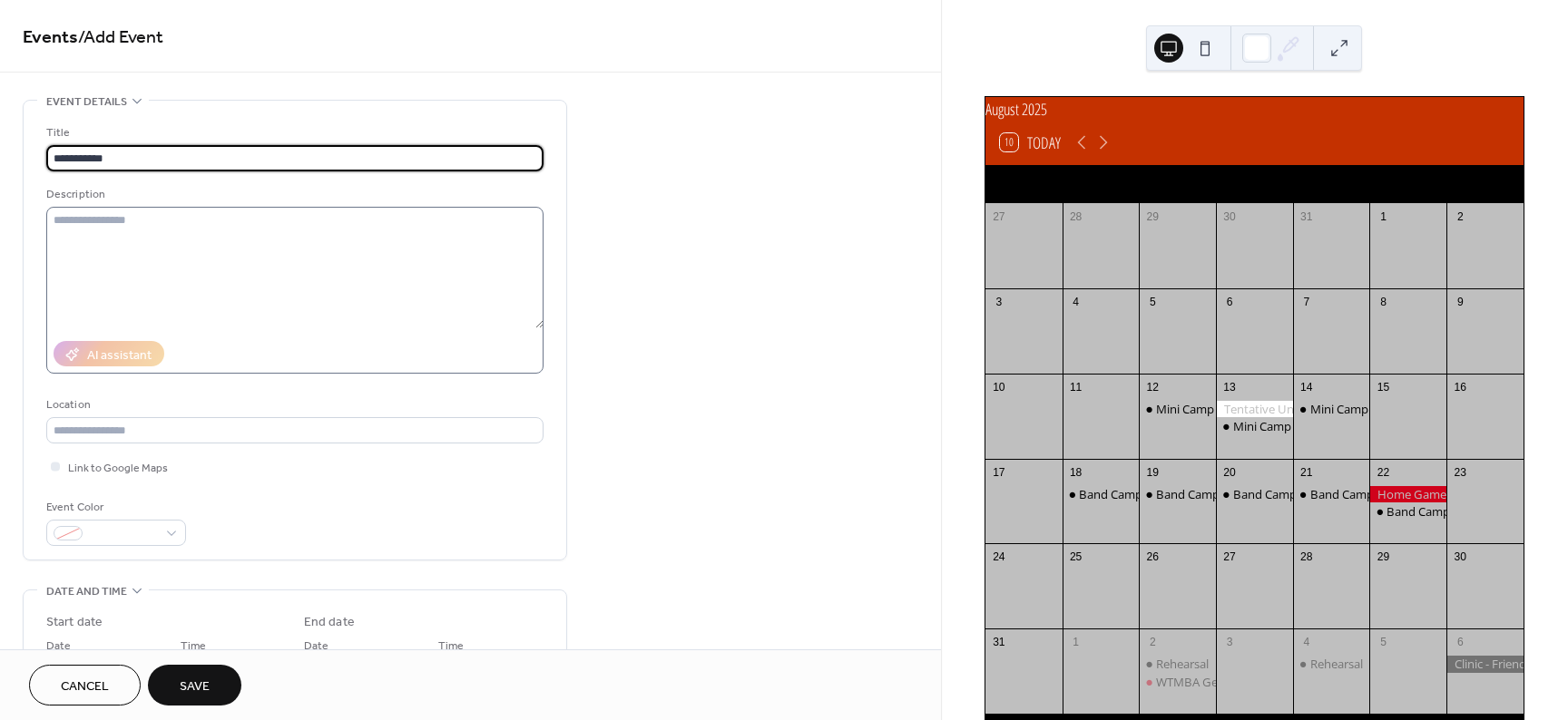 type on "**********" 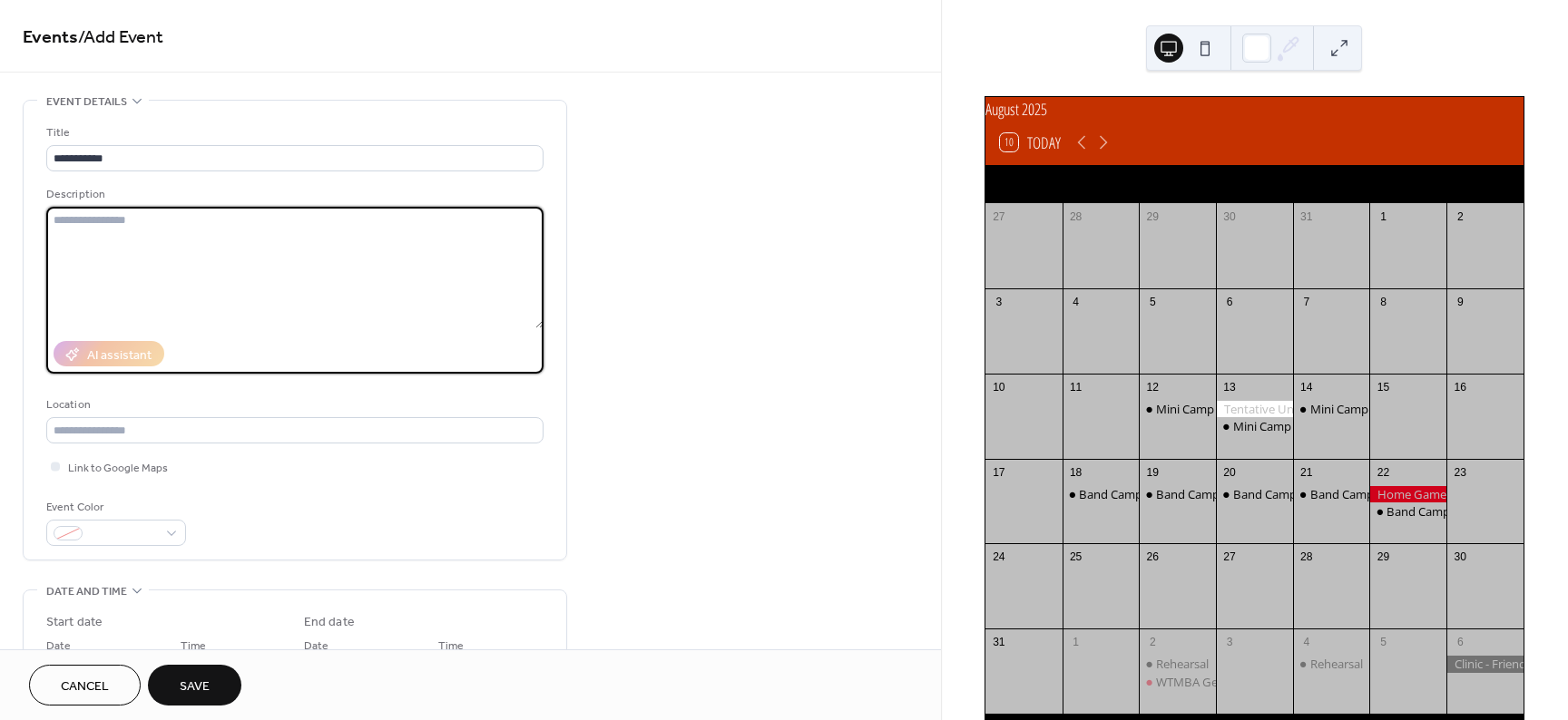 click at bounding box center [295, 268] 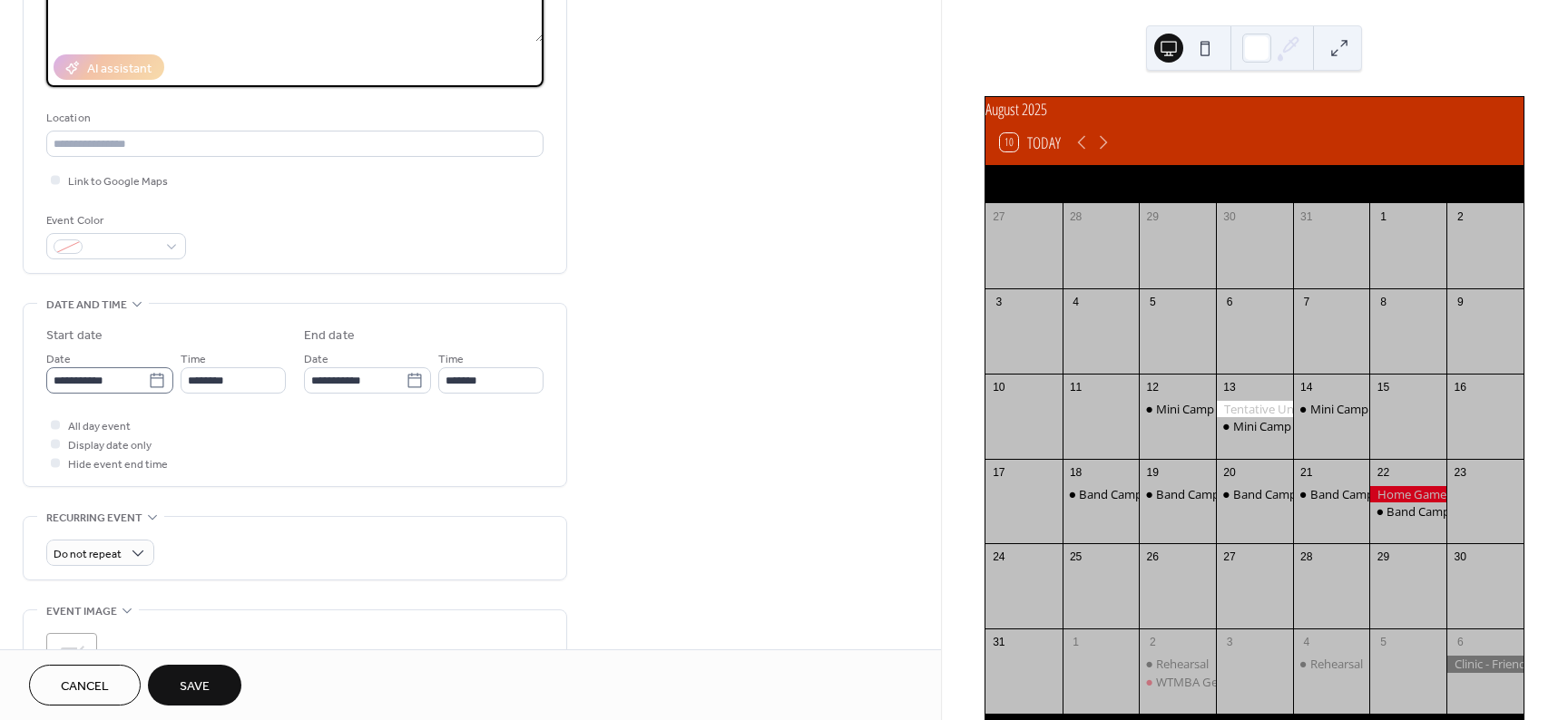 scroll, scrollTop: 363, scrollLeft: 0, axis: vertical 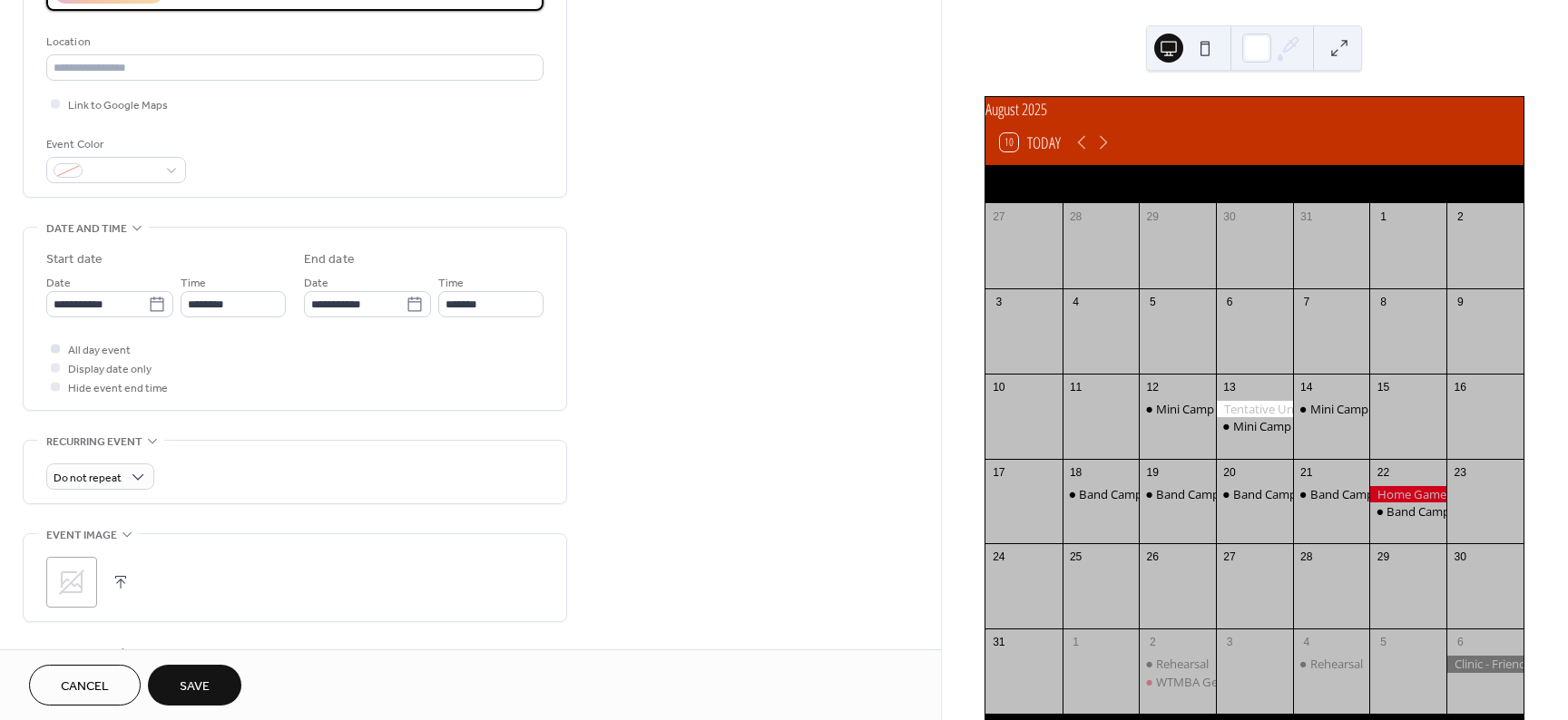 type on "**********" 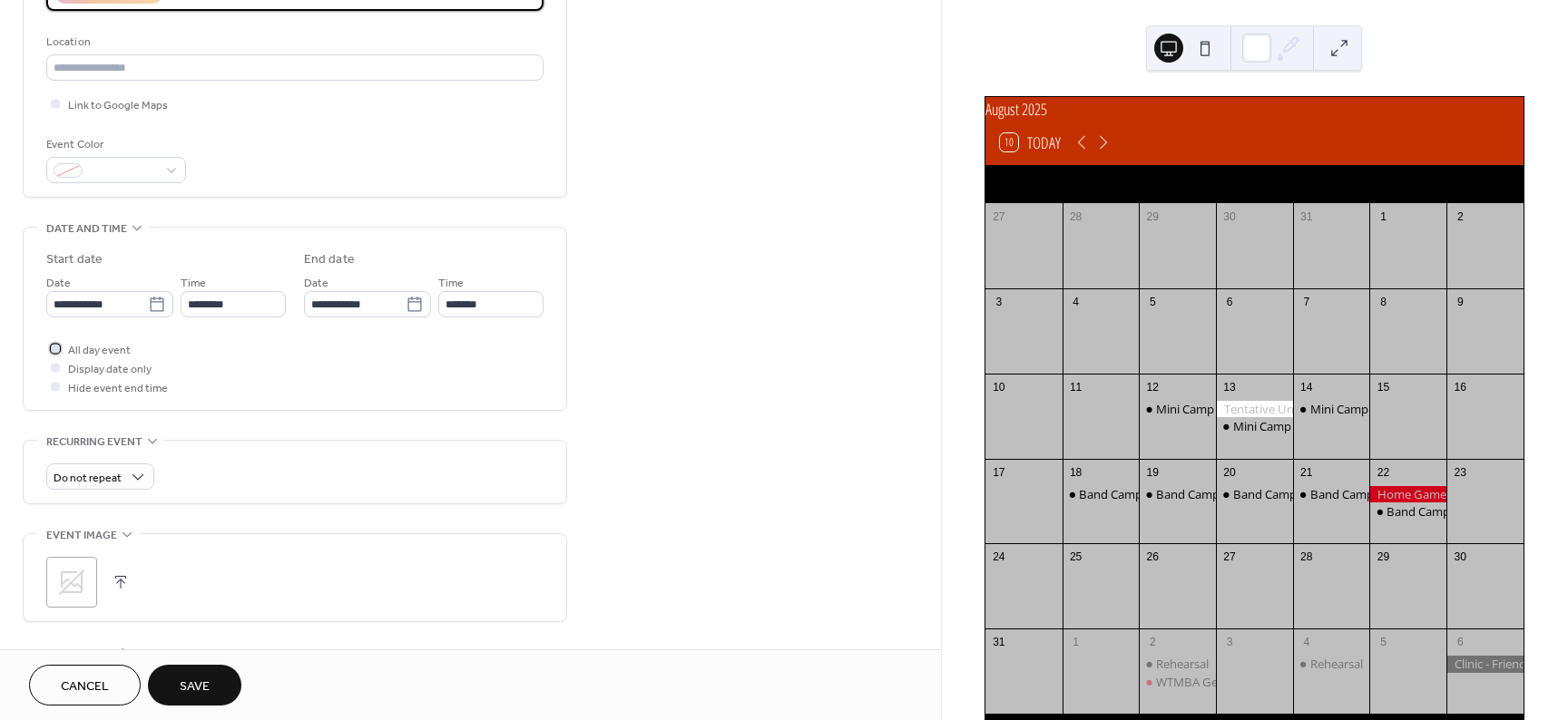 click at bounding box center (55, 348) 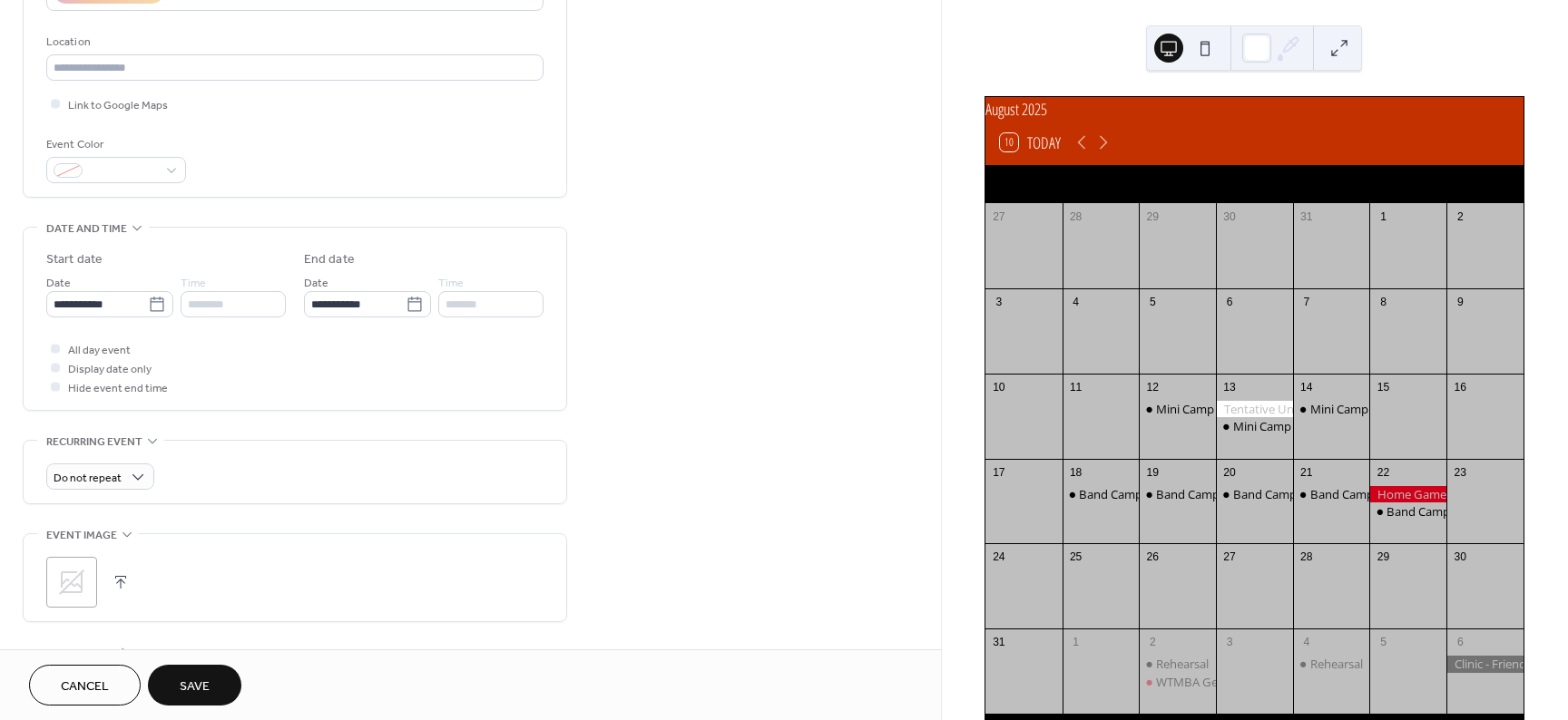 drag, startPoint x: 191, startPoint y: 682, endPoint x: 515, endPoint y: 590, distance: 336.80855 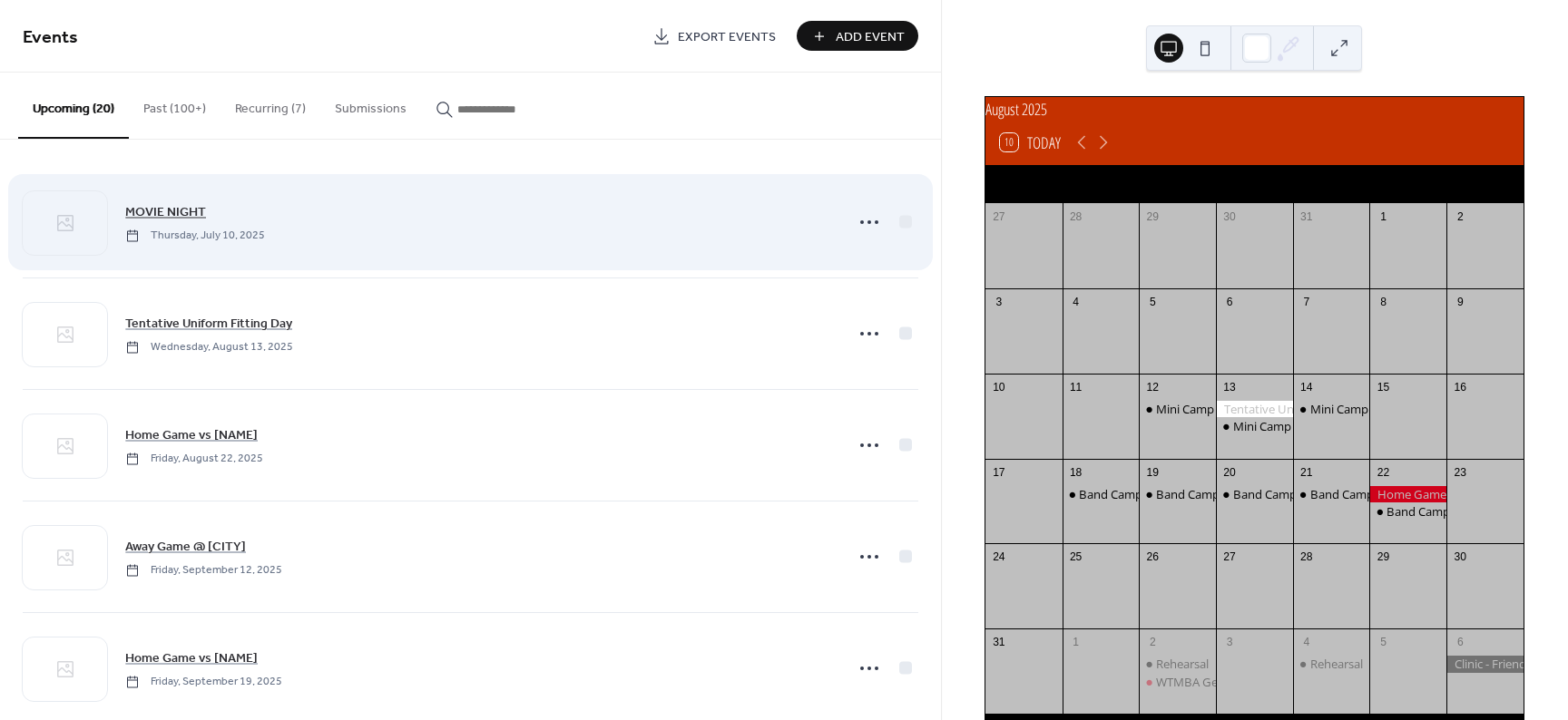 click on "MOVIE NIGHT" at bounding box center [165, 212] 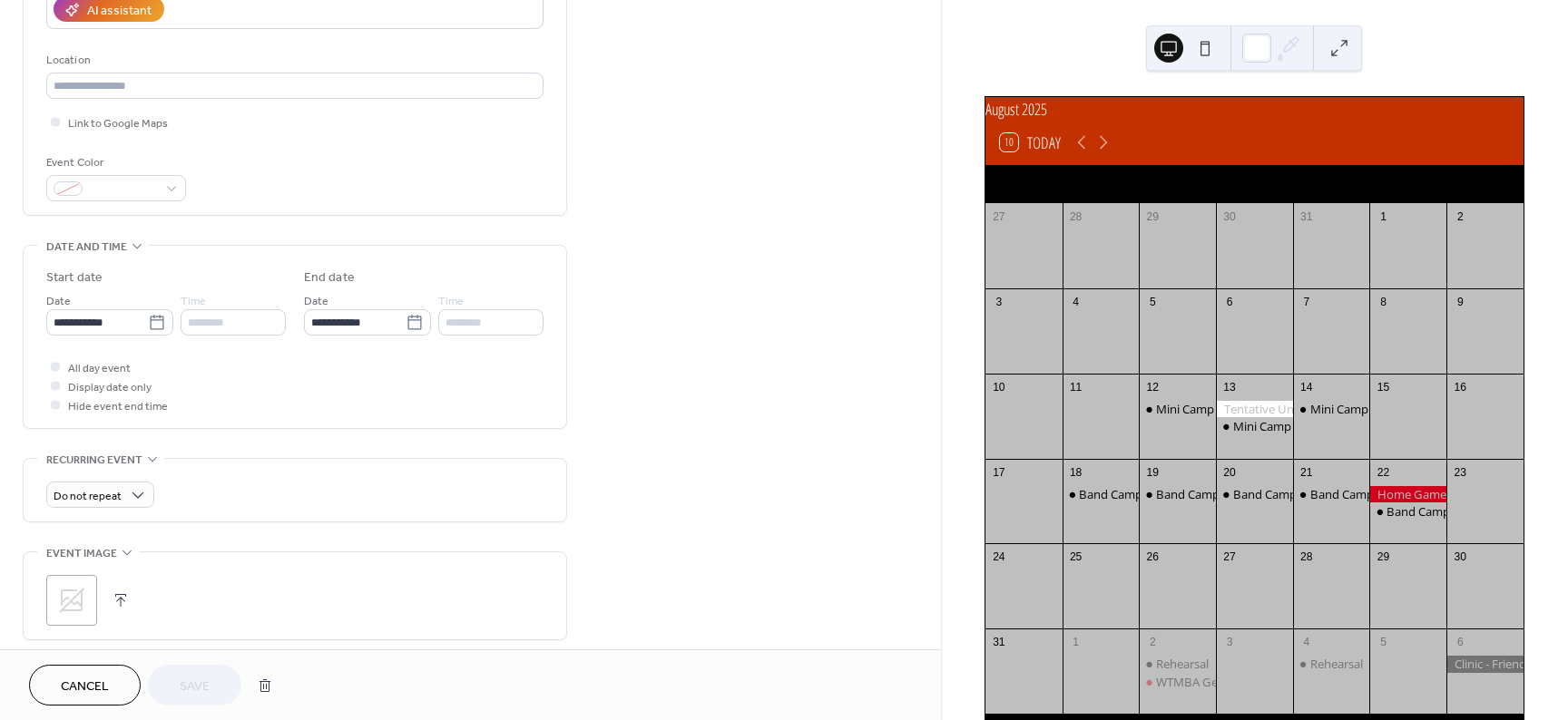scroll, scrollTop: 363, scrollLeft: 0, axis: vertical 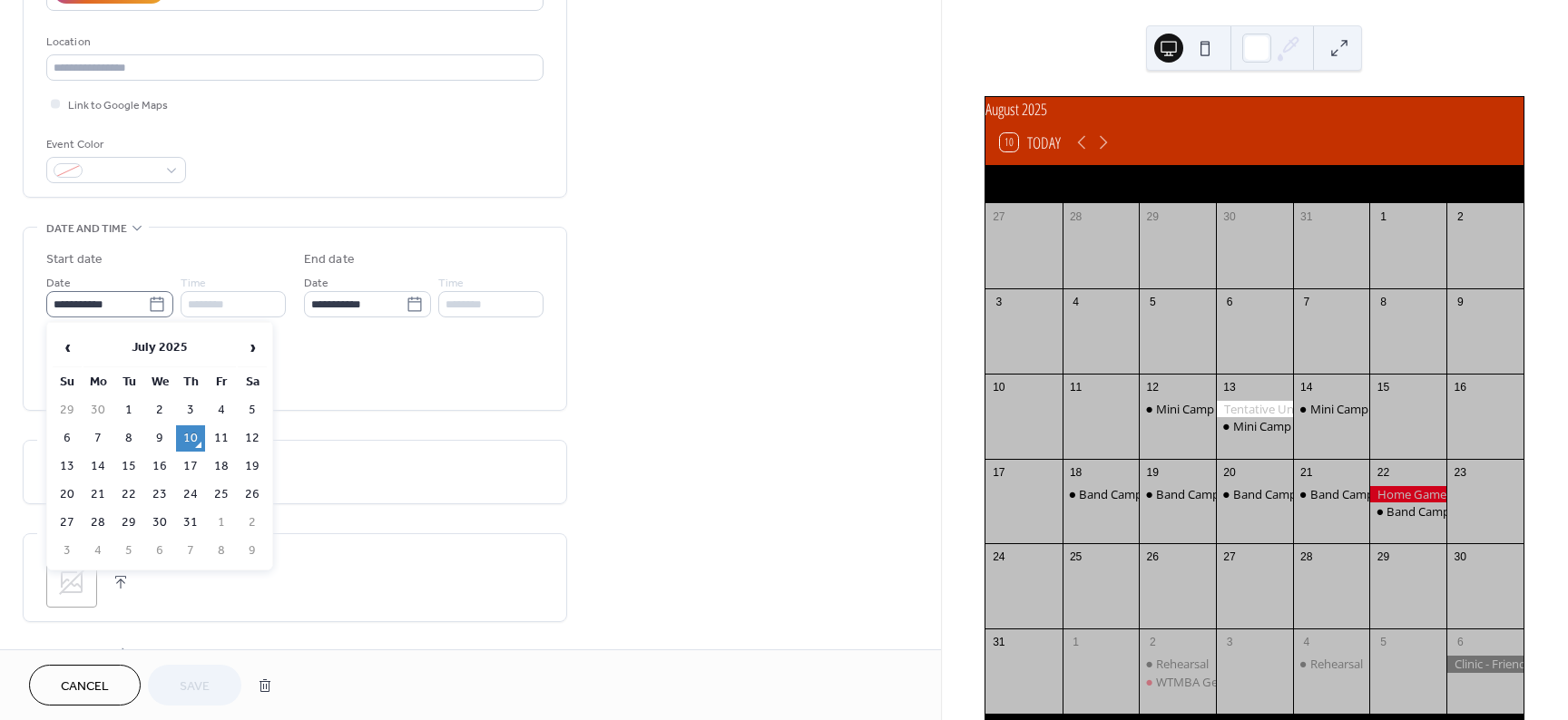 click 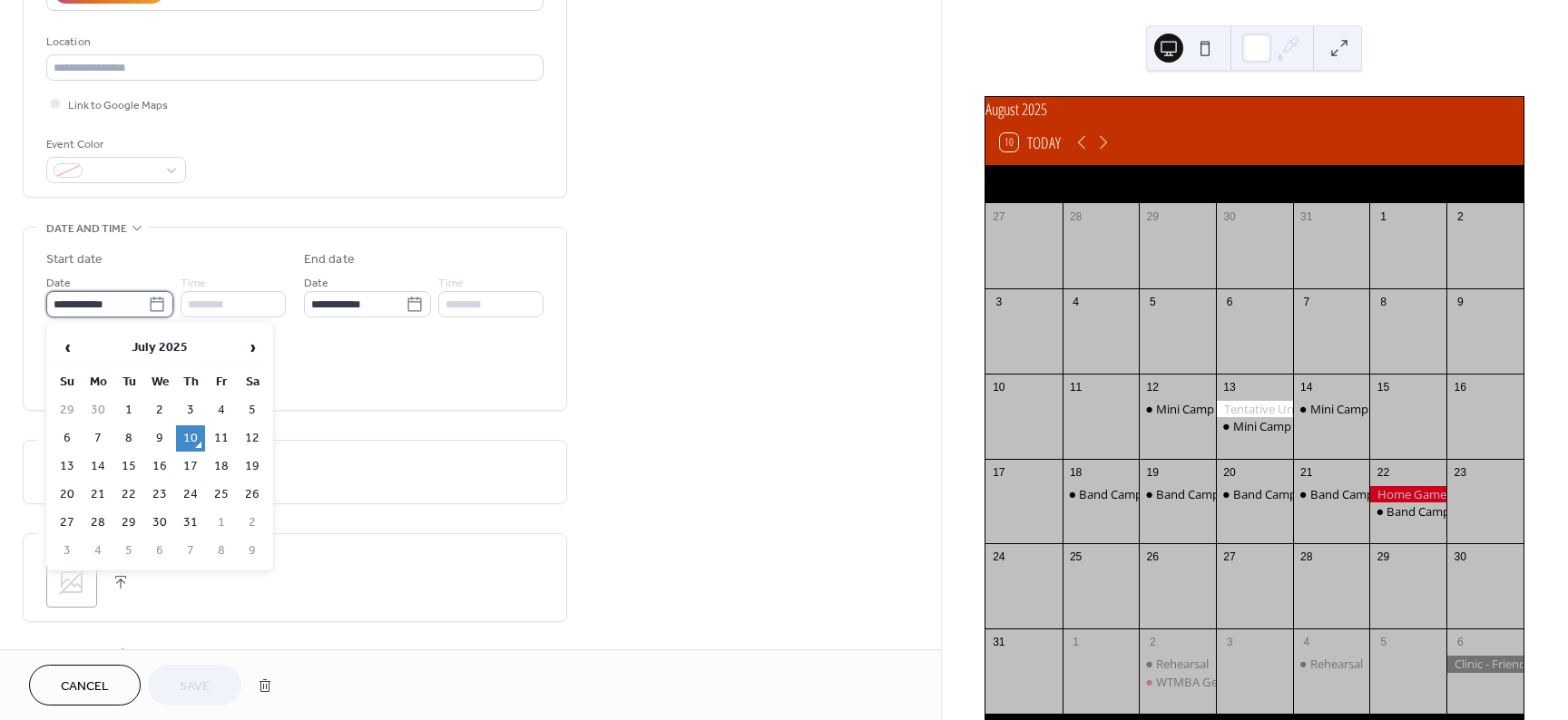 click on "**********" at bounding box center [97, 304] 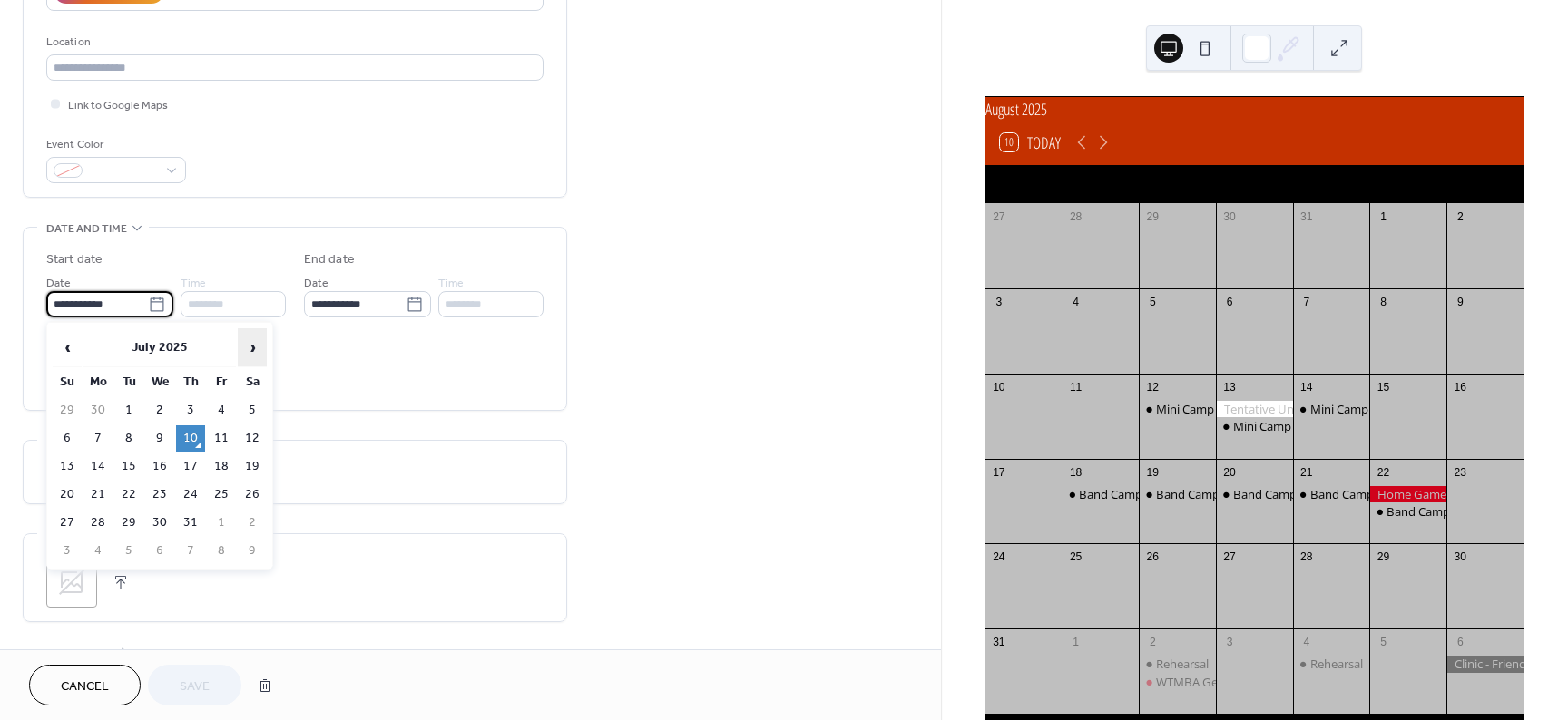 click on "›" at bounding box center [252, 347] 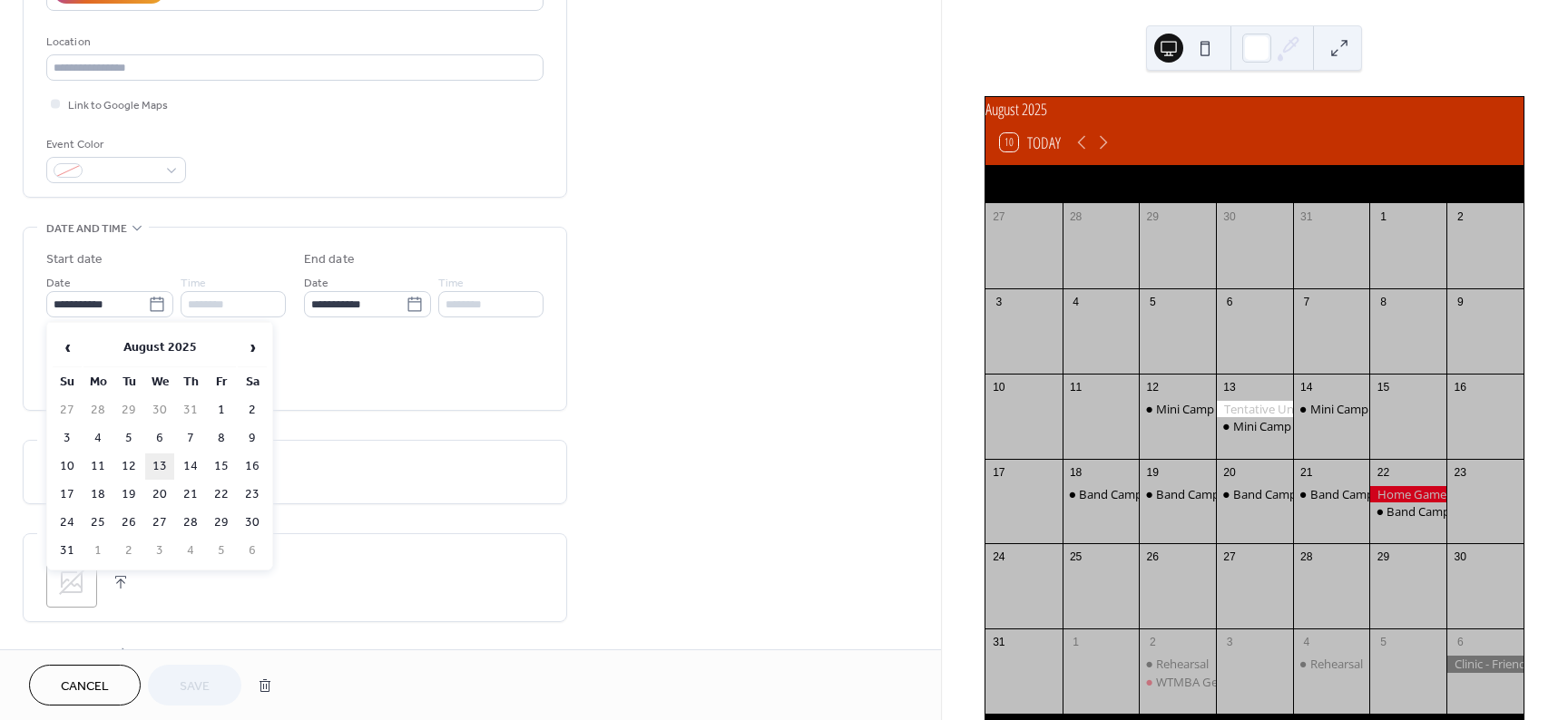 click on "13" at bounding box center [160, 466] 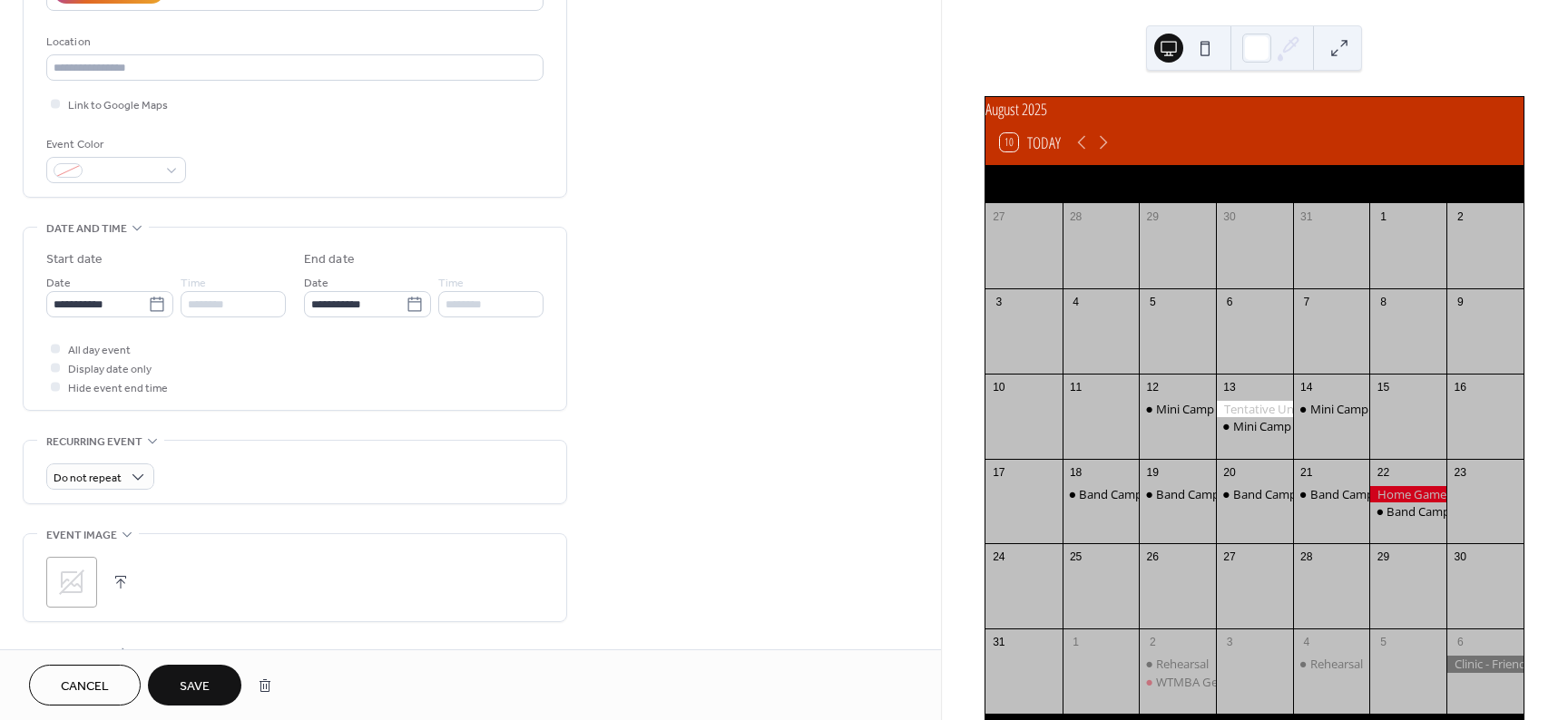 click on "Save" at bounding box center (194, 686) 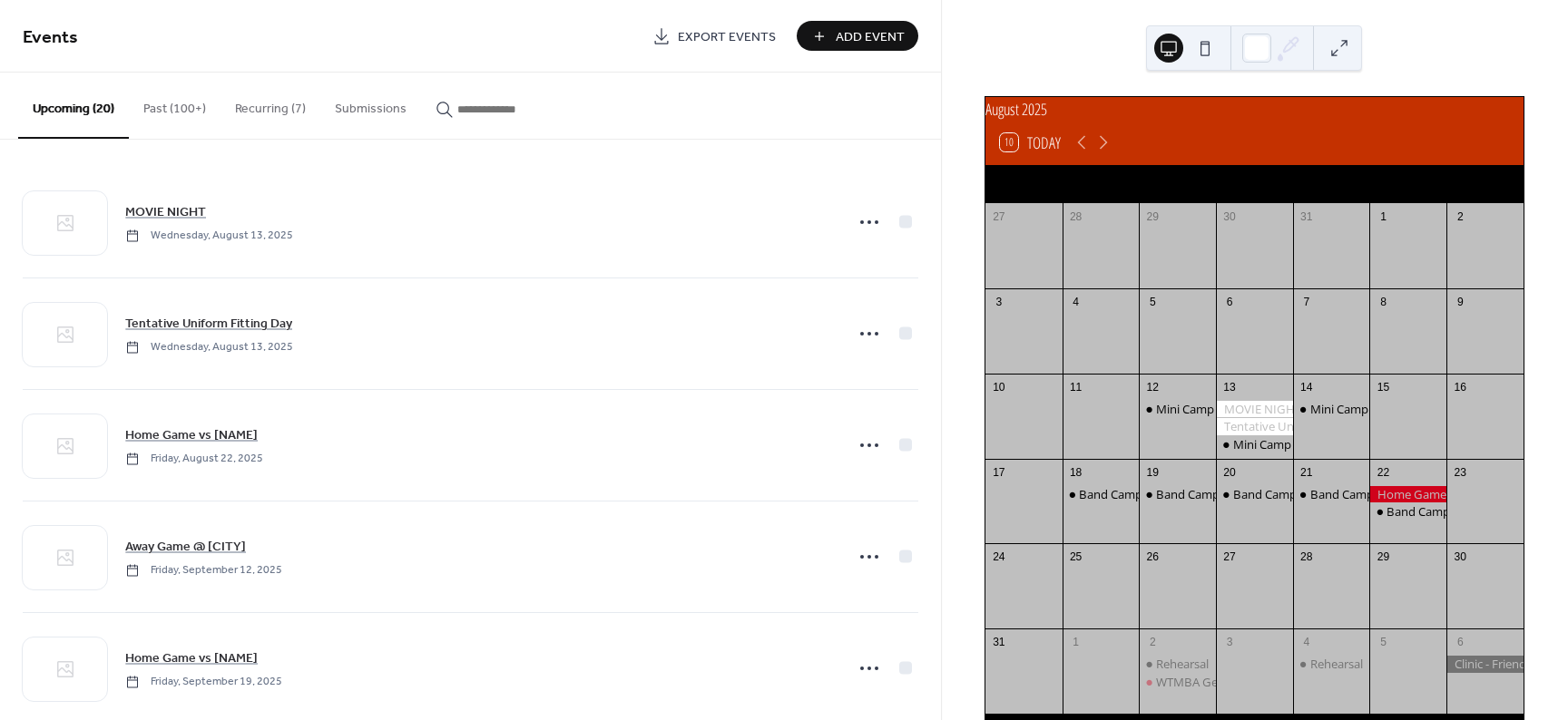 click on "Add Event" at bounding box center [870, 37] 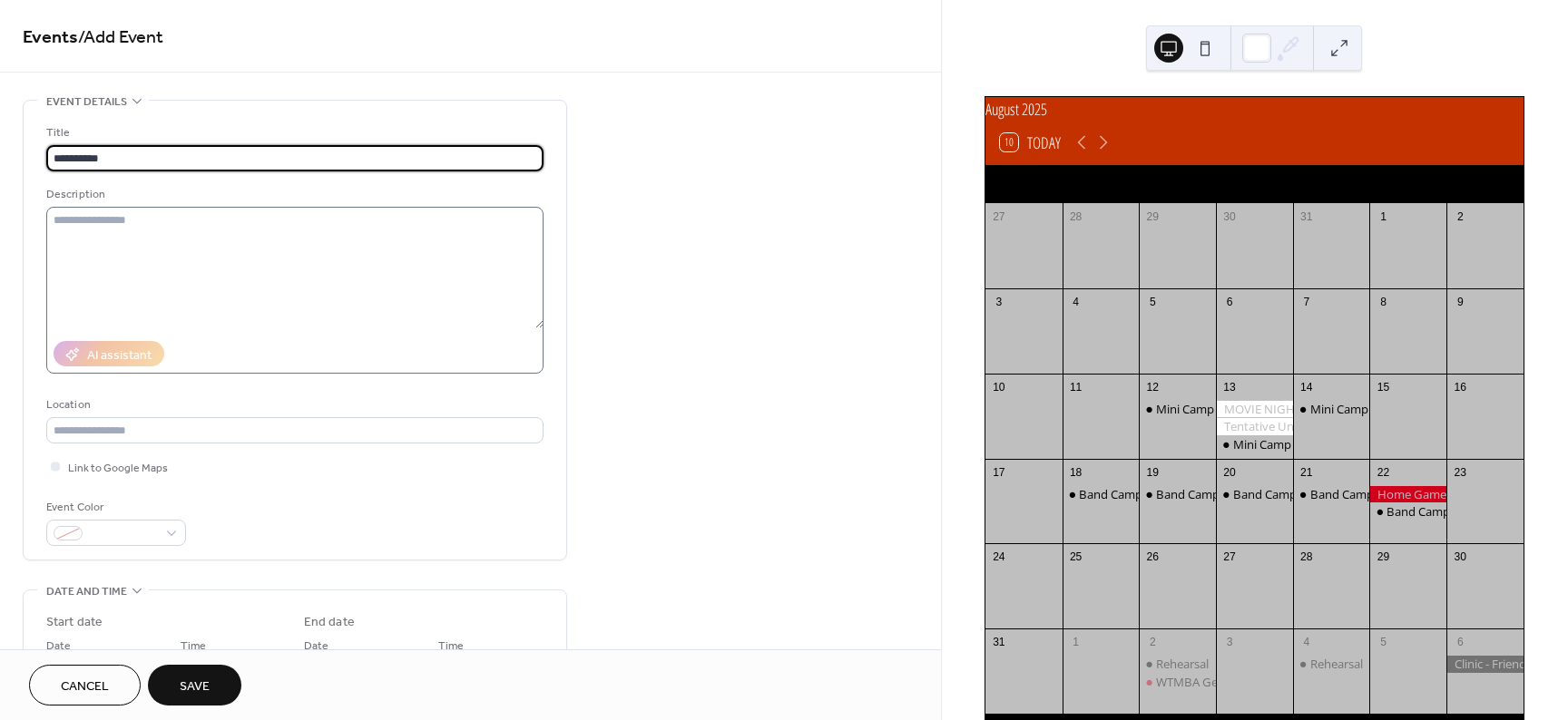type on "**********" 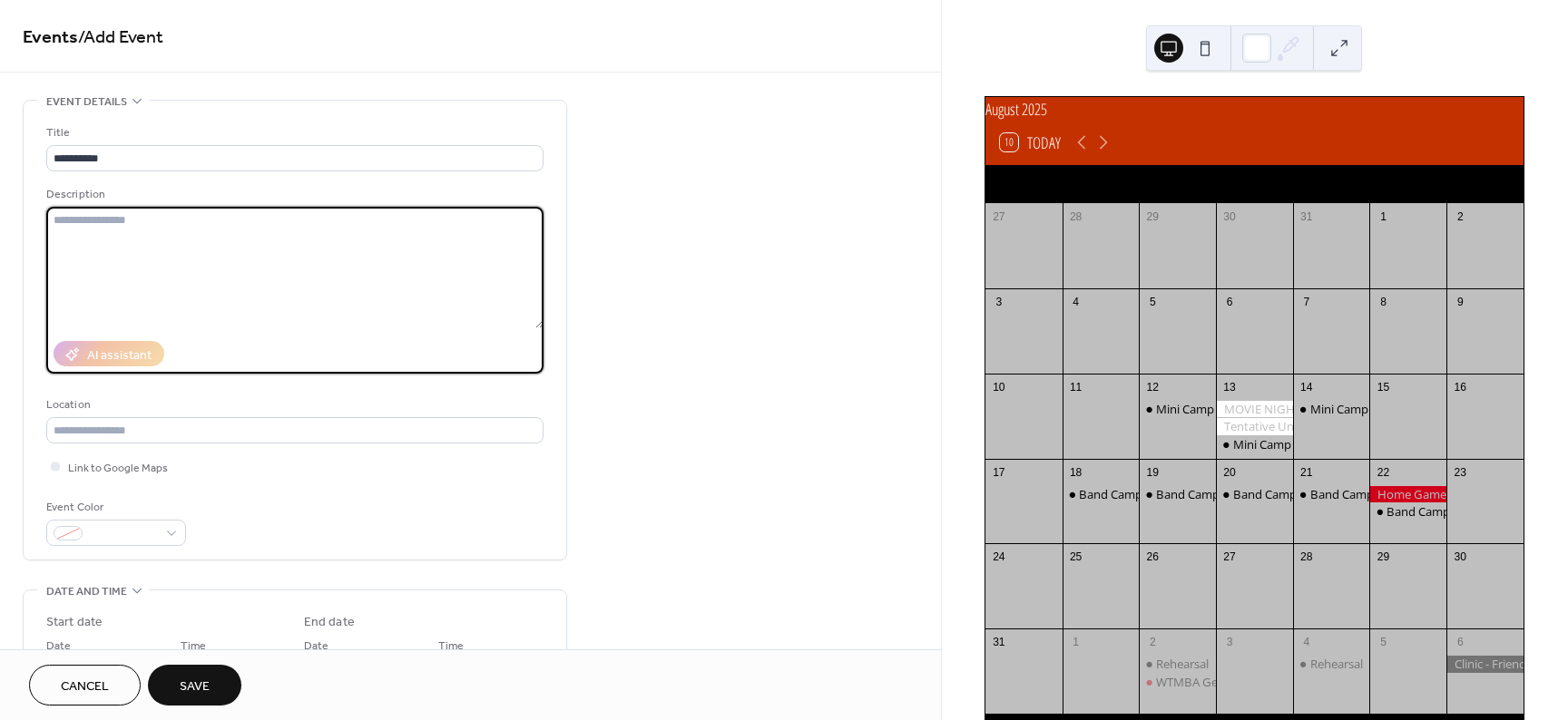 click at bounding box center (295, 268) 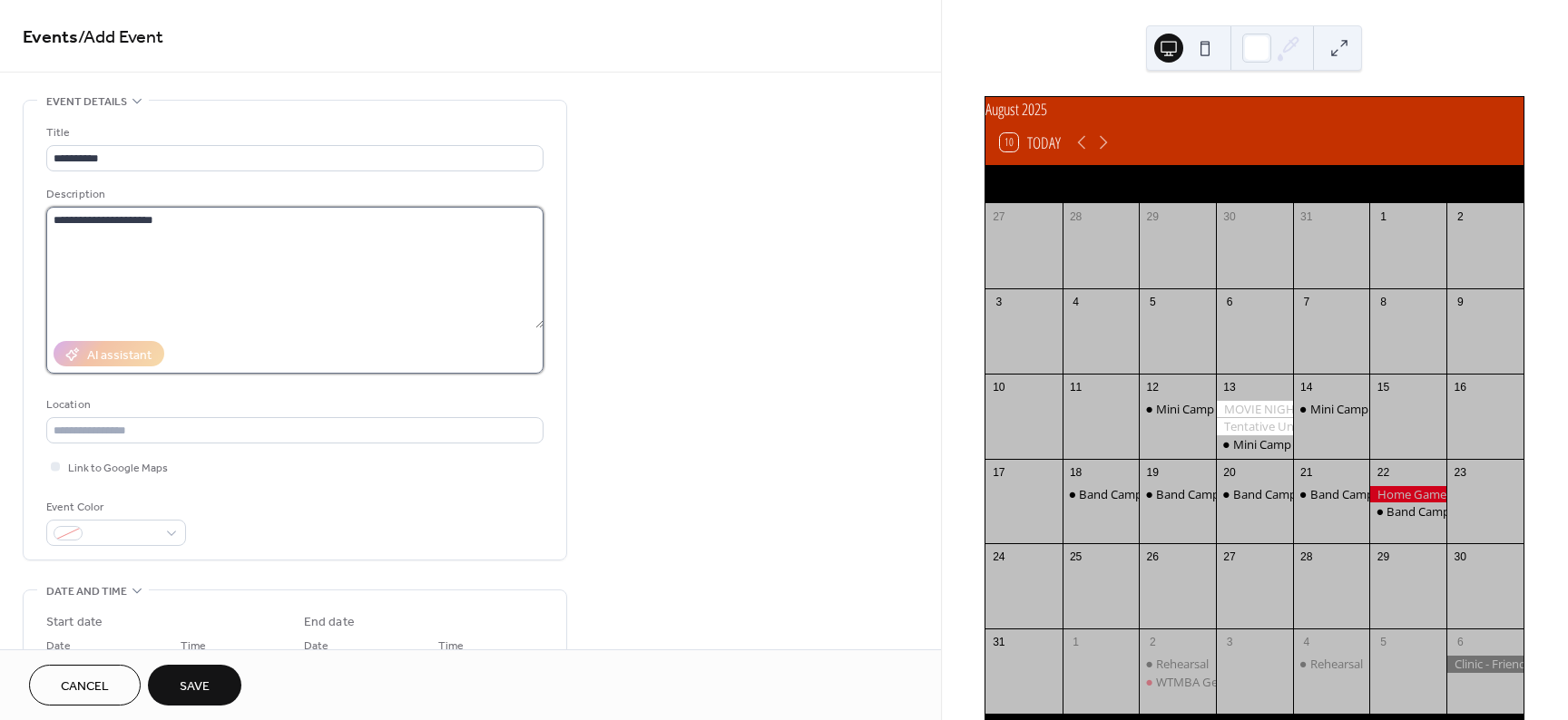 click on "**********" at bounding box center (295, 268) 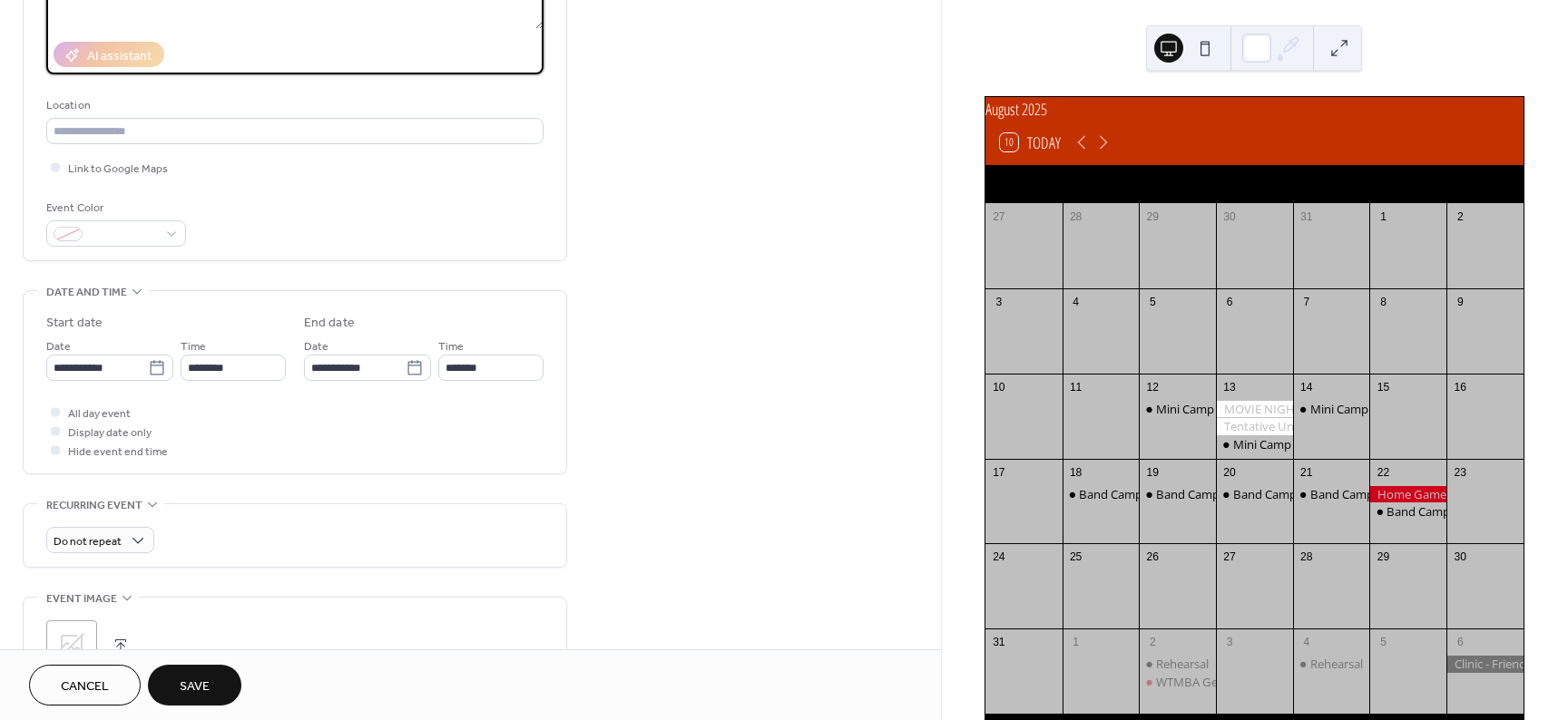 scroll, scrollTop: 363, scrollLeft: 0, axis: vertical 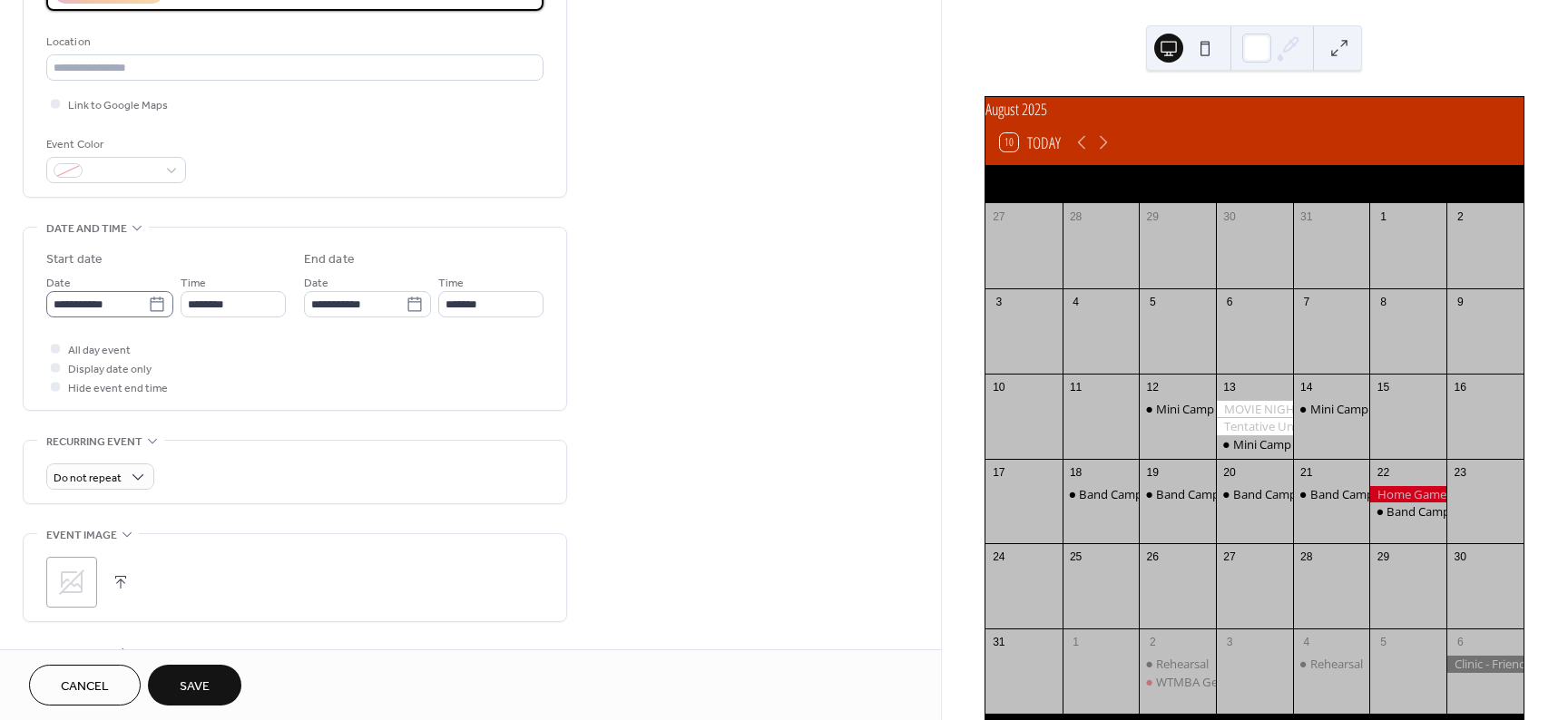 type on "**********" 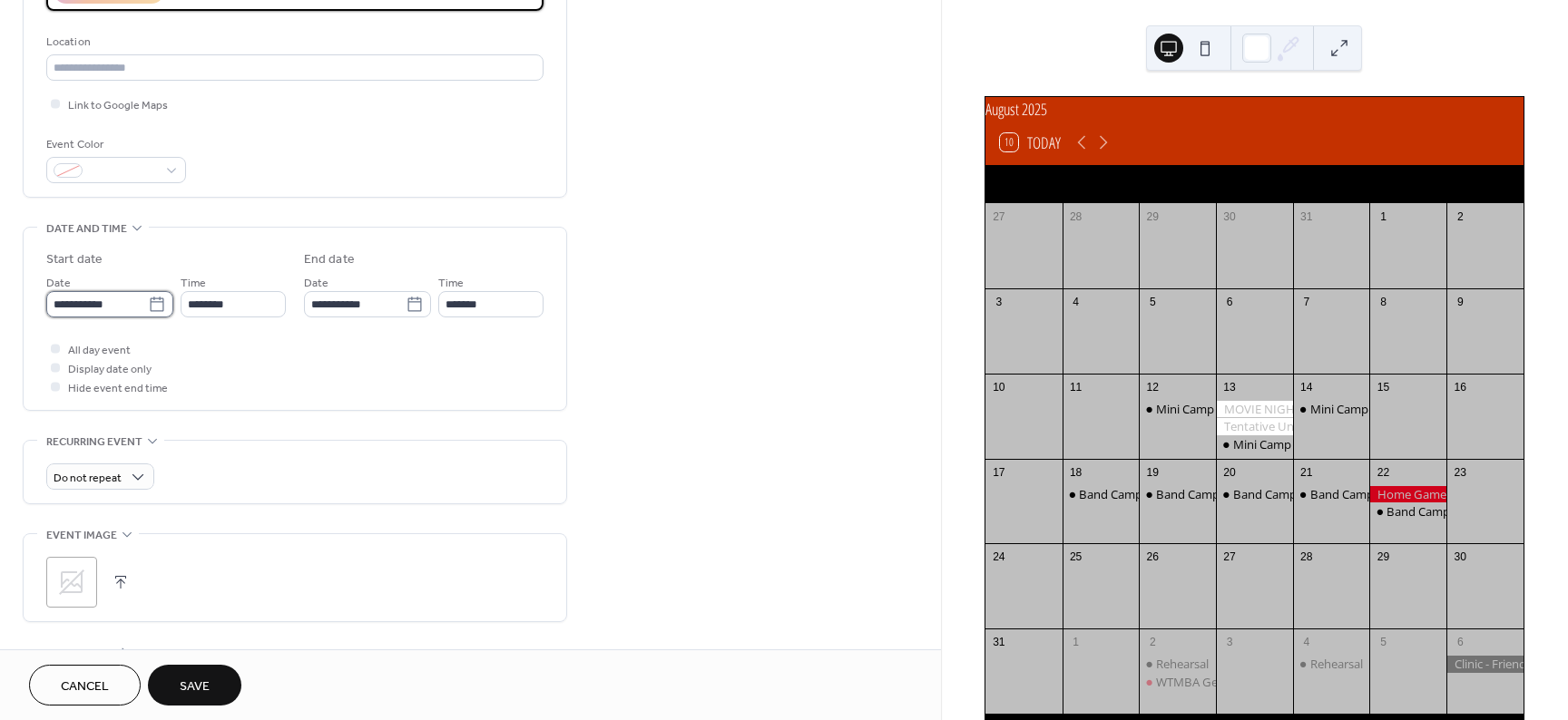 click on "**********" at bounding box center [97, 304] 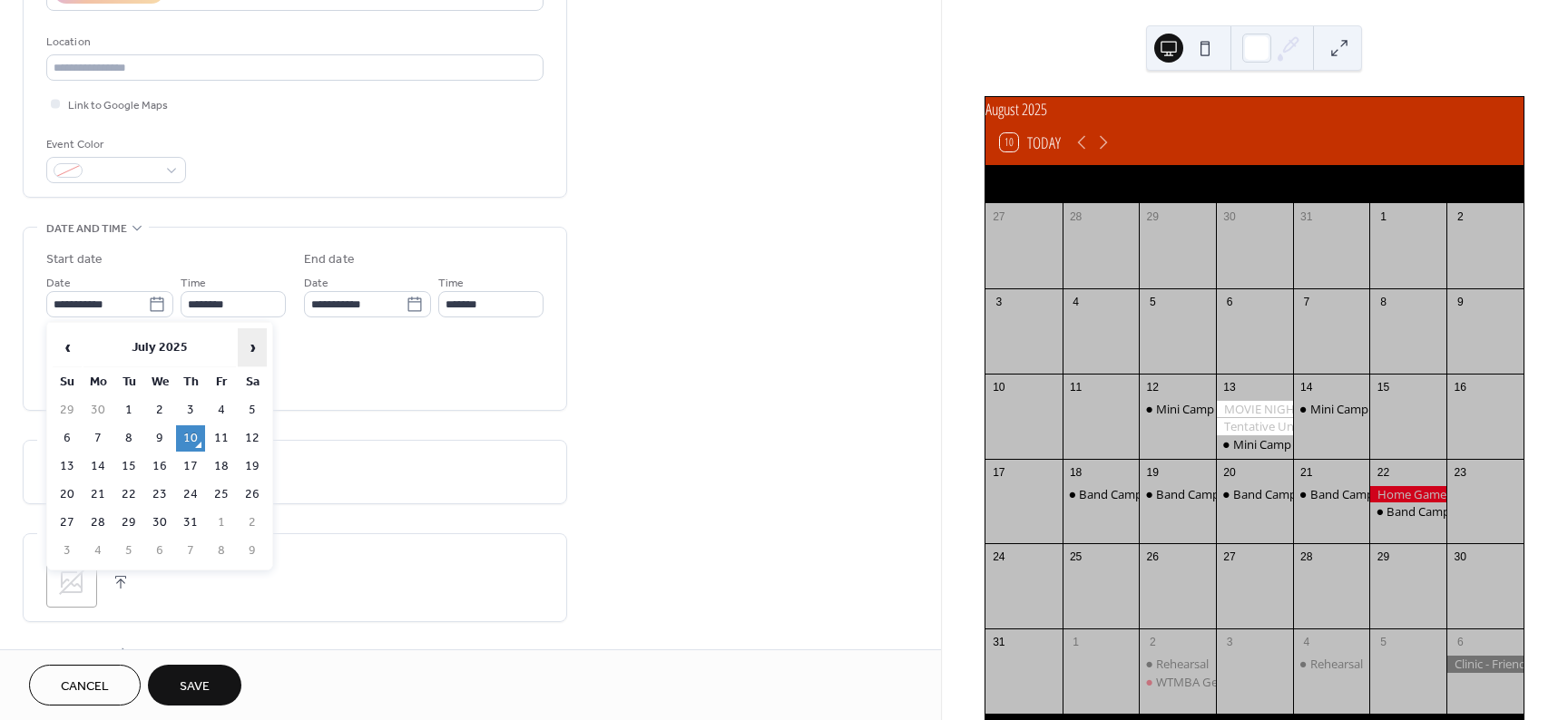 click on "›" at bounding box center [252, 347] 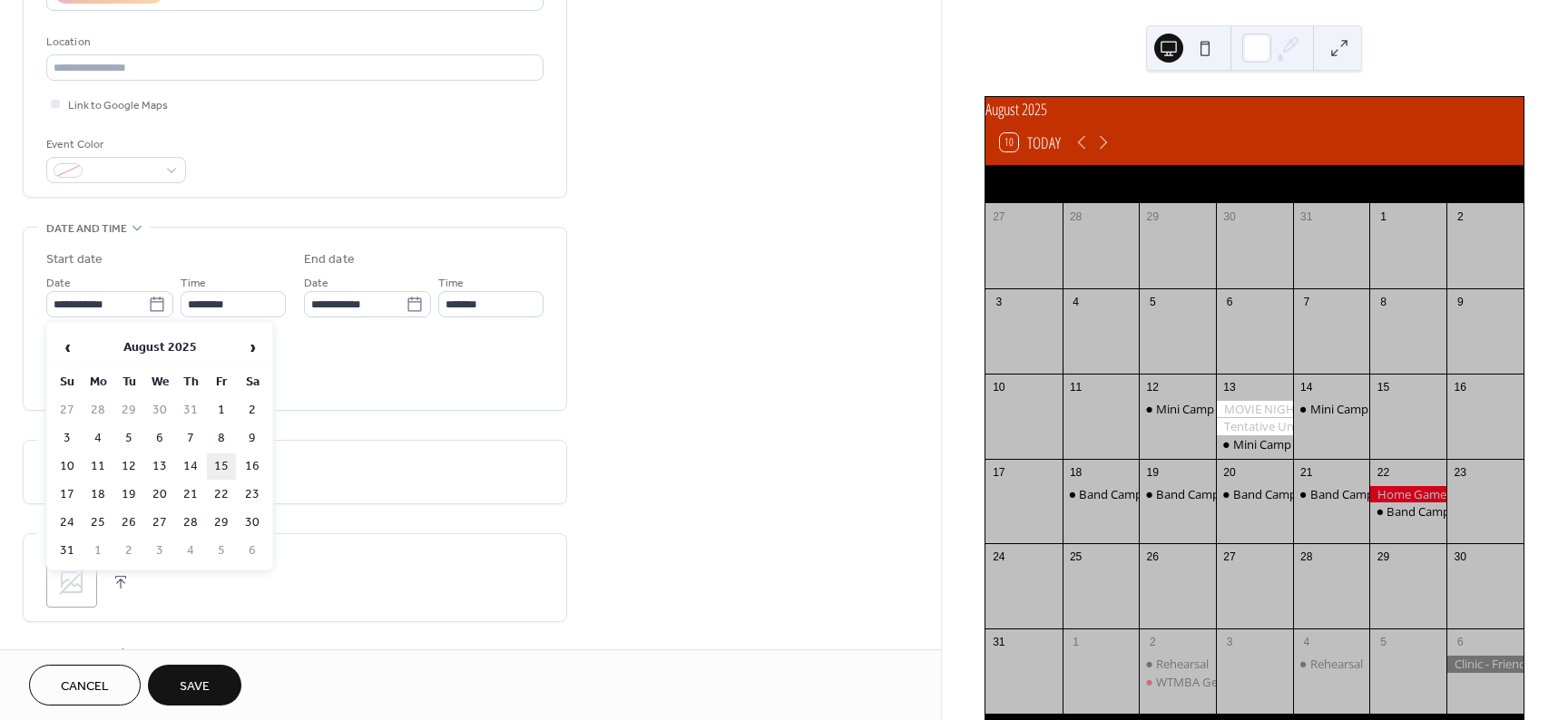click on "15" at bounding box center (221, 466) 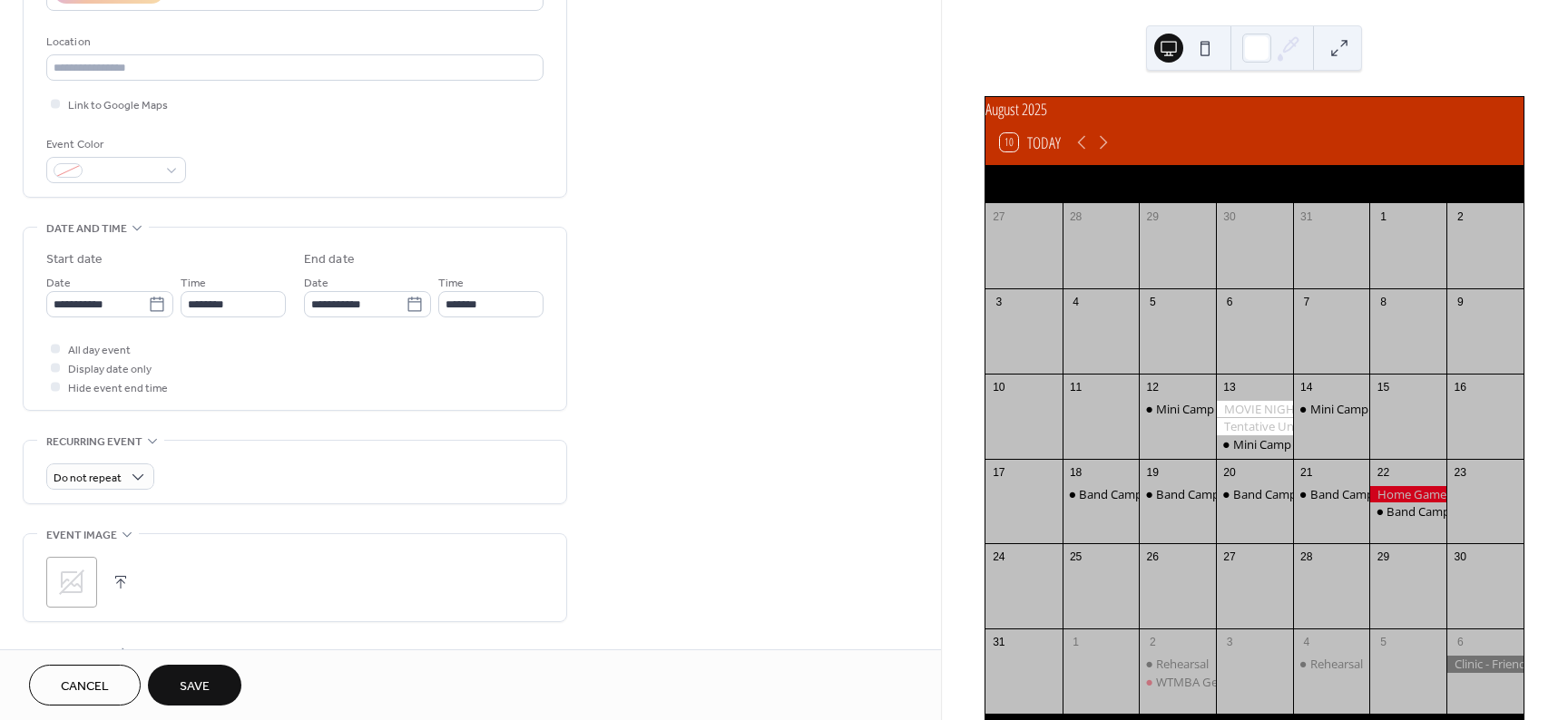 click on "**********" at bounding box center (470, 289) 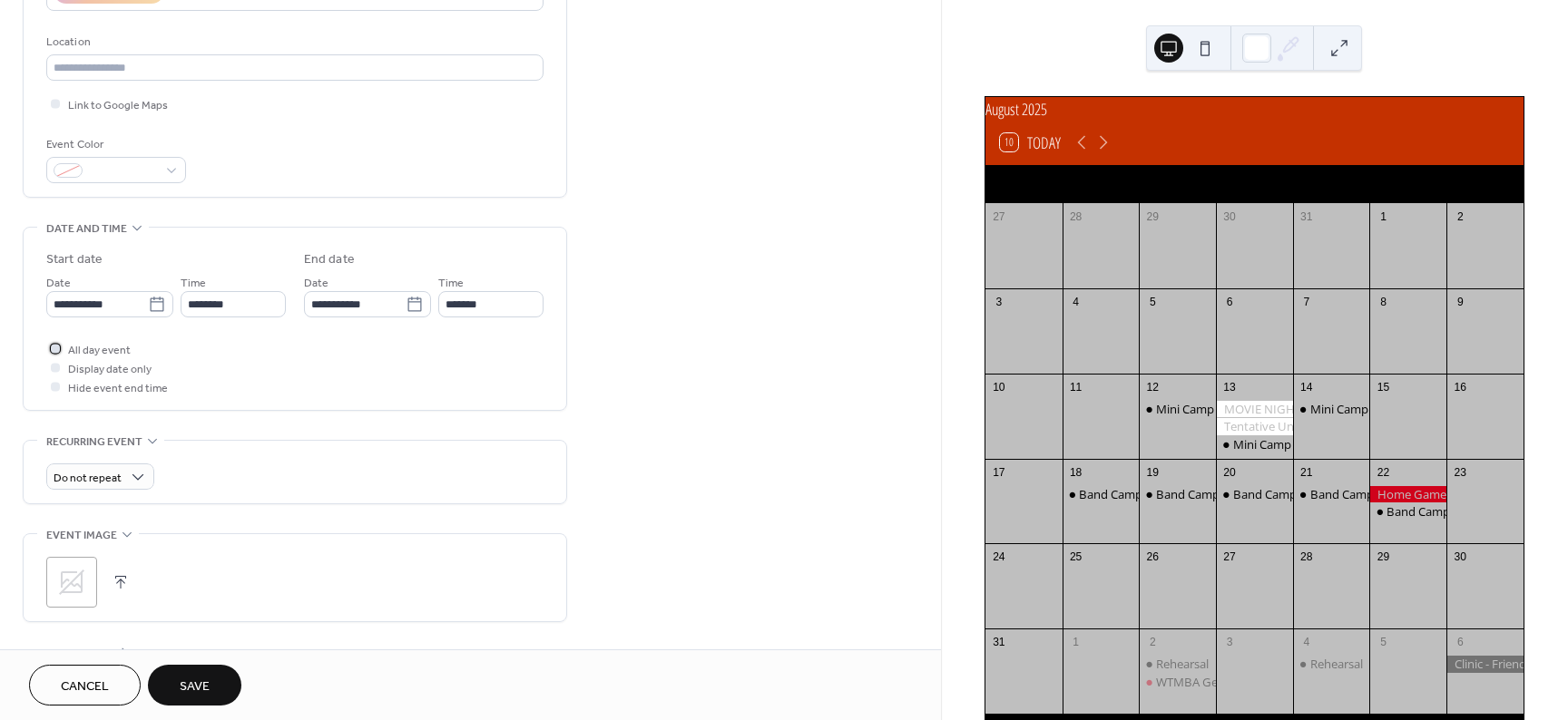 click at bounding box center [55, 348] 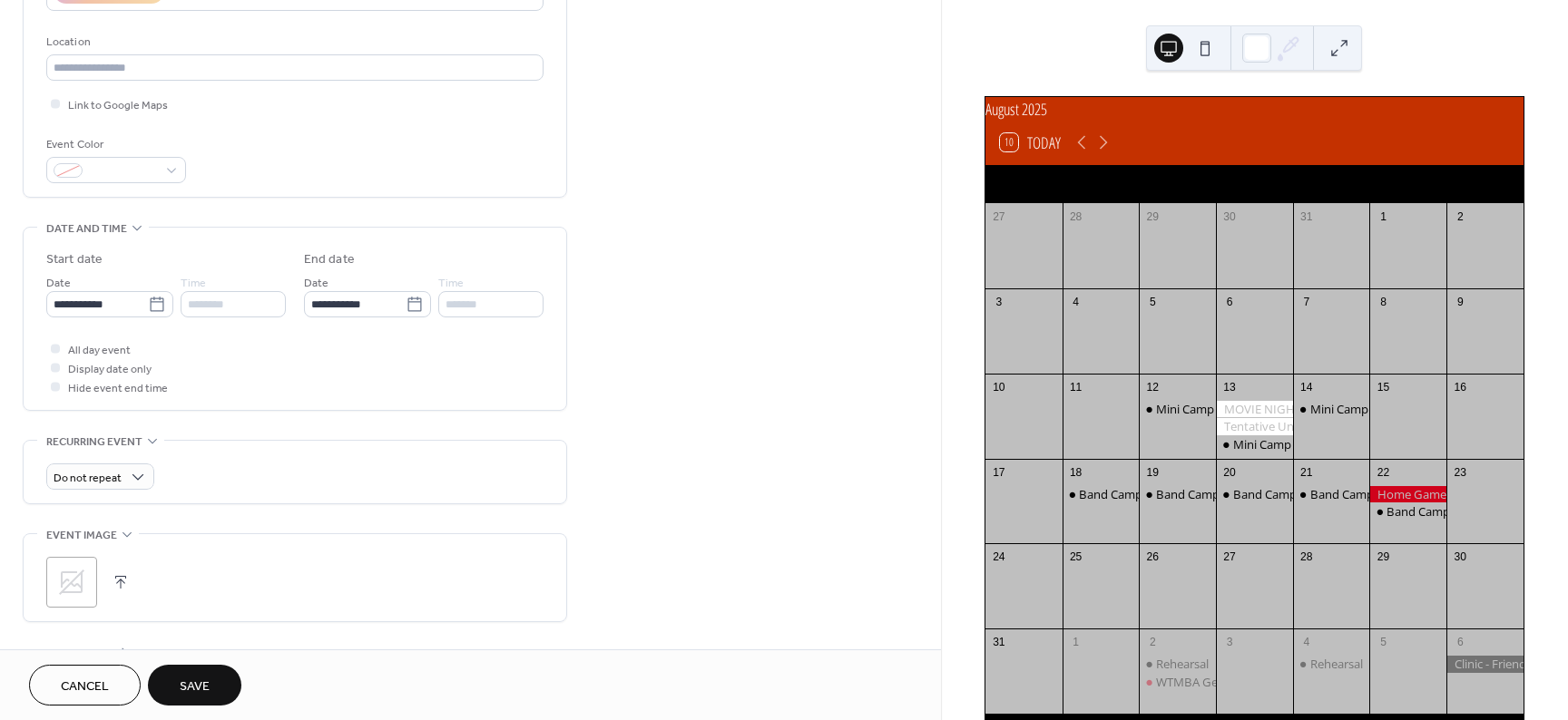 click on "Save" at bounding box center (194, 686) 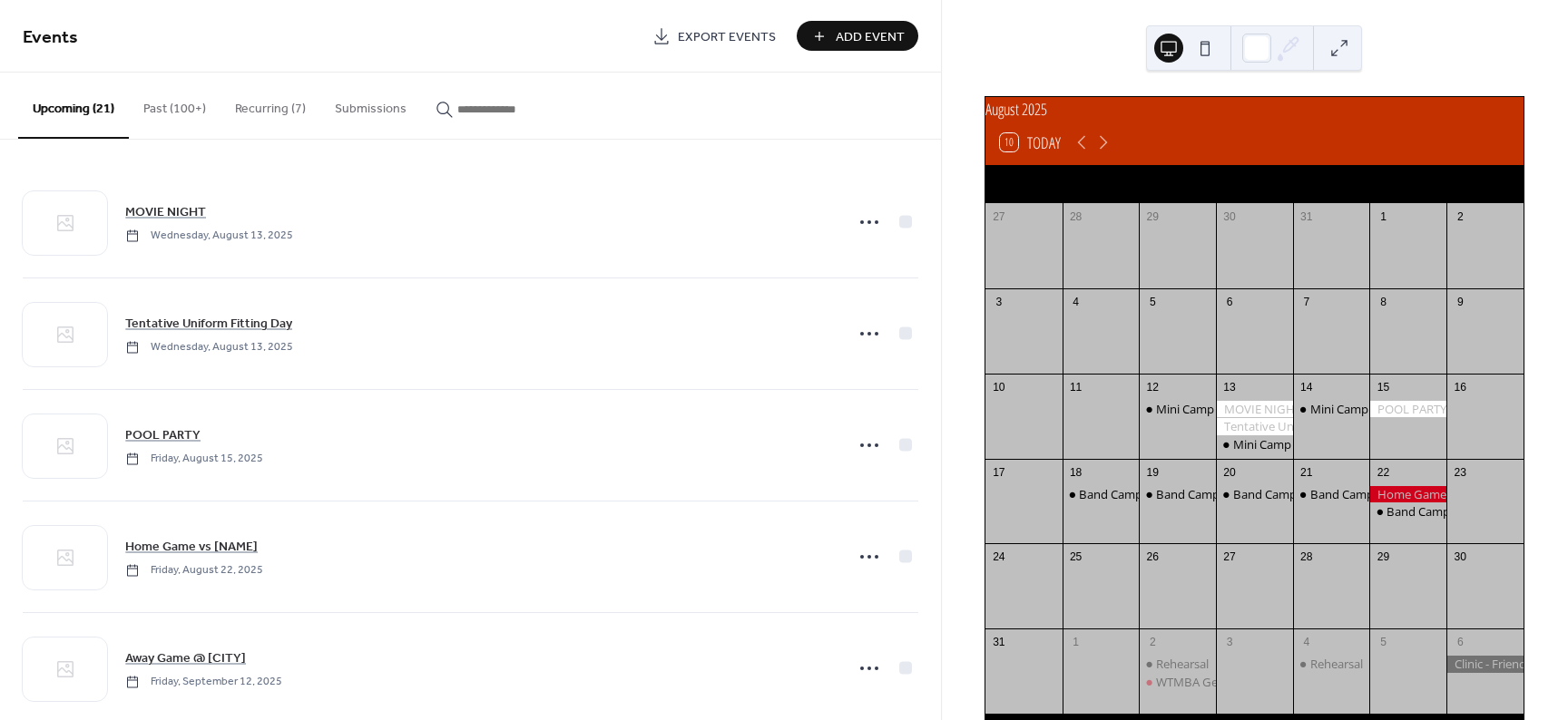 click on "Add Event" at bounding box center [870, 37] 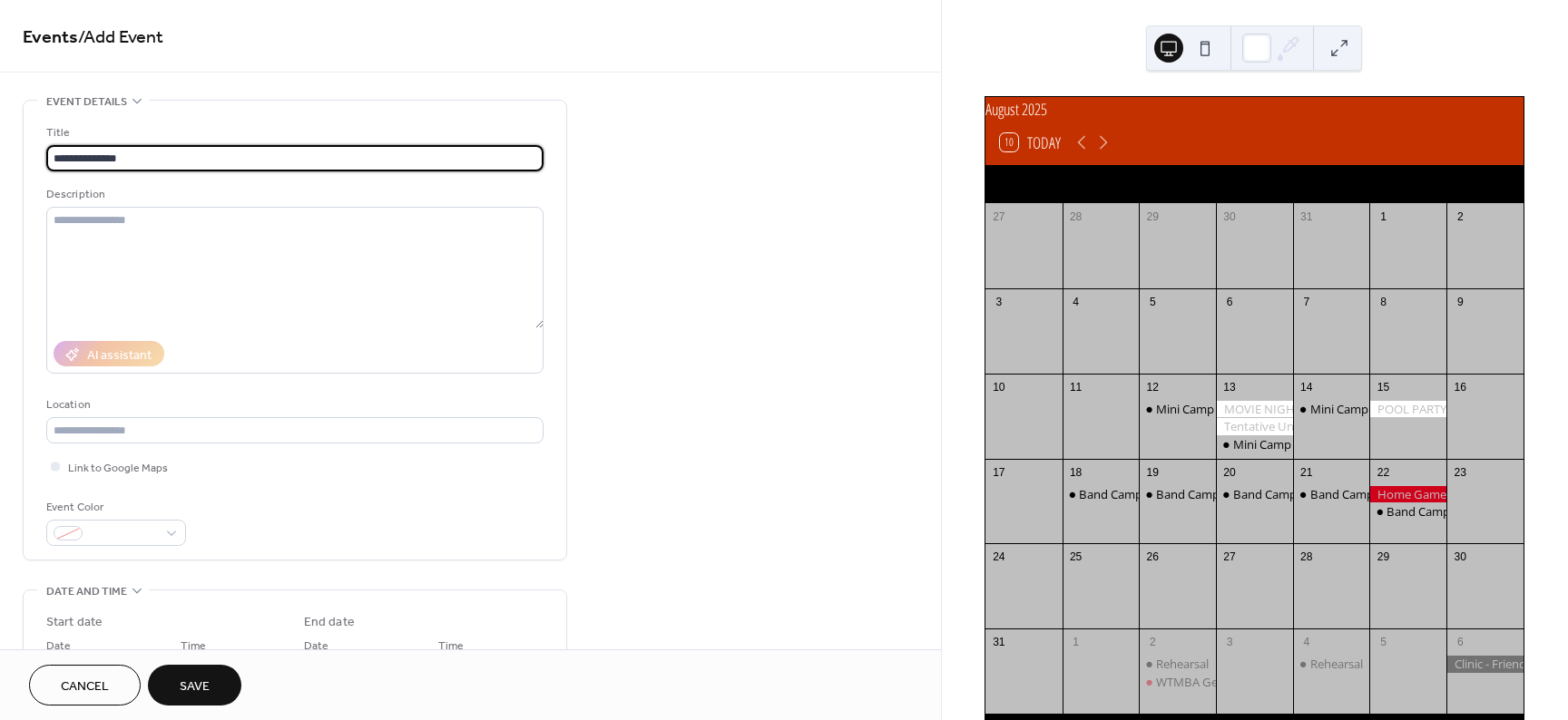 type on "**********" 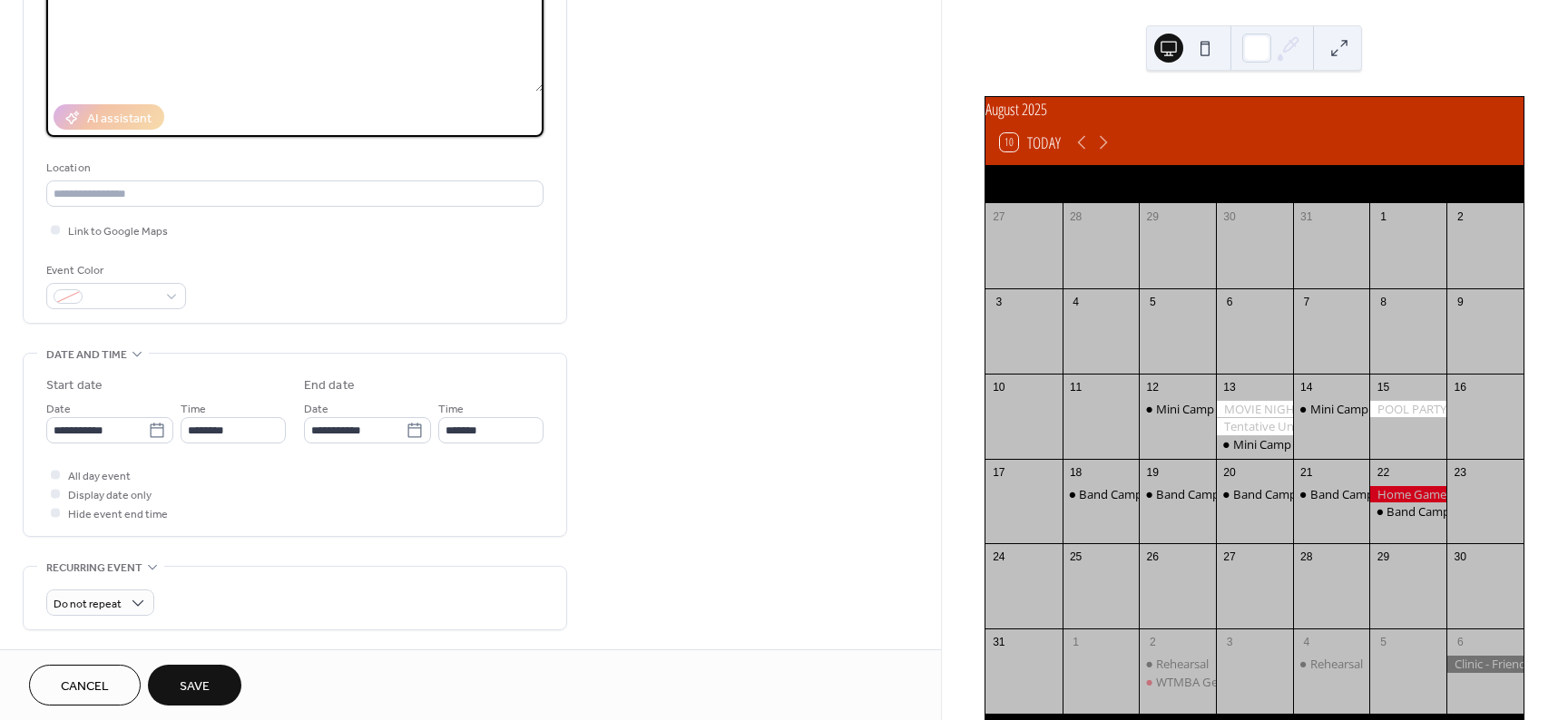 scroll, scrollTop: 363, scrollLeft: 0, axis: vertical 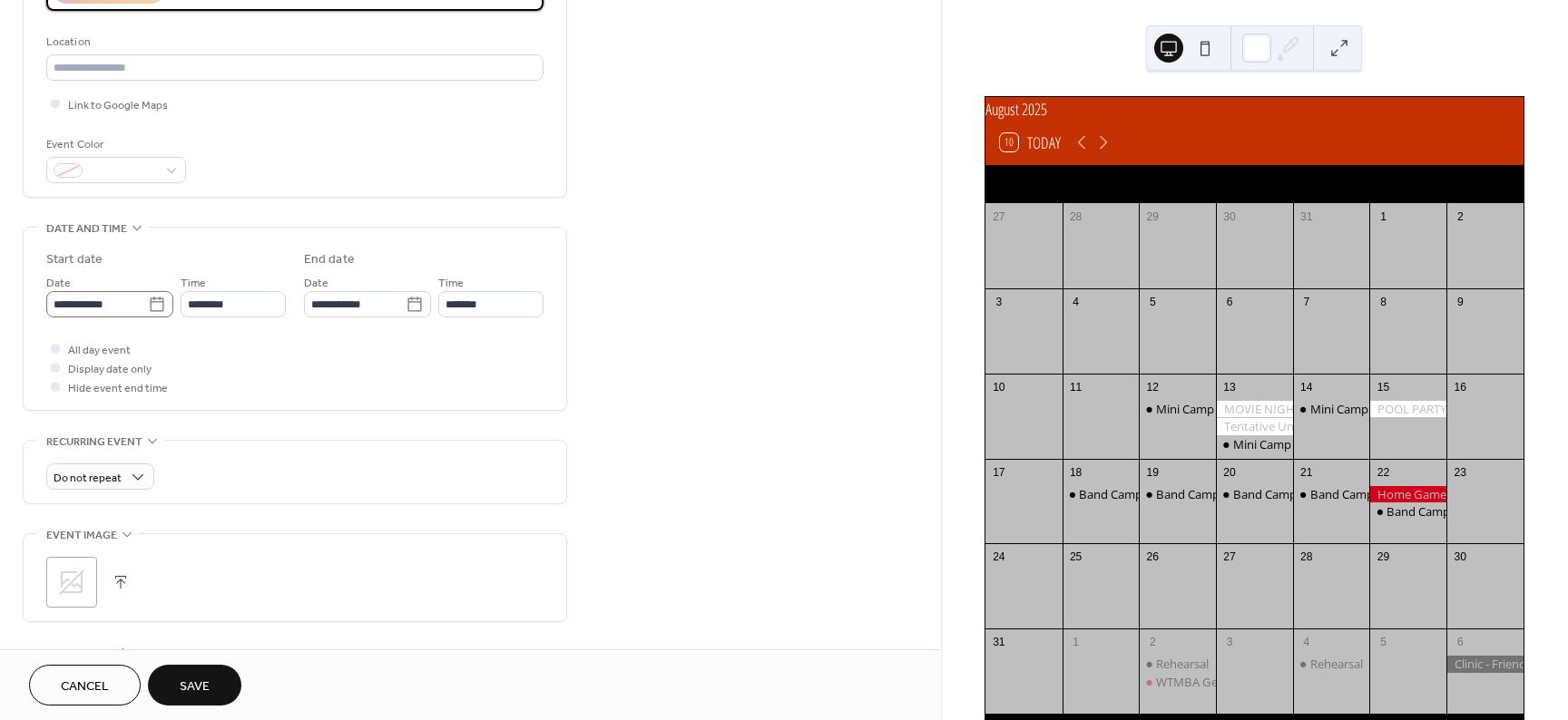 type on "**********" 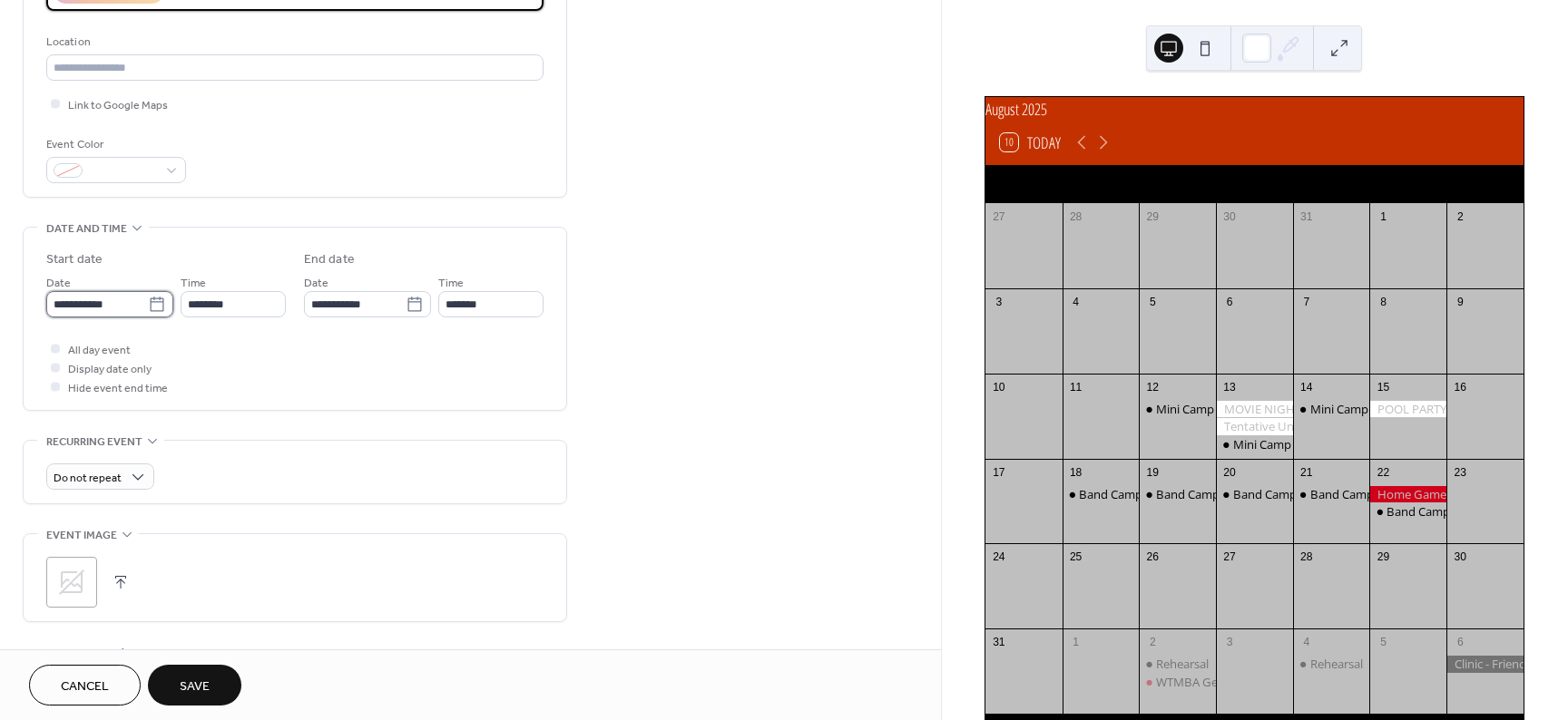 click on "**********" at bounding box center (97, 304) 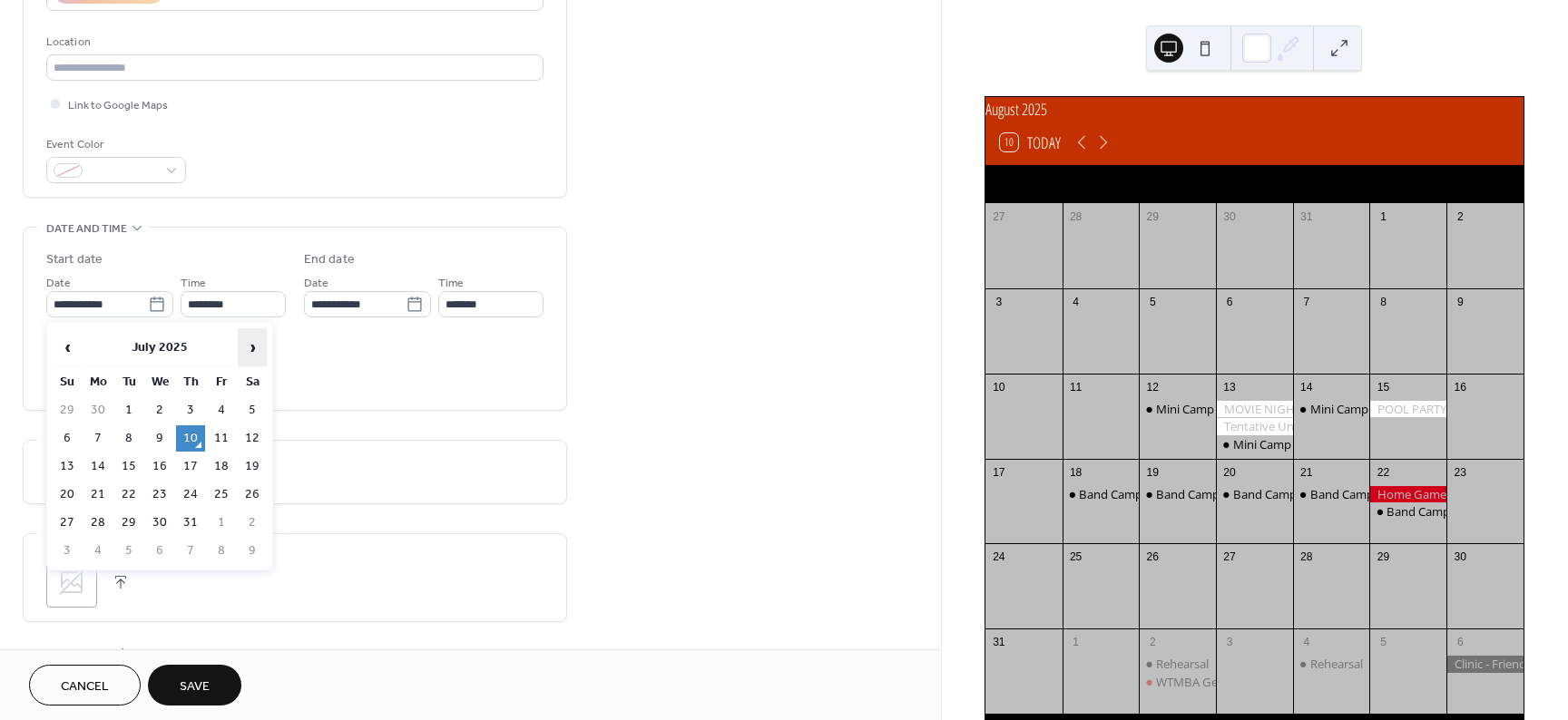 click on "›" at bounding box center (252, 347) 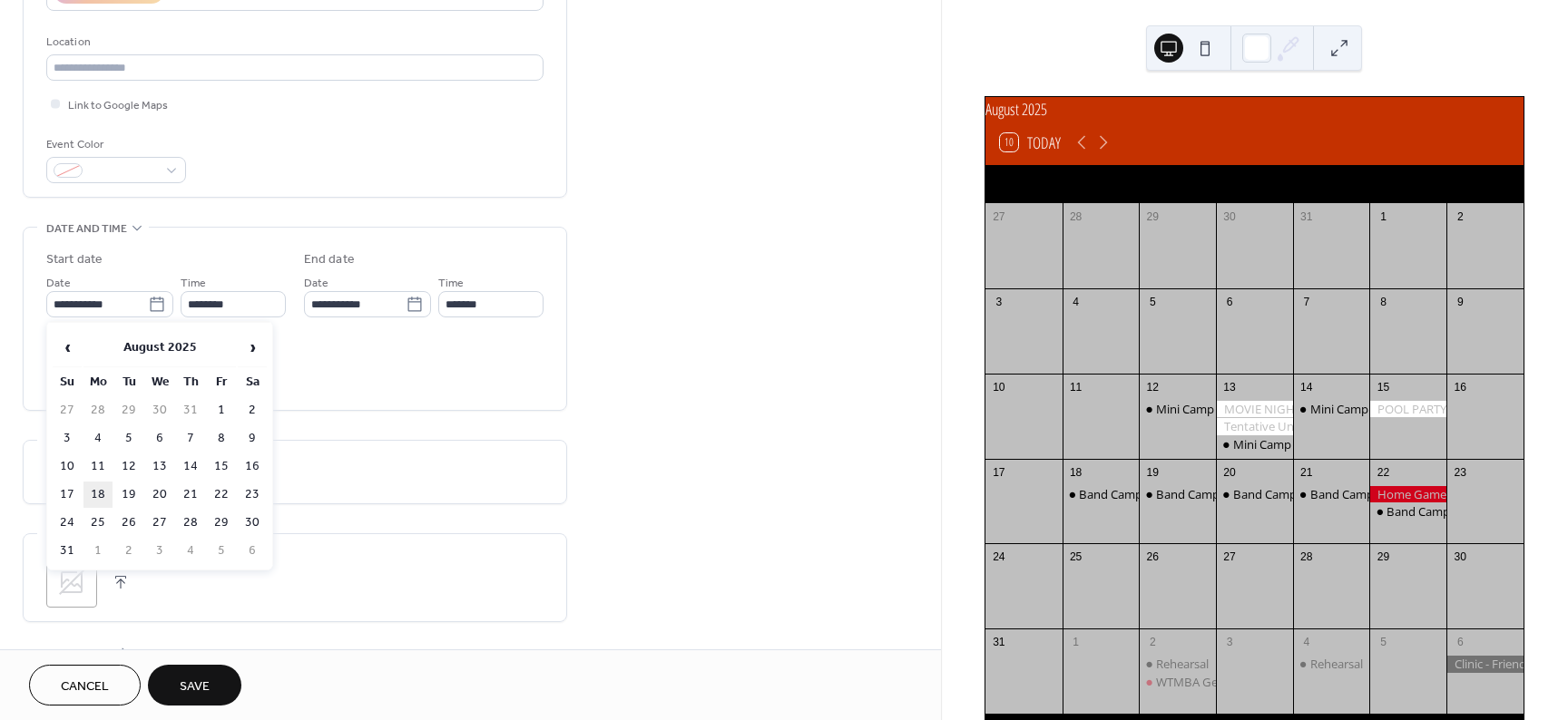 click on "18" at bounding box center [98, 494] 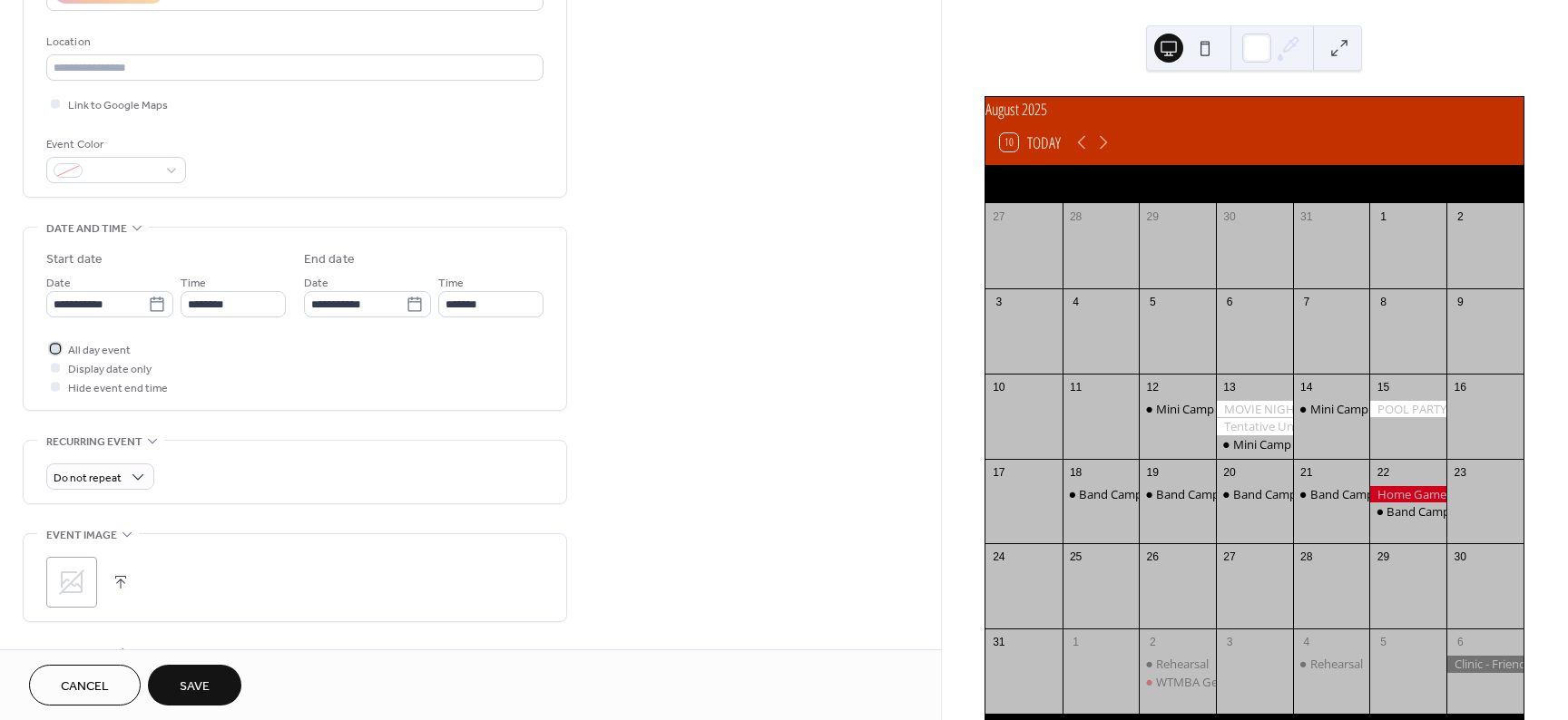 click on "All day event" at bounding box center (99, 350) 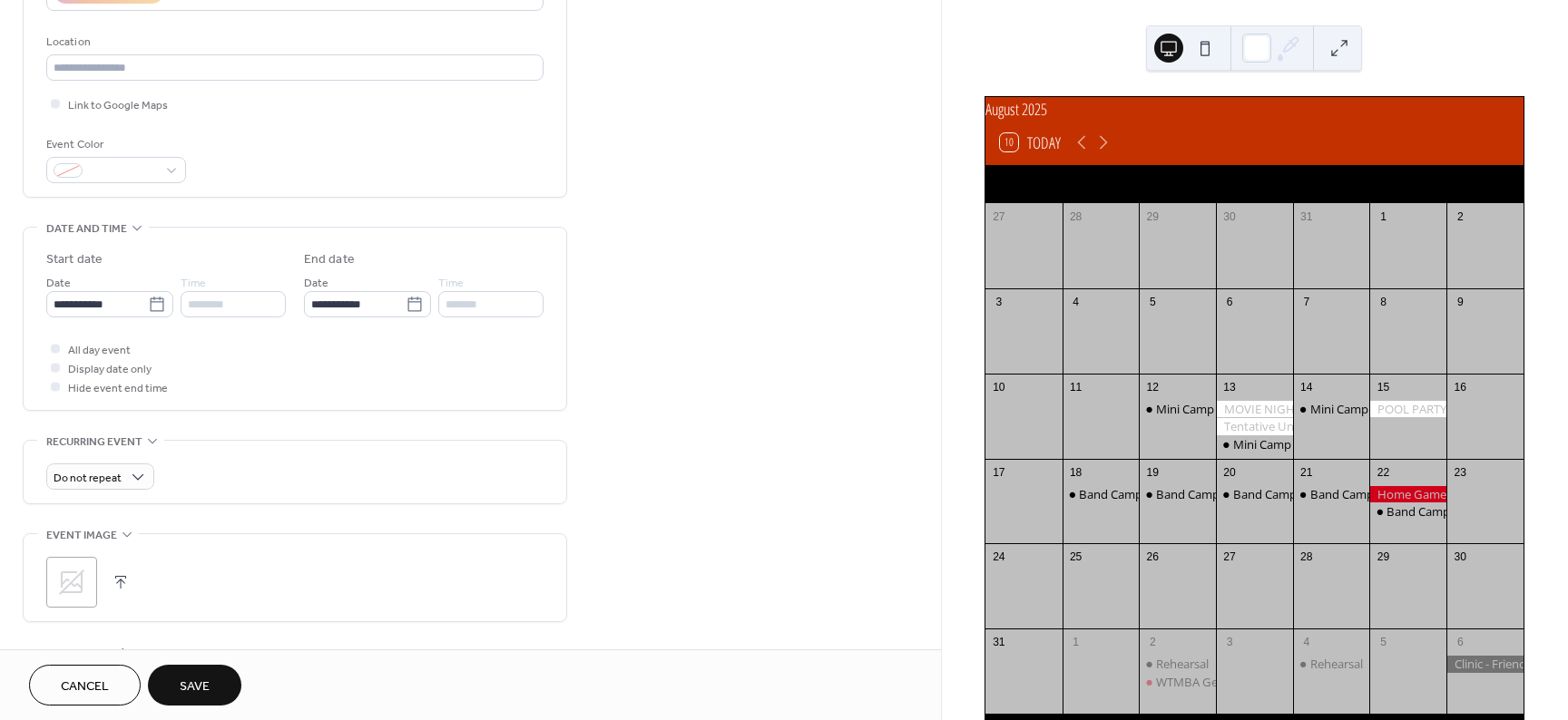 click on "Save" at bounding box center [194, 685] 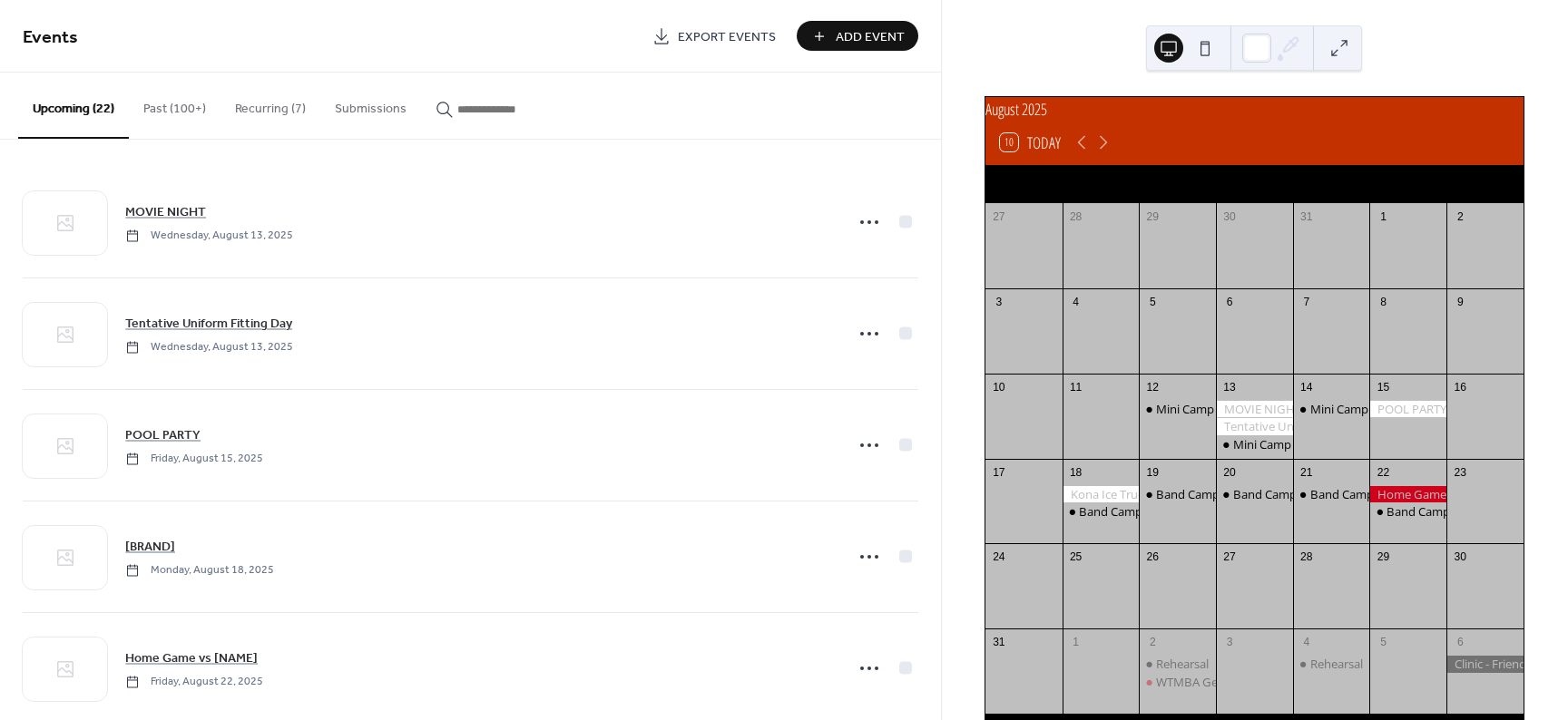 click on "Add Event" at bounding box center [870, 37] 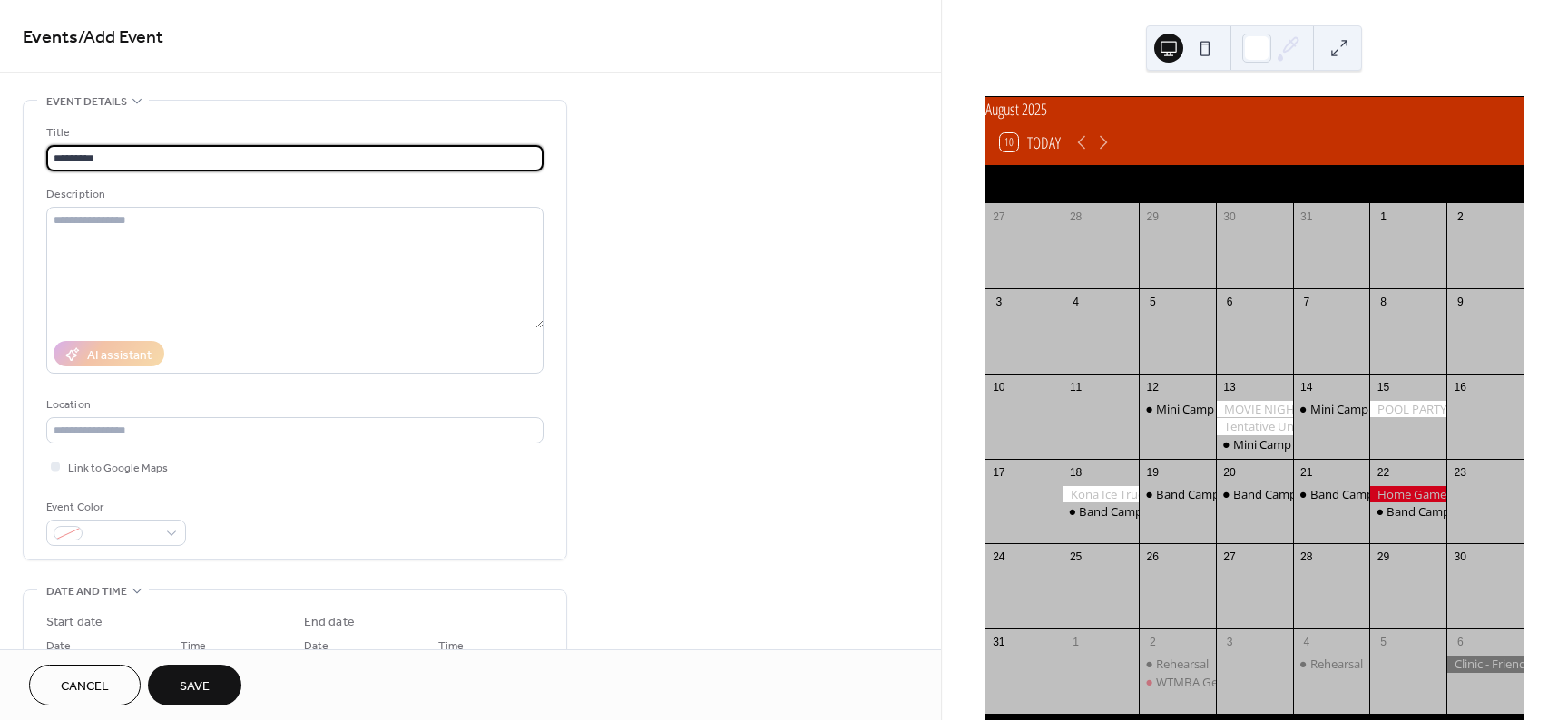 type on "*********" 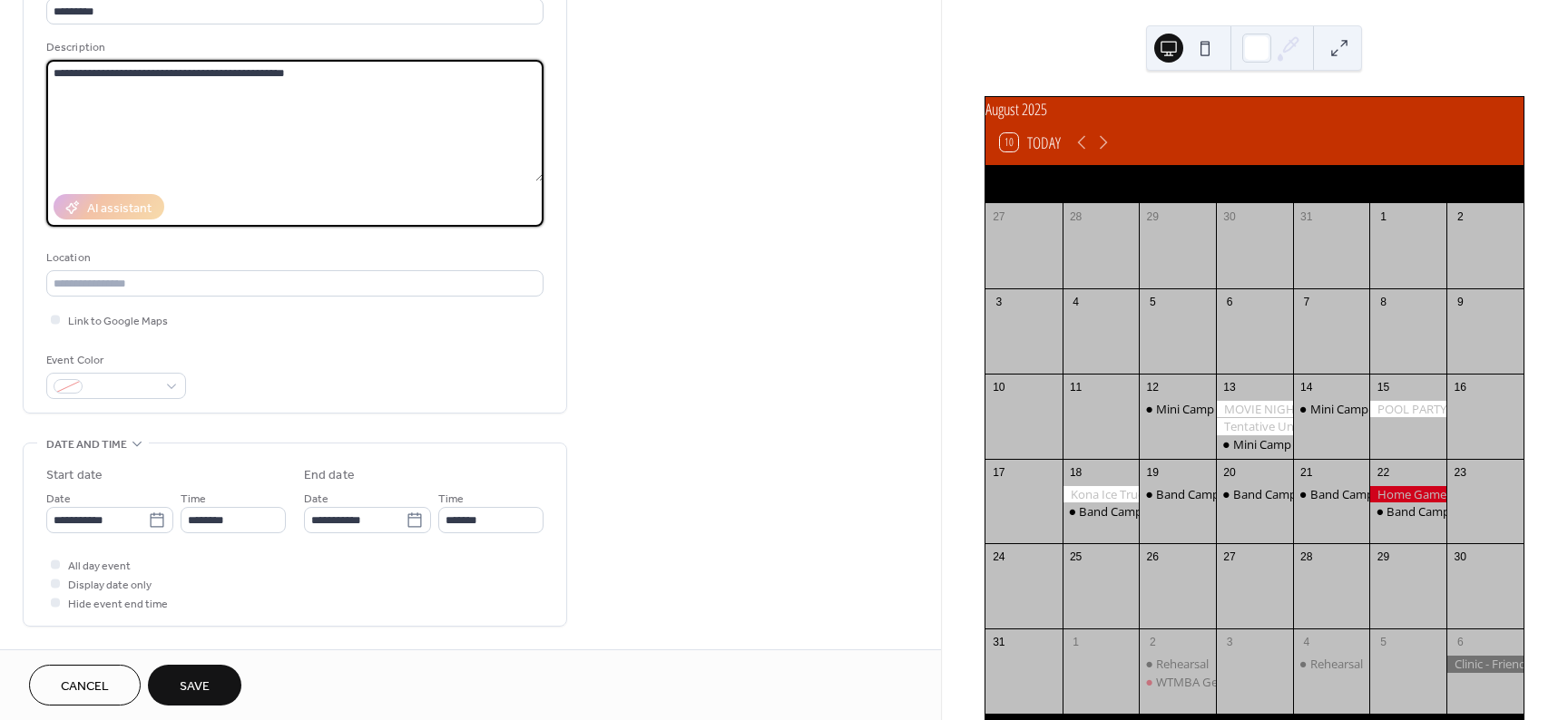 scroll, scrollTop: 363, scrollLeft: 0, axis: vertical 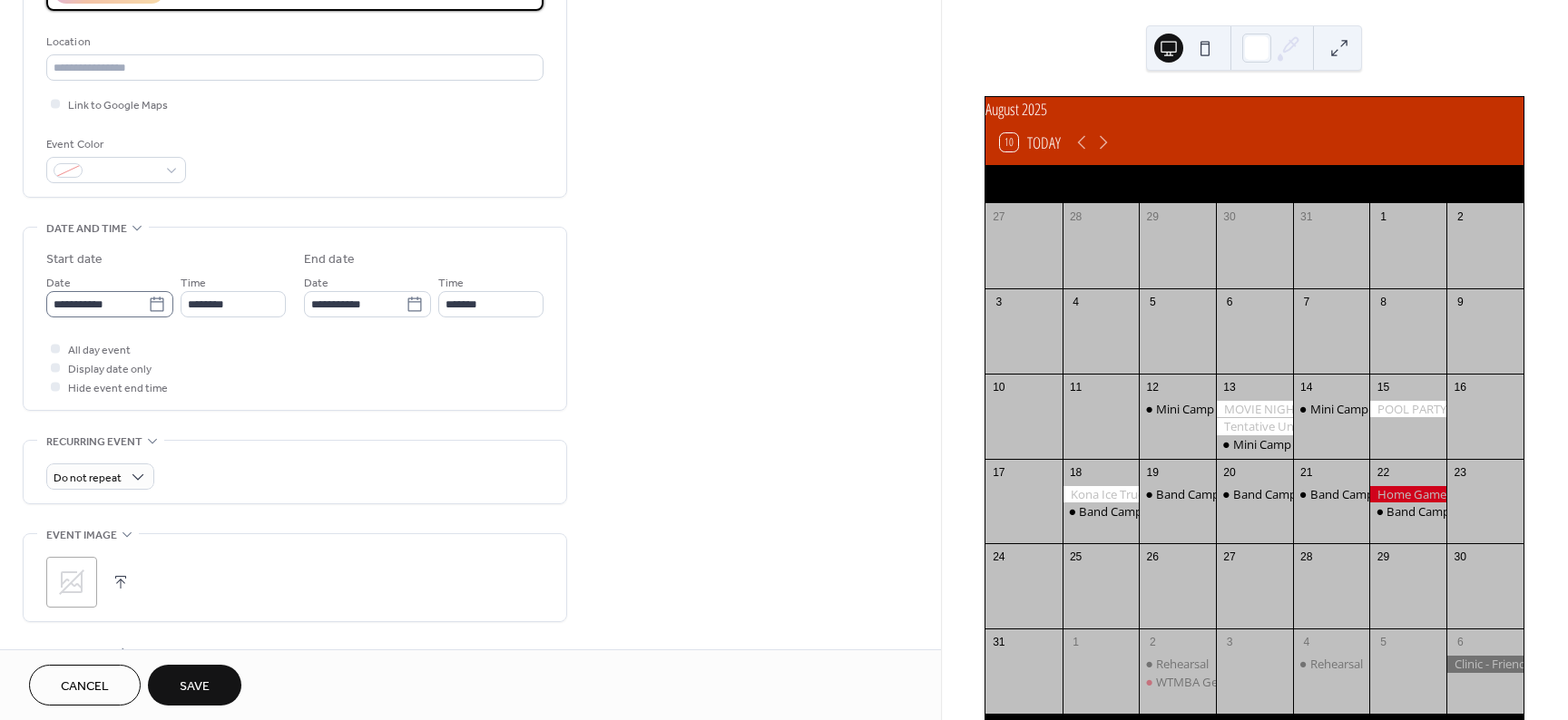 type on "**********" 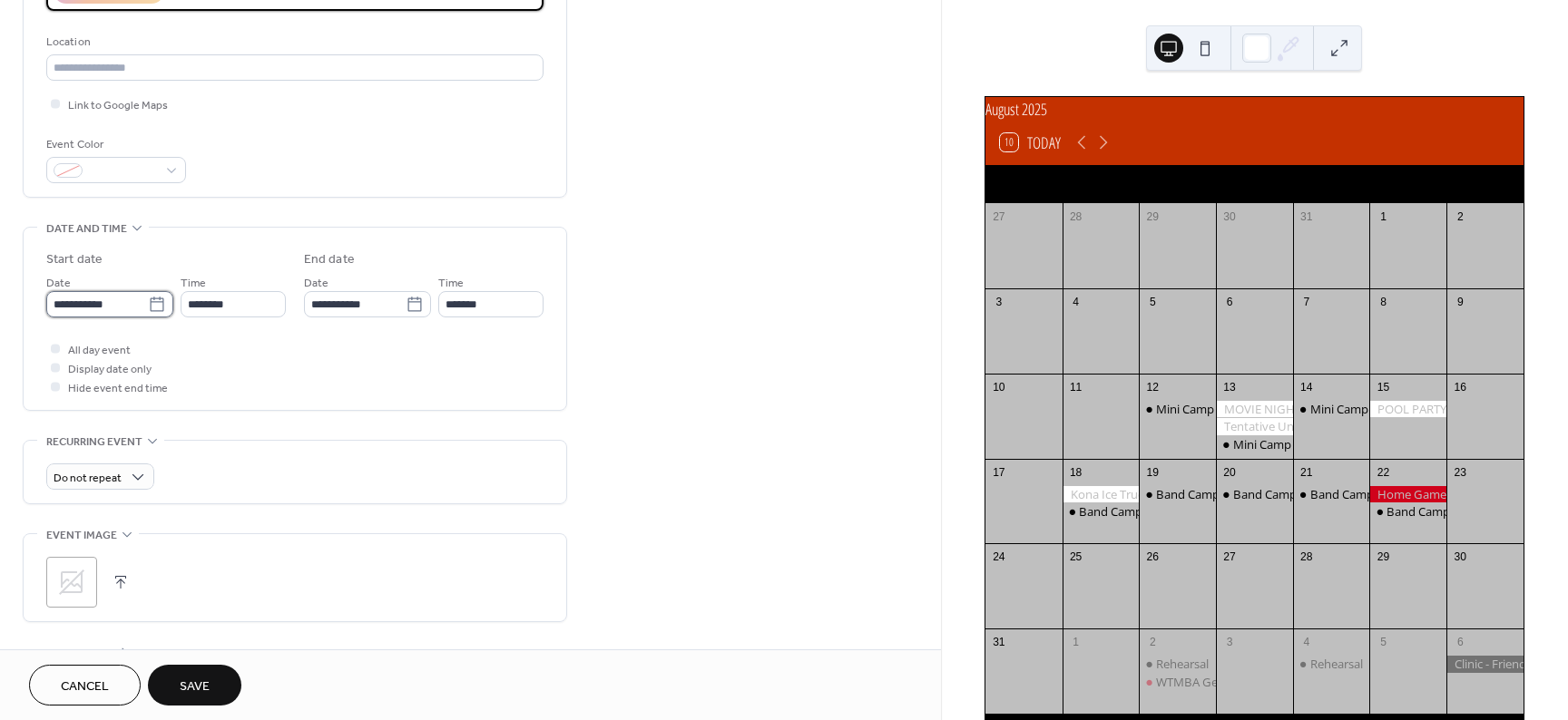 click on "**********" at bounding box center (97, 304) 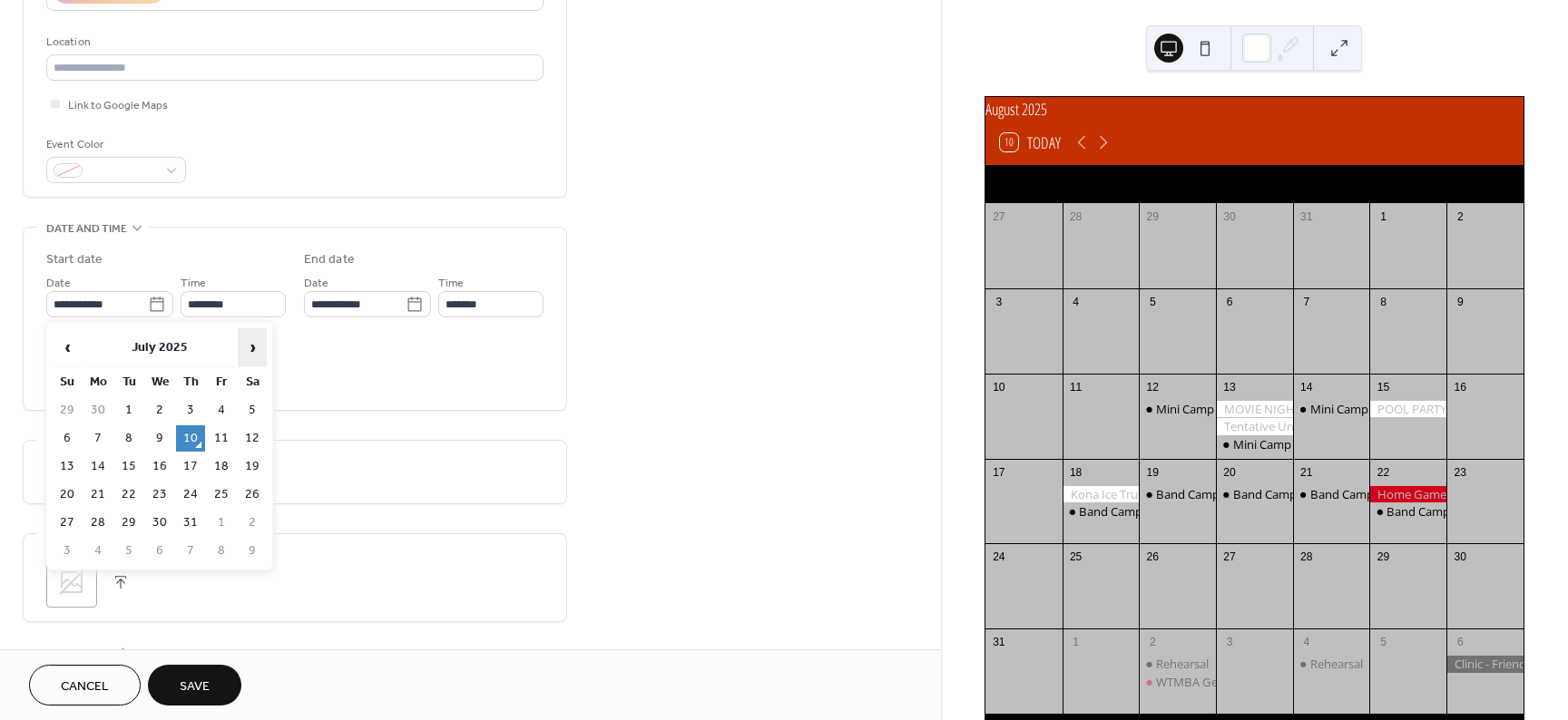 click on "›" at bounding box center [252, 347] 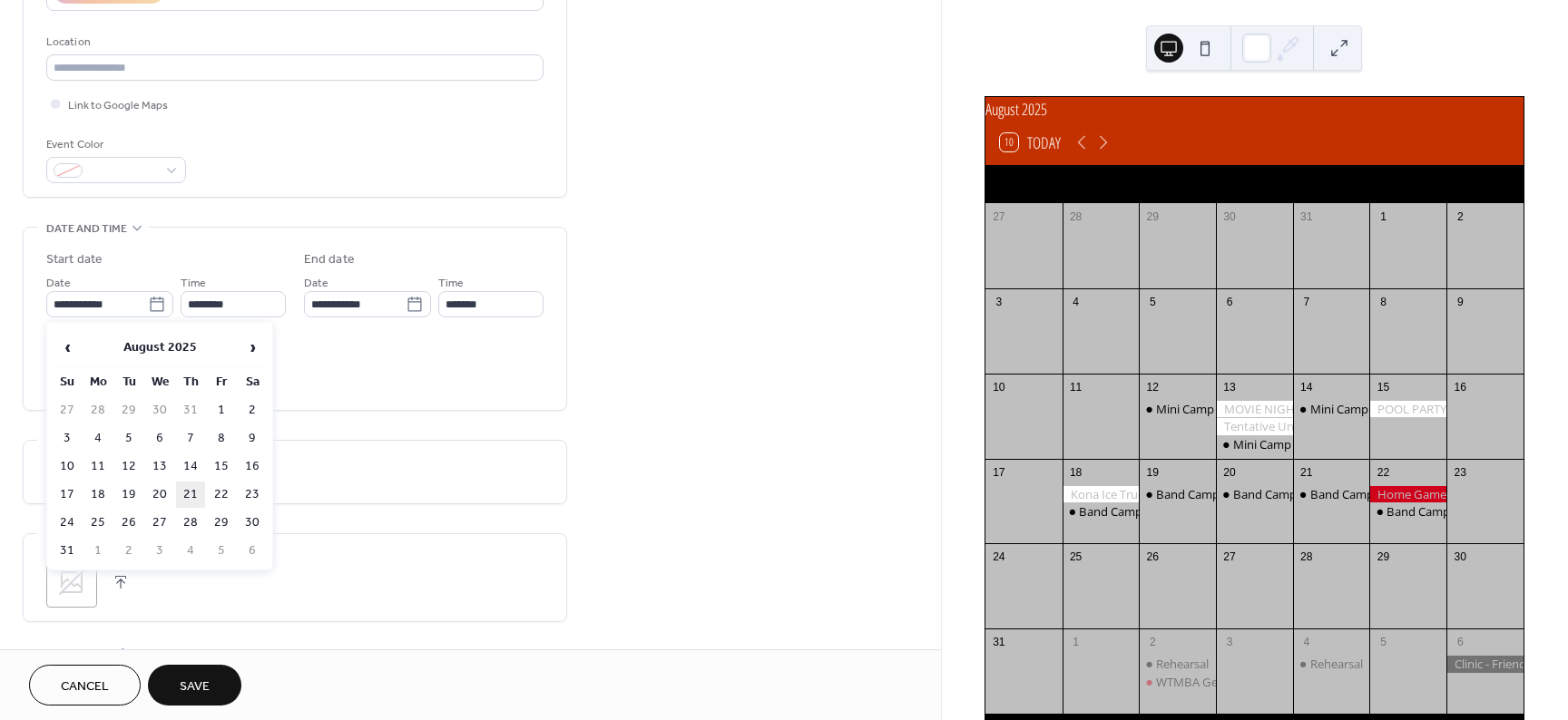 click on "21" at bounding box center (191, 494) 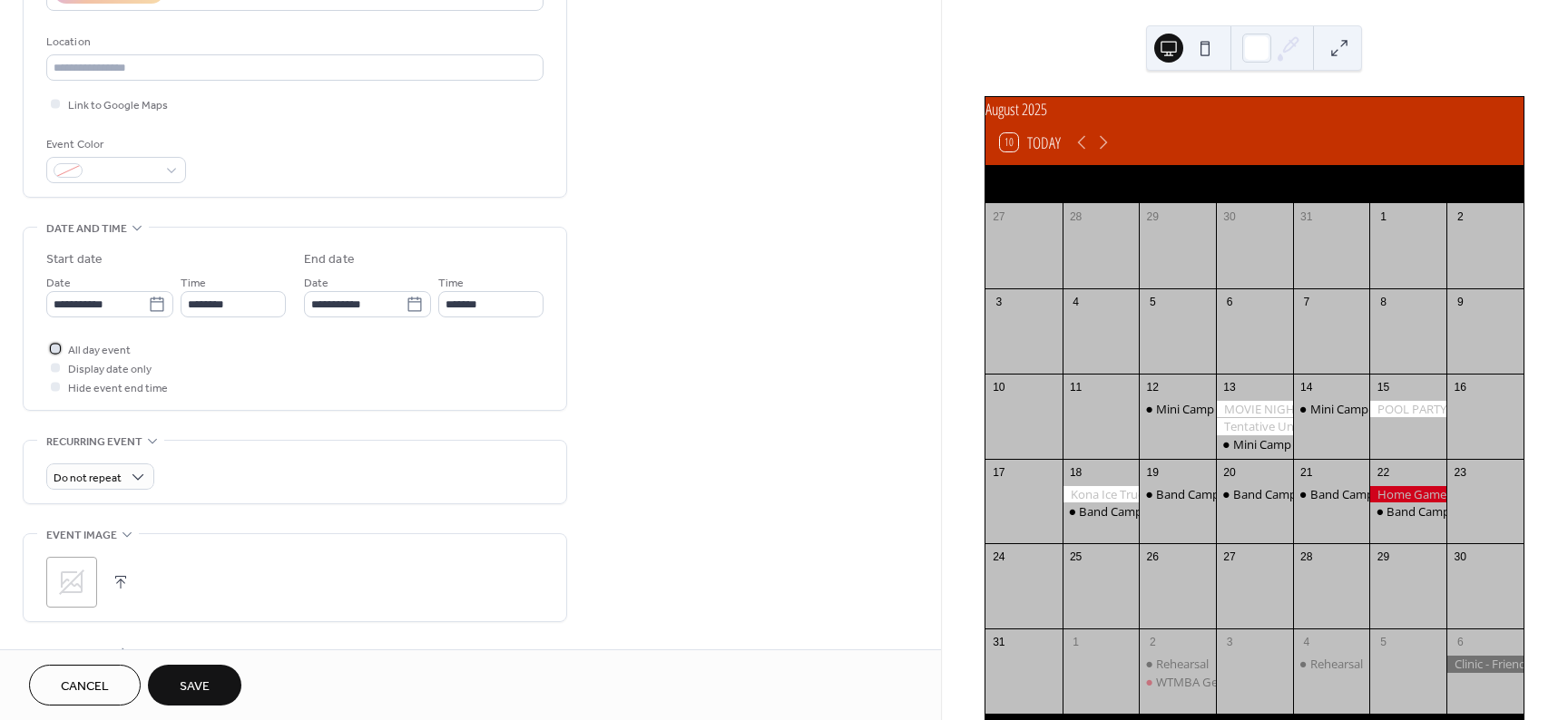 click on "All day event" at bounding box center (99, 350) 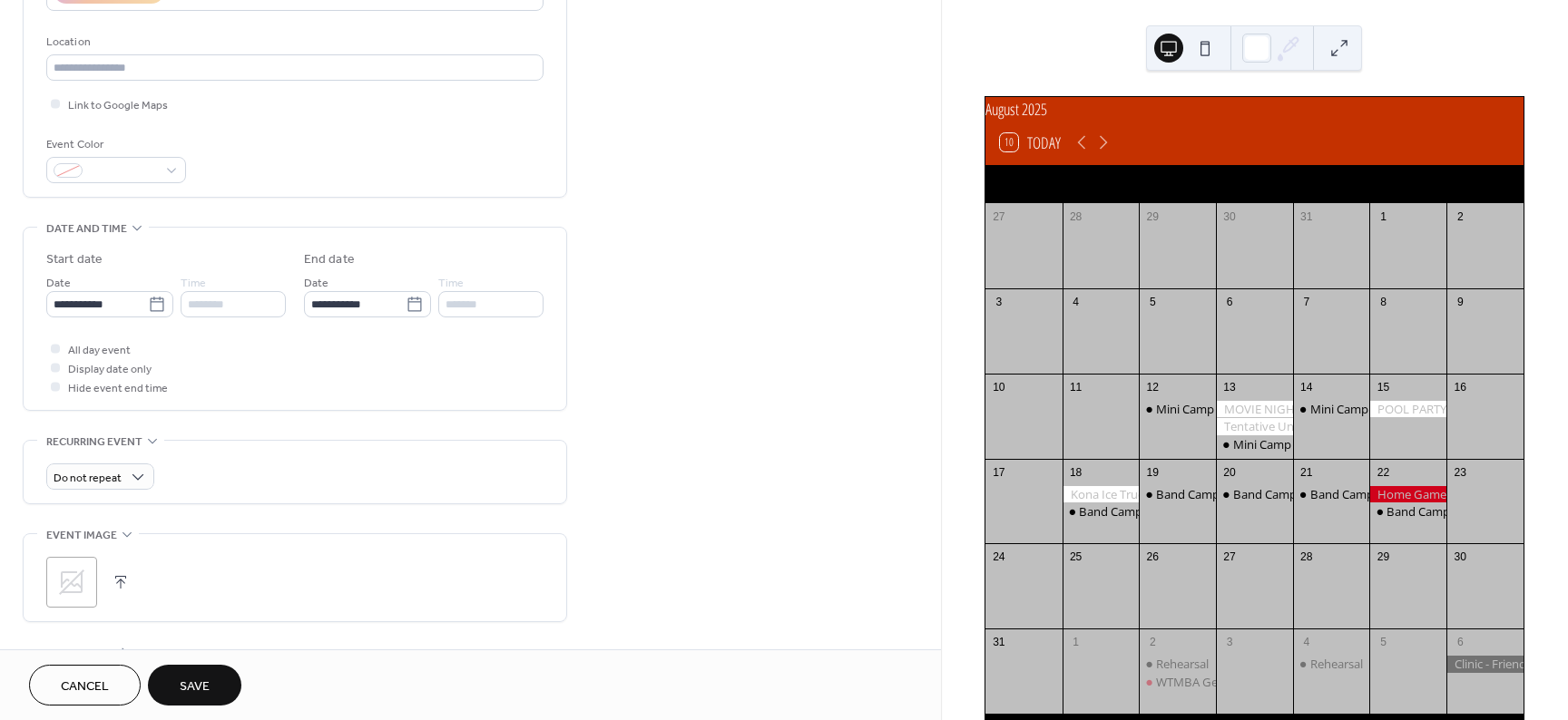 click on "Save" at bounding box center [194, 685] 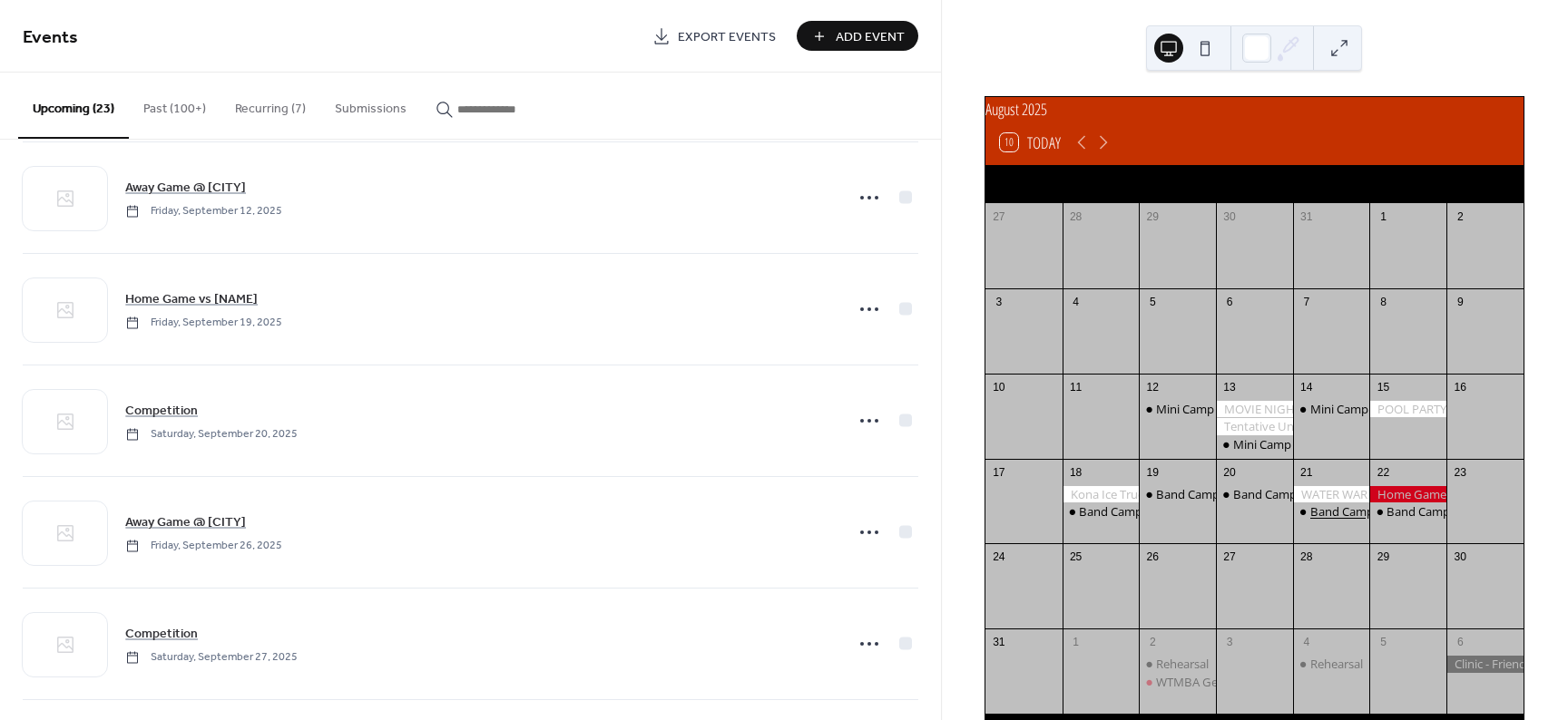 scroll, scrollTop: 725, scrollLeft: 0, axis: vertical 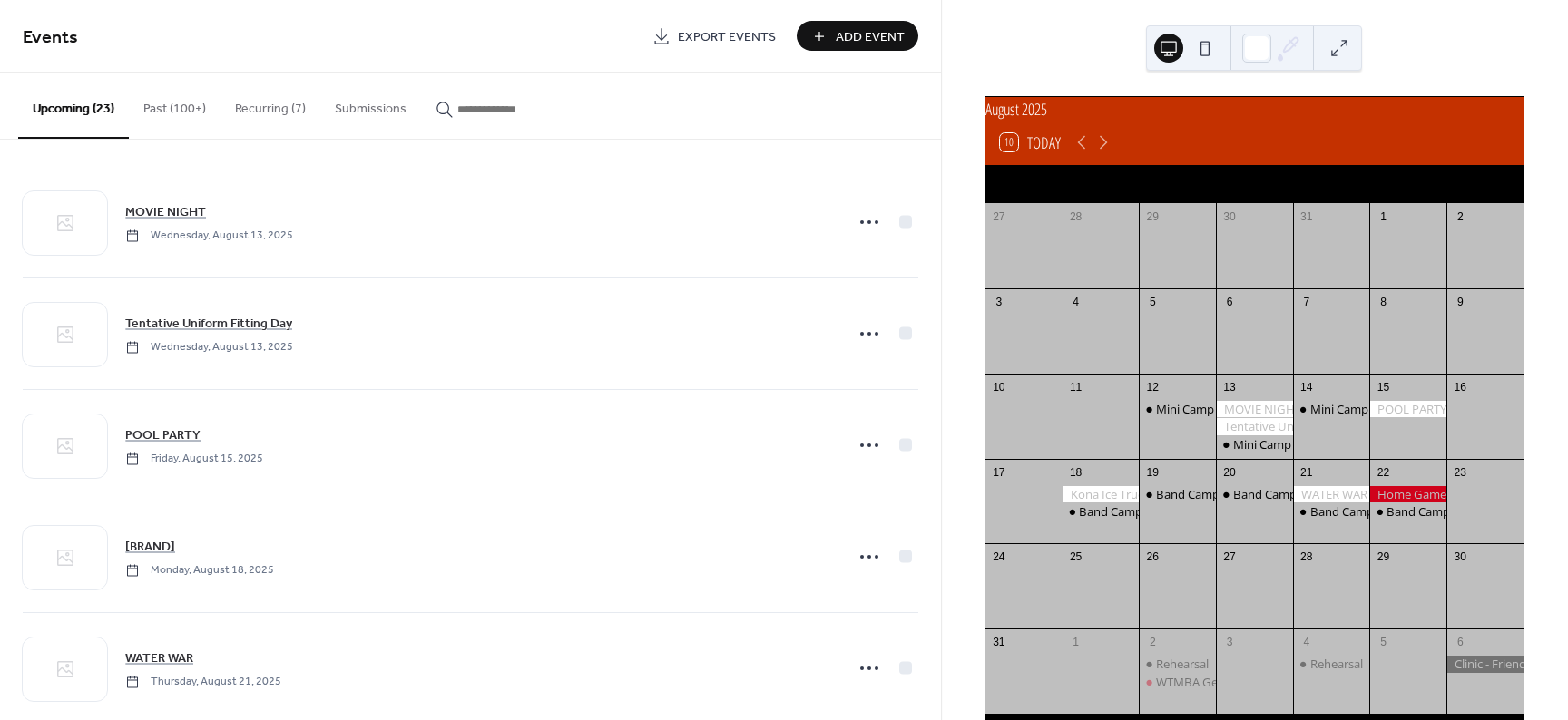 click at bounding box center [1339, 48] 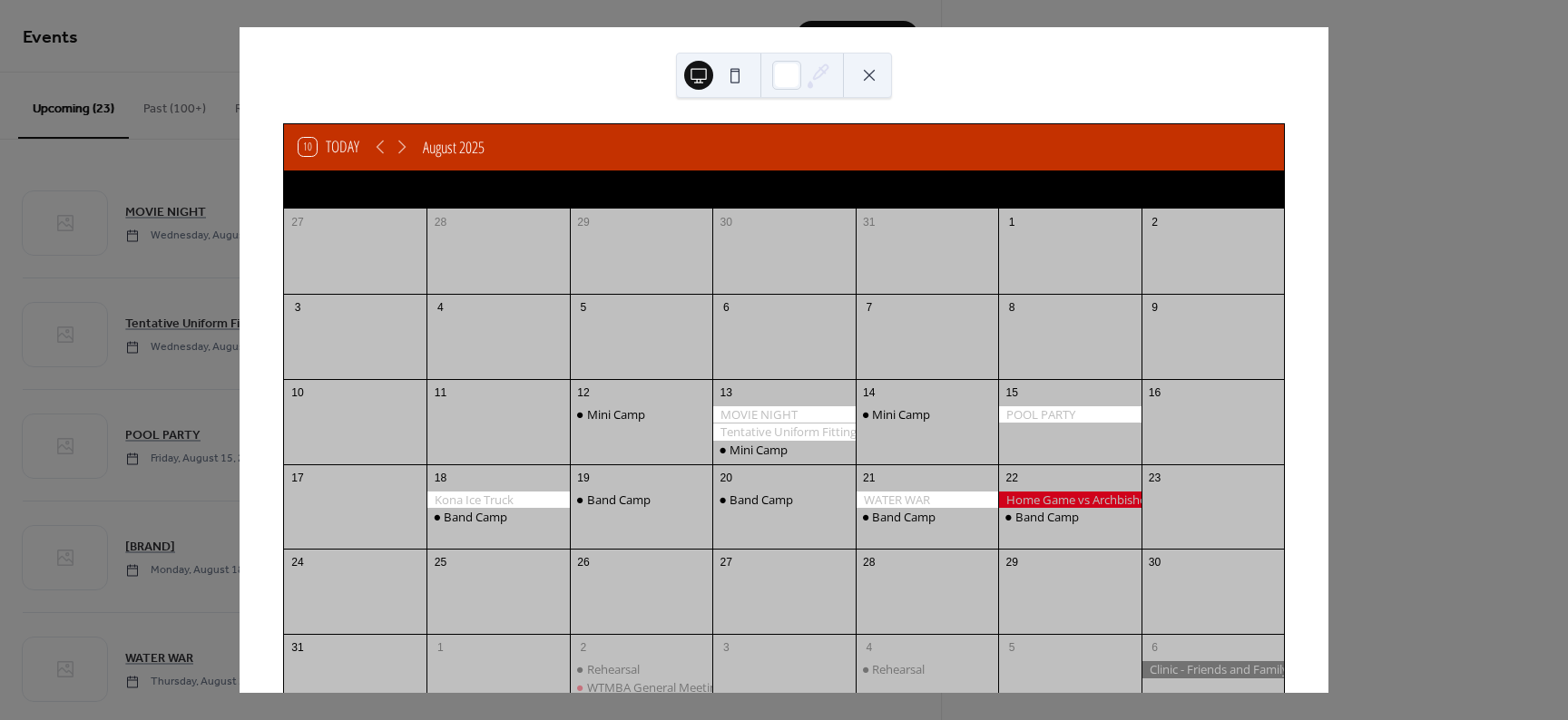 click at bounding box center (869, 75) 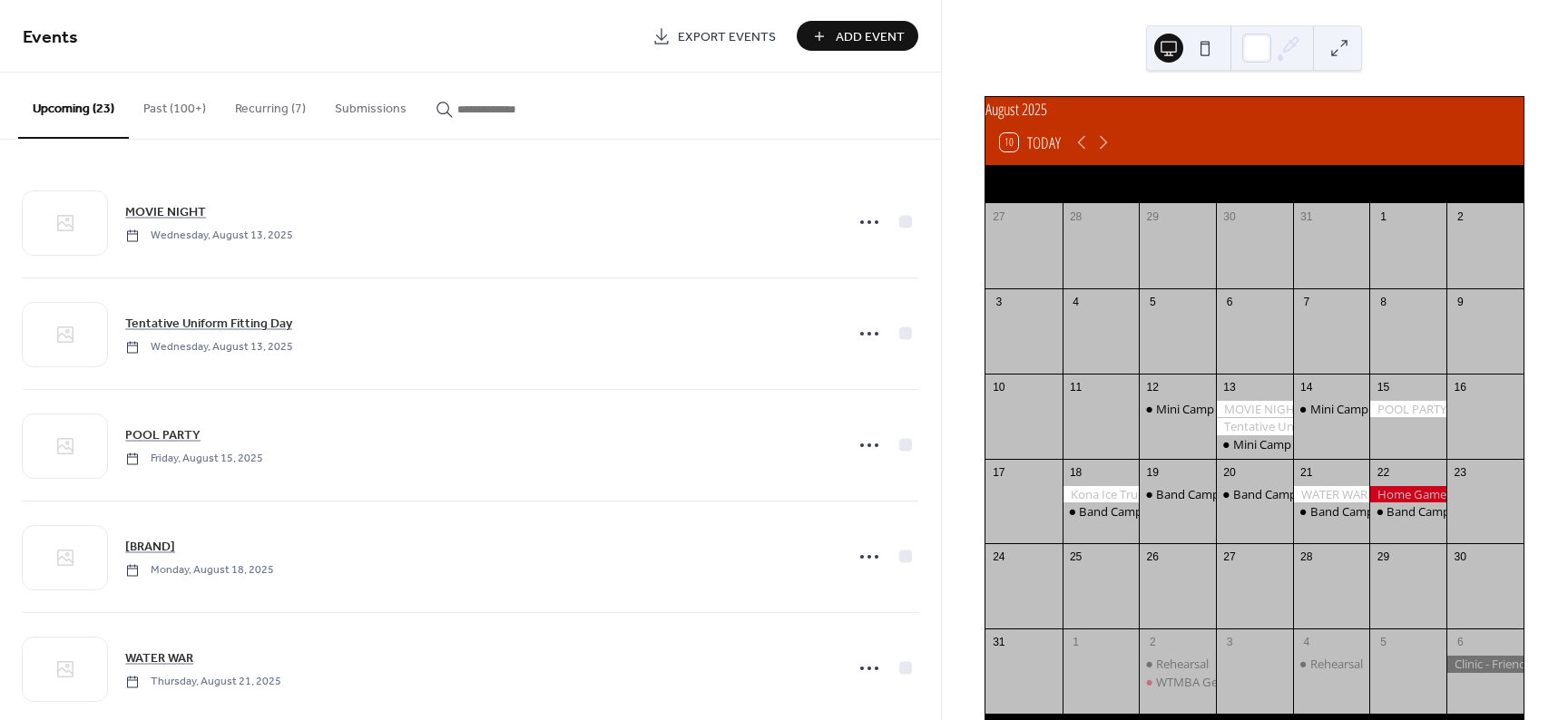 scroll, scrollTop: 48, scrollLeft: 0, axis: vertical 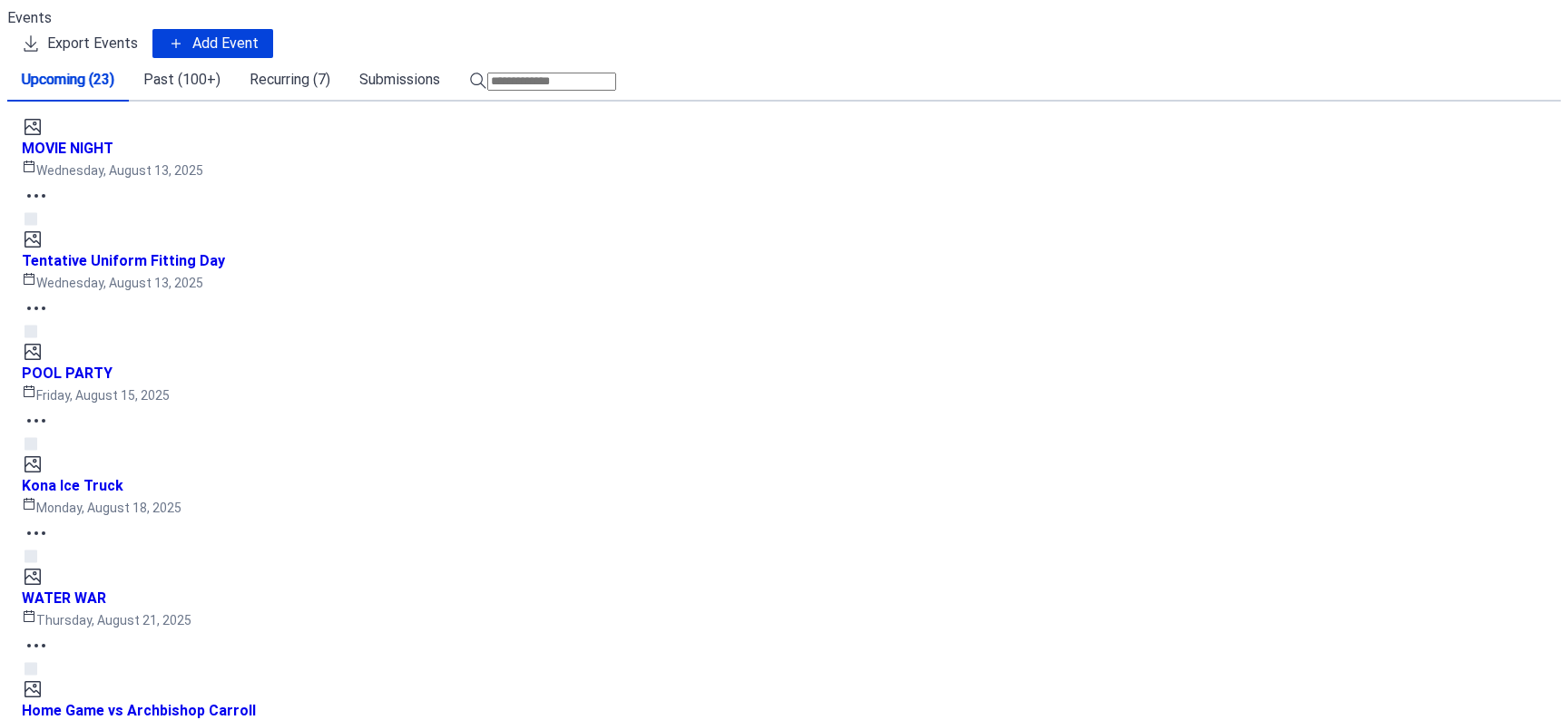 click on "Recurring  (7)" at bounding box center [289, 80] 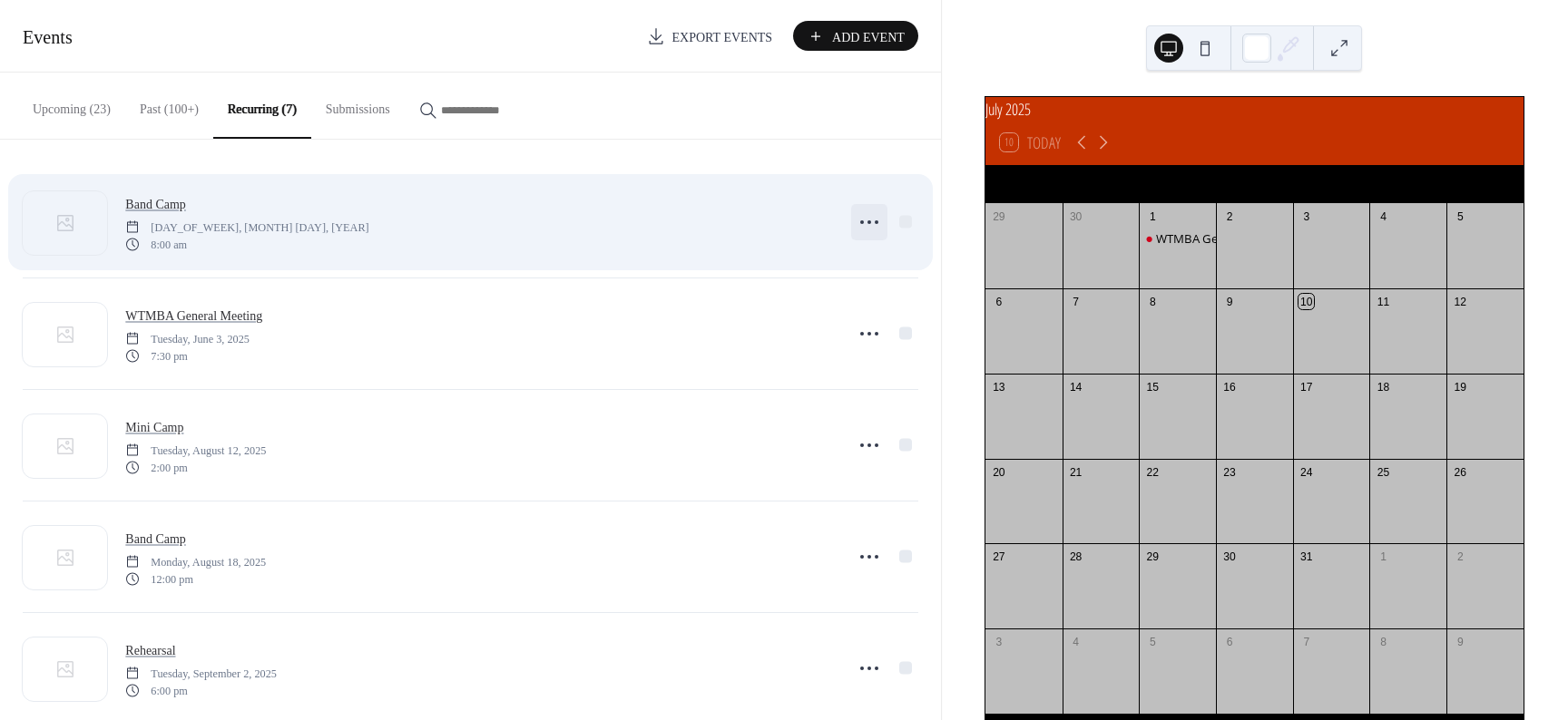 click 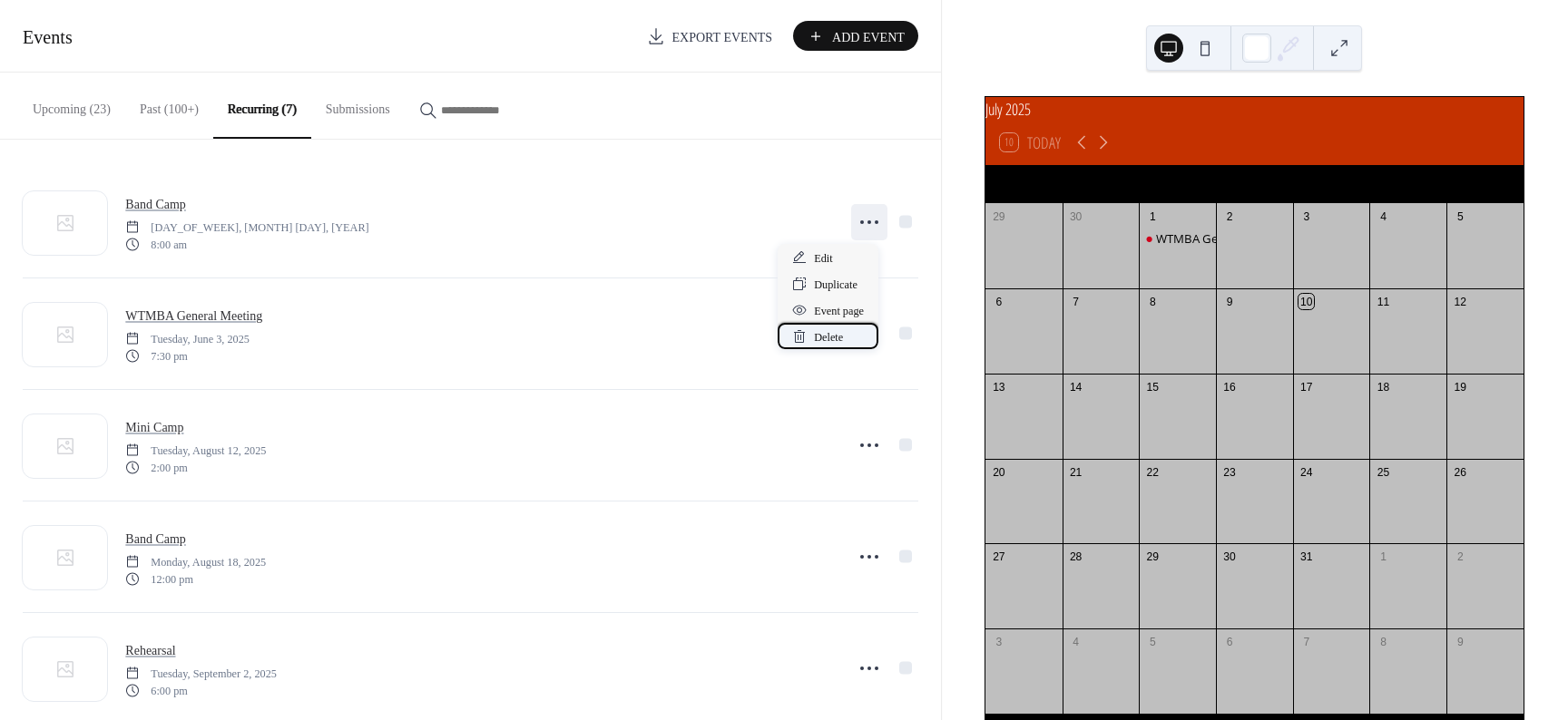 click on "Delete" at bounding box center [828, 337] 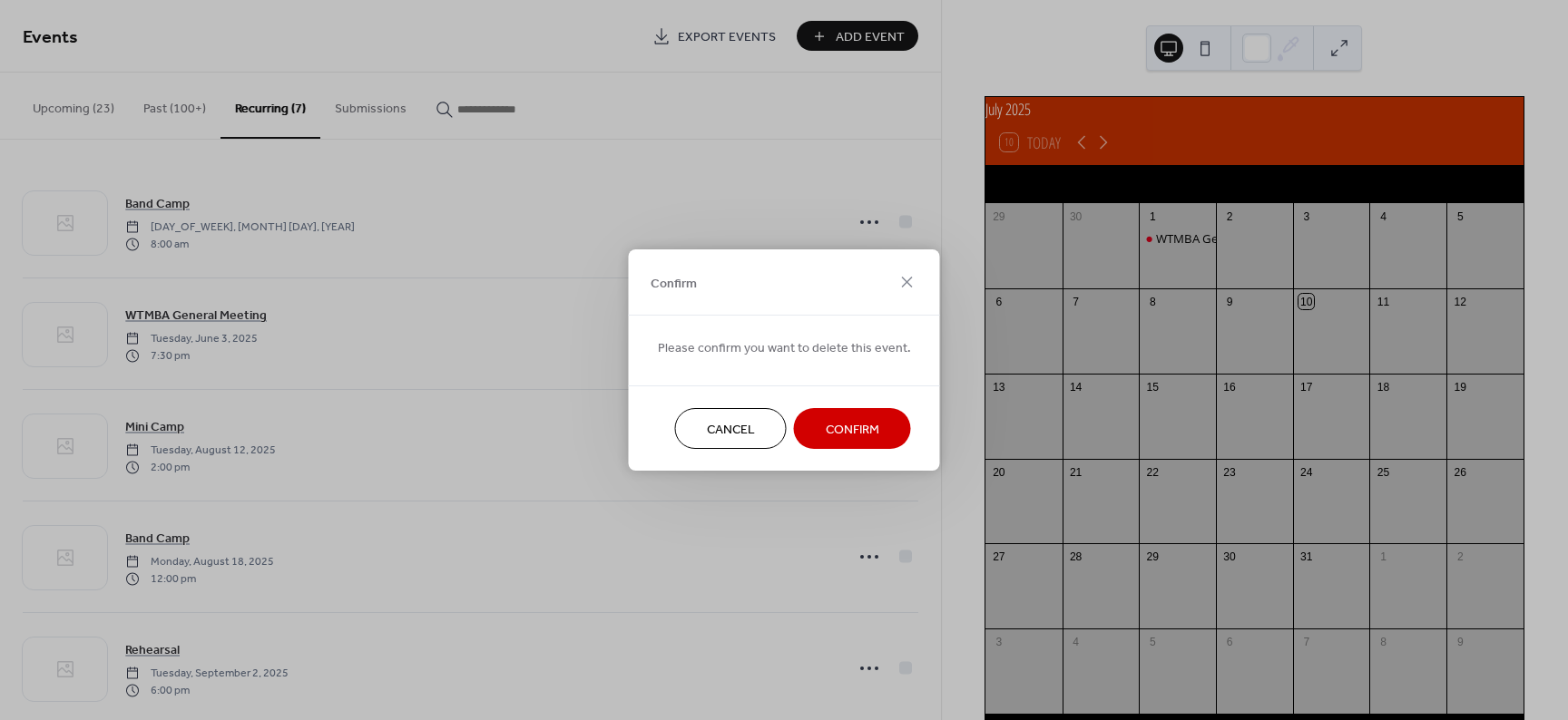 click on "Confirm" at bounding box center (852, 430) 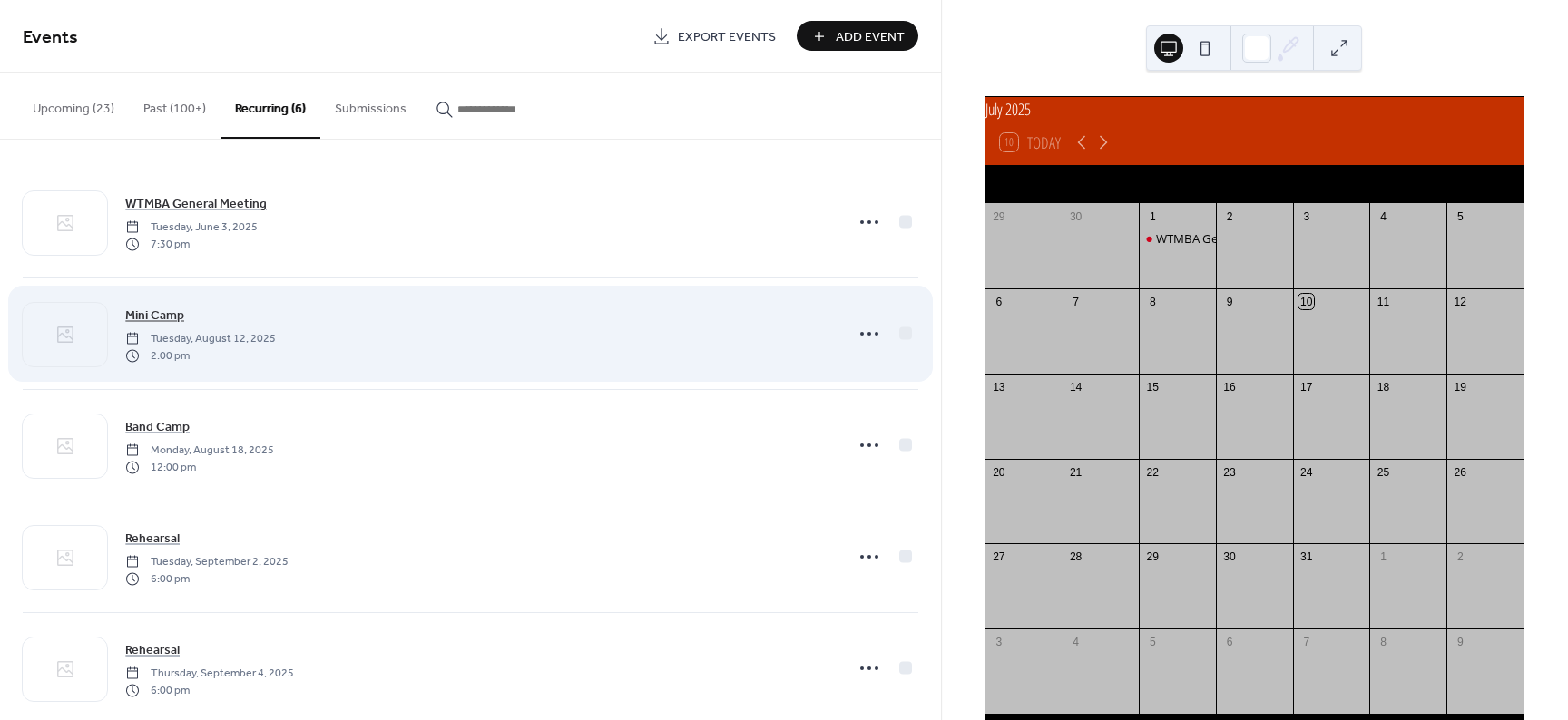 click on "Mini Camp" at bounding box center [154, 316] 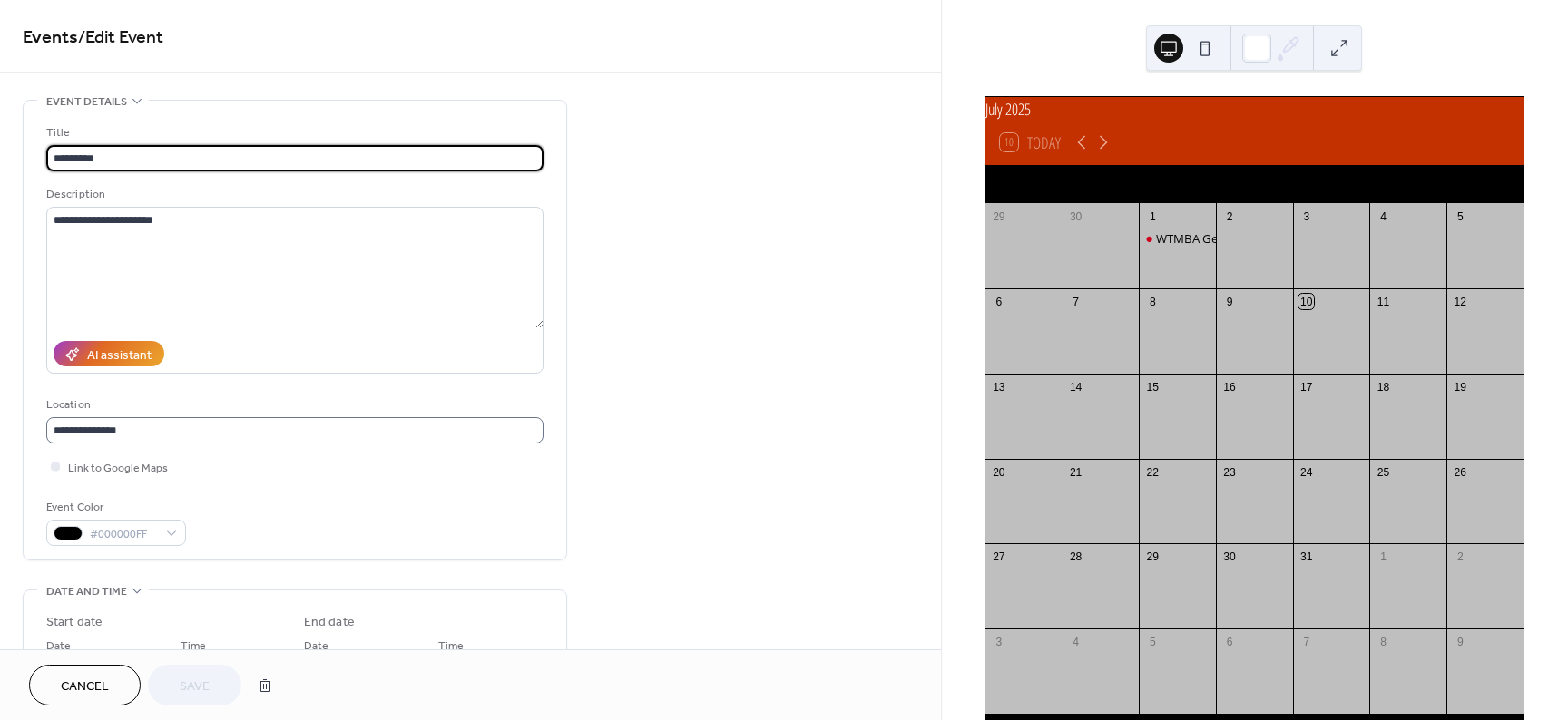 scroll, scrollTop: 1, scrollLeft: 0, axis: vertical 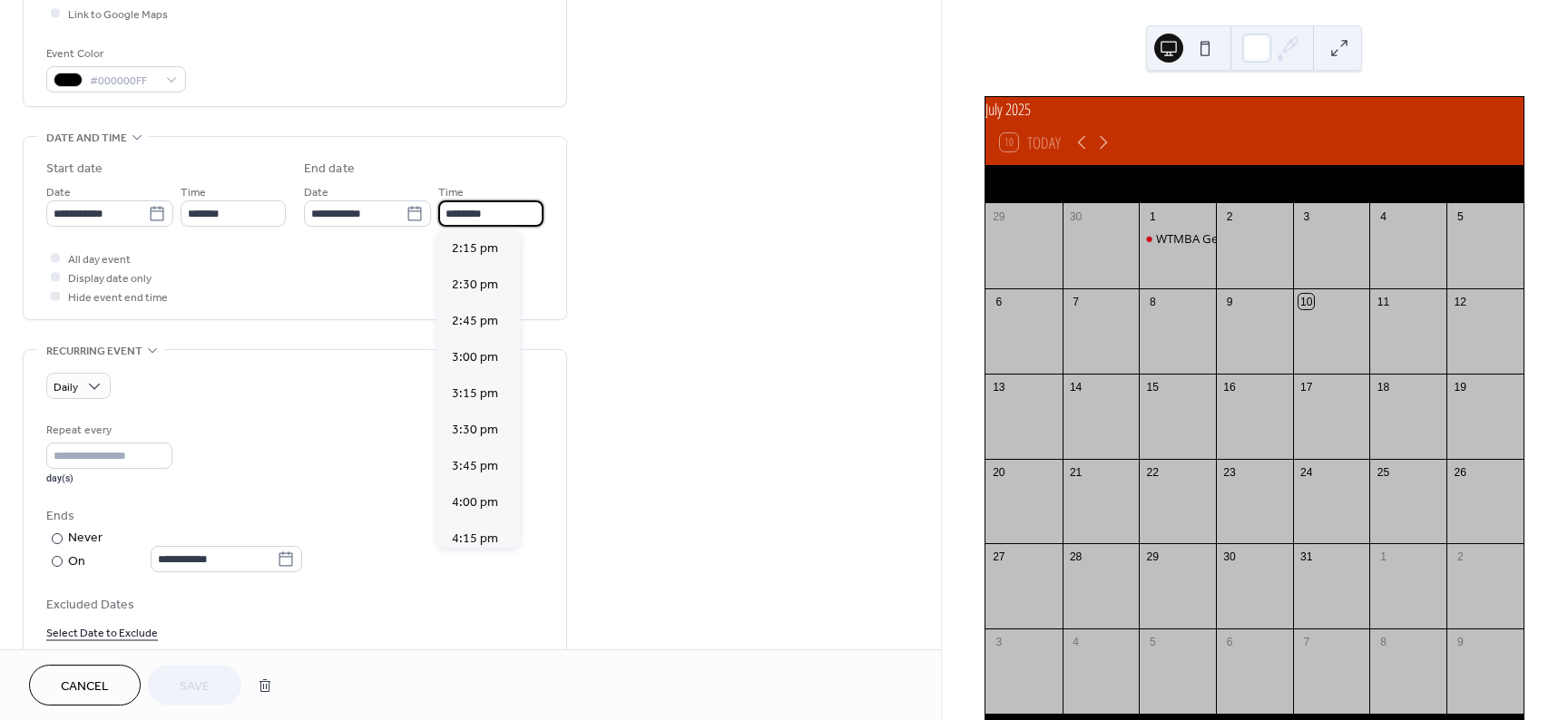 click on "********" at bounding box center (491, 213) 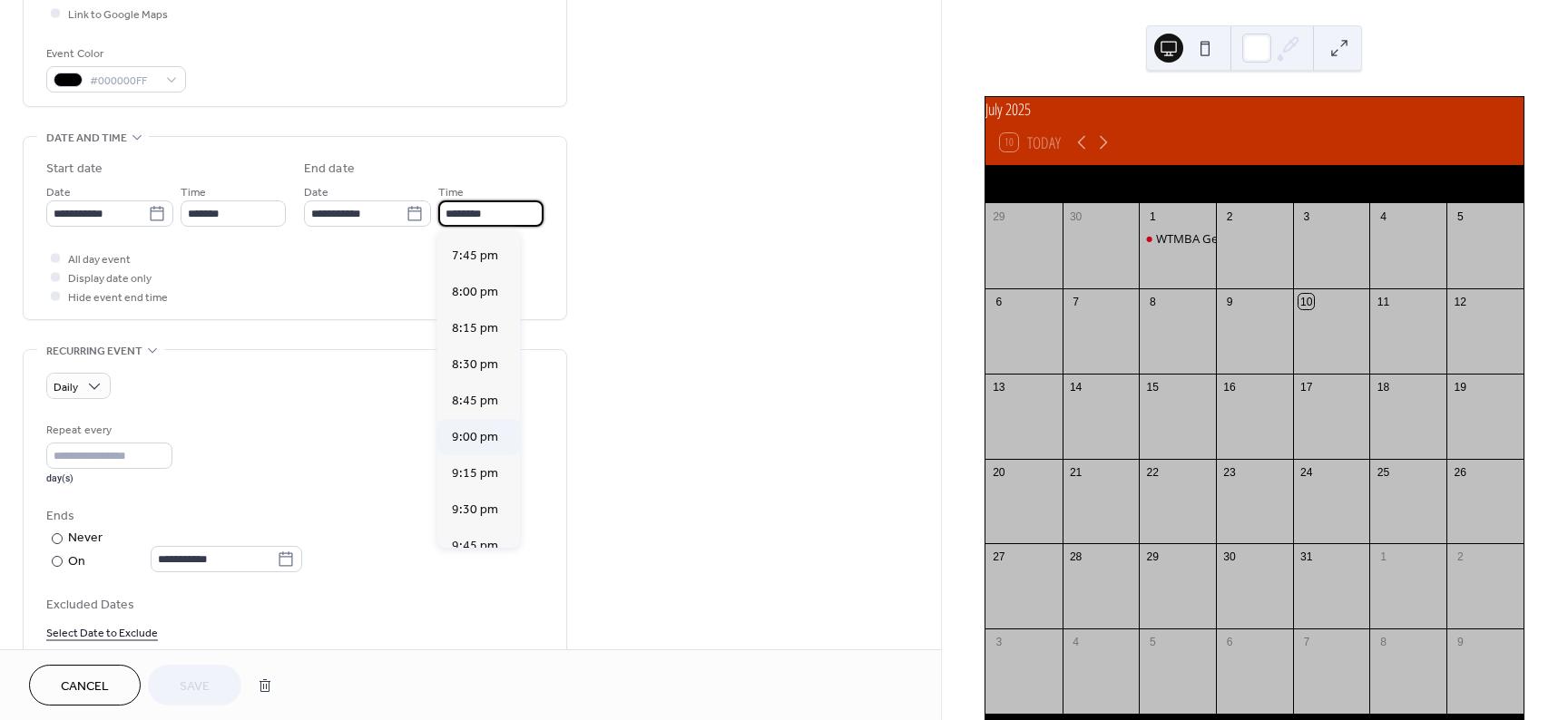 scroll, scrollTop: 770, scrollLeft: 0, axis: vertical 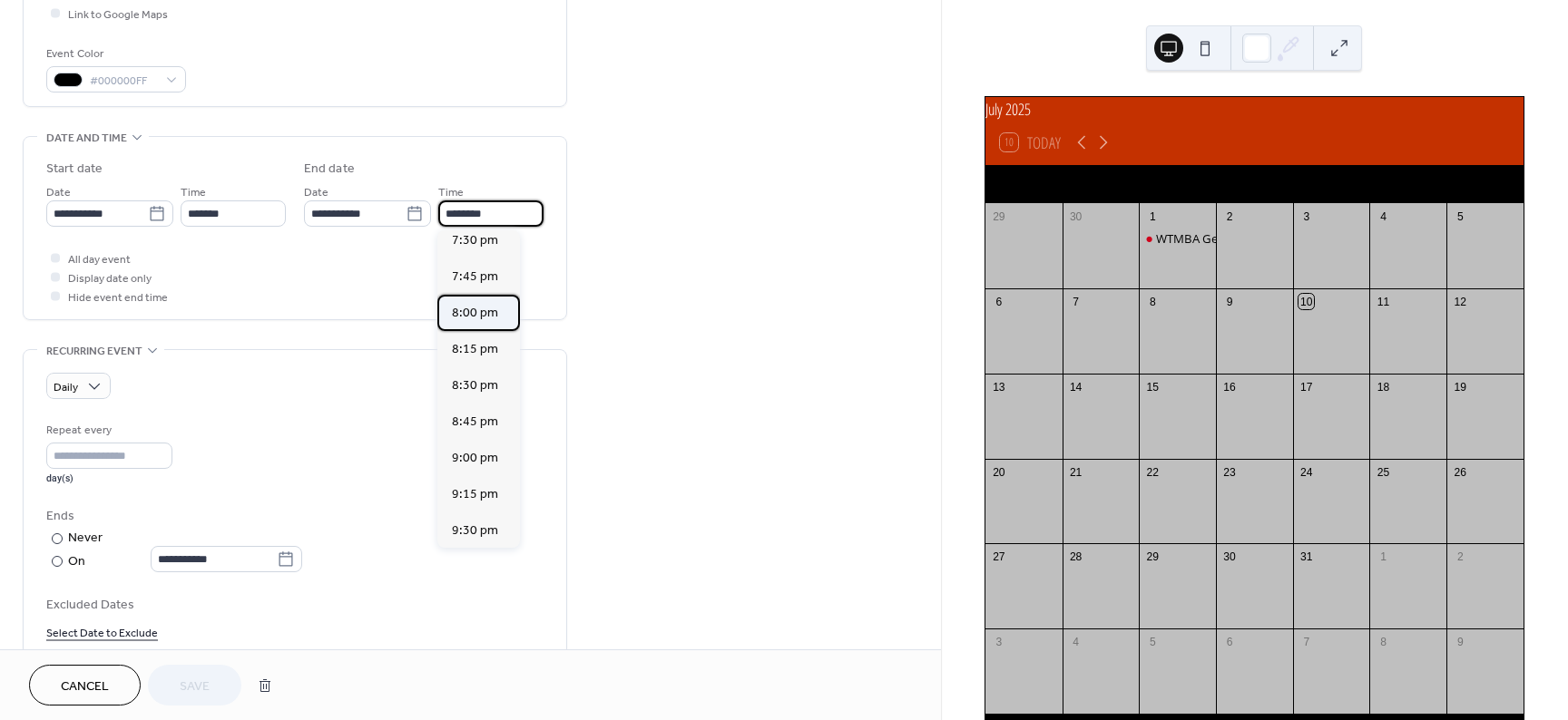 click on "8:00 pm" at bounding box center (475, 313) 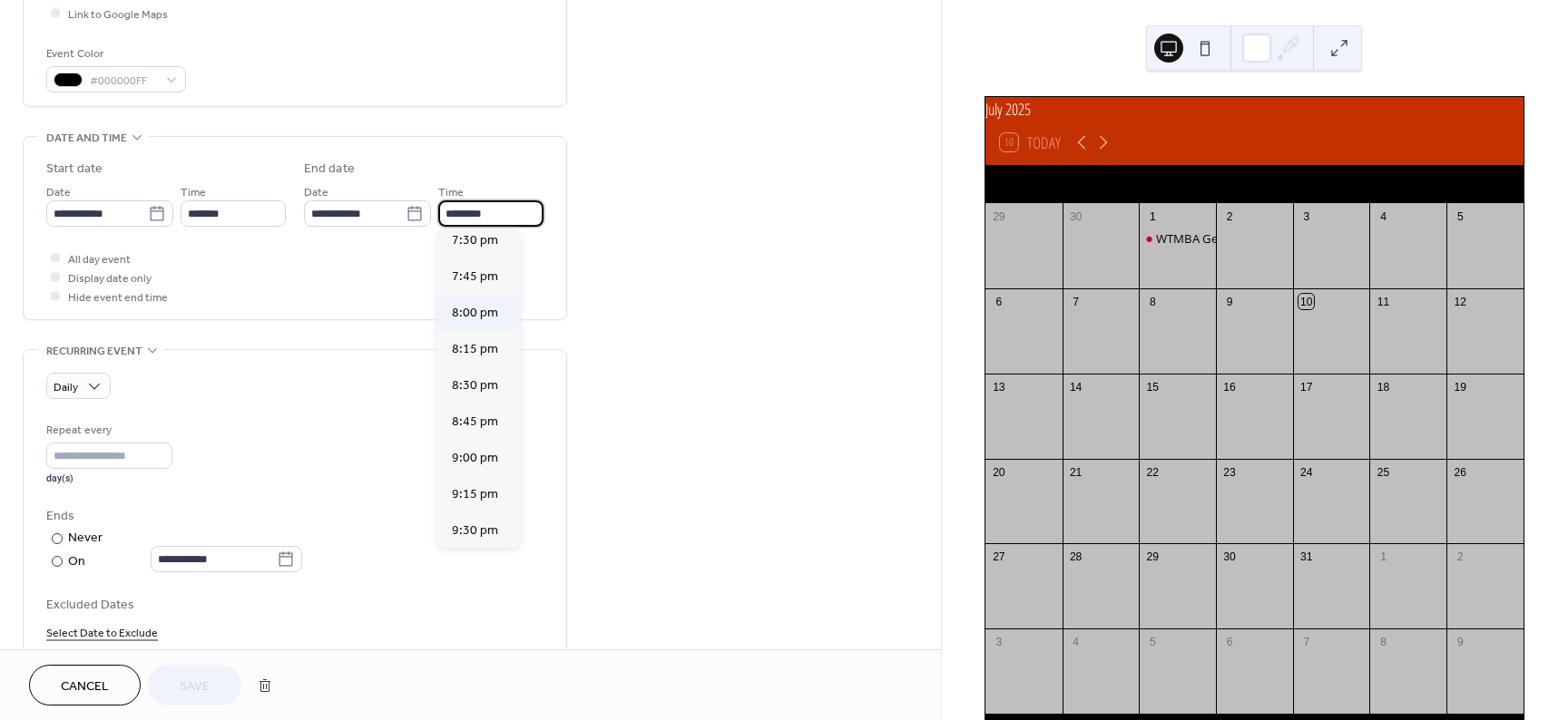 type on "*******" 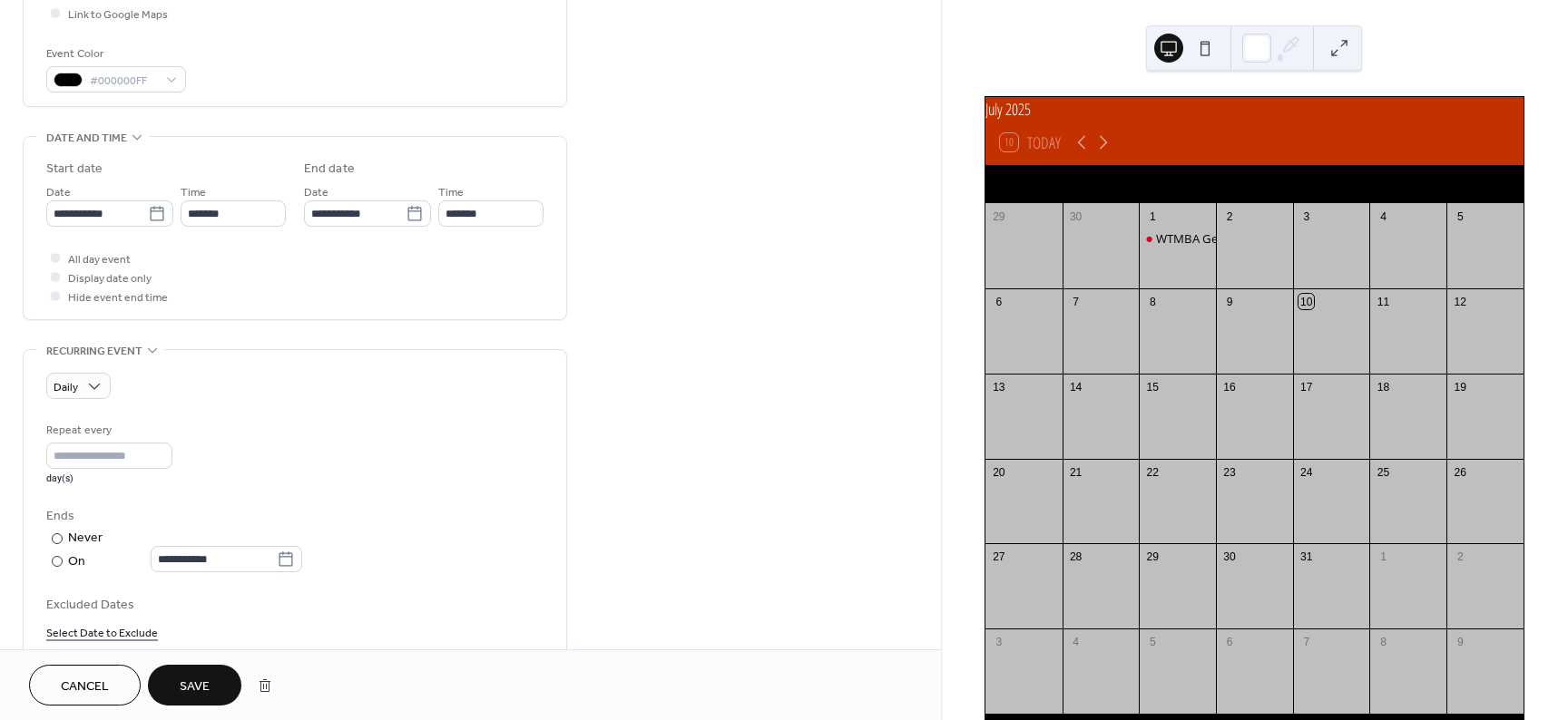 click on "Save" at bounding box center [194, 686] 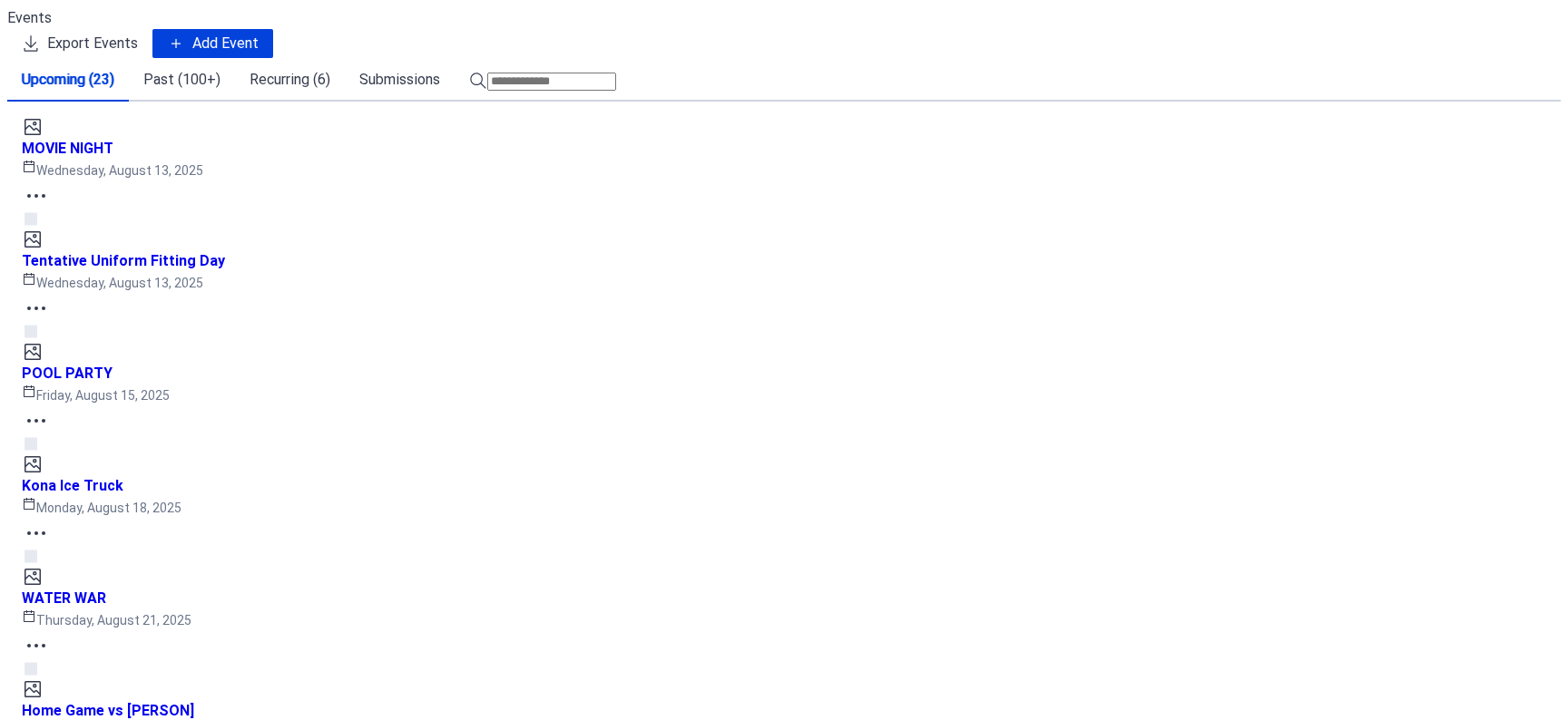 scroll, scrollTop: 0, scrollLeft: 0, axis: both 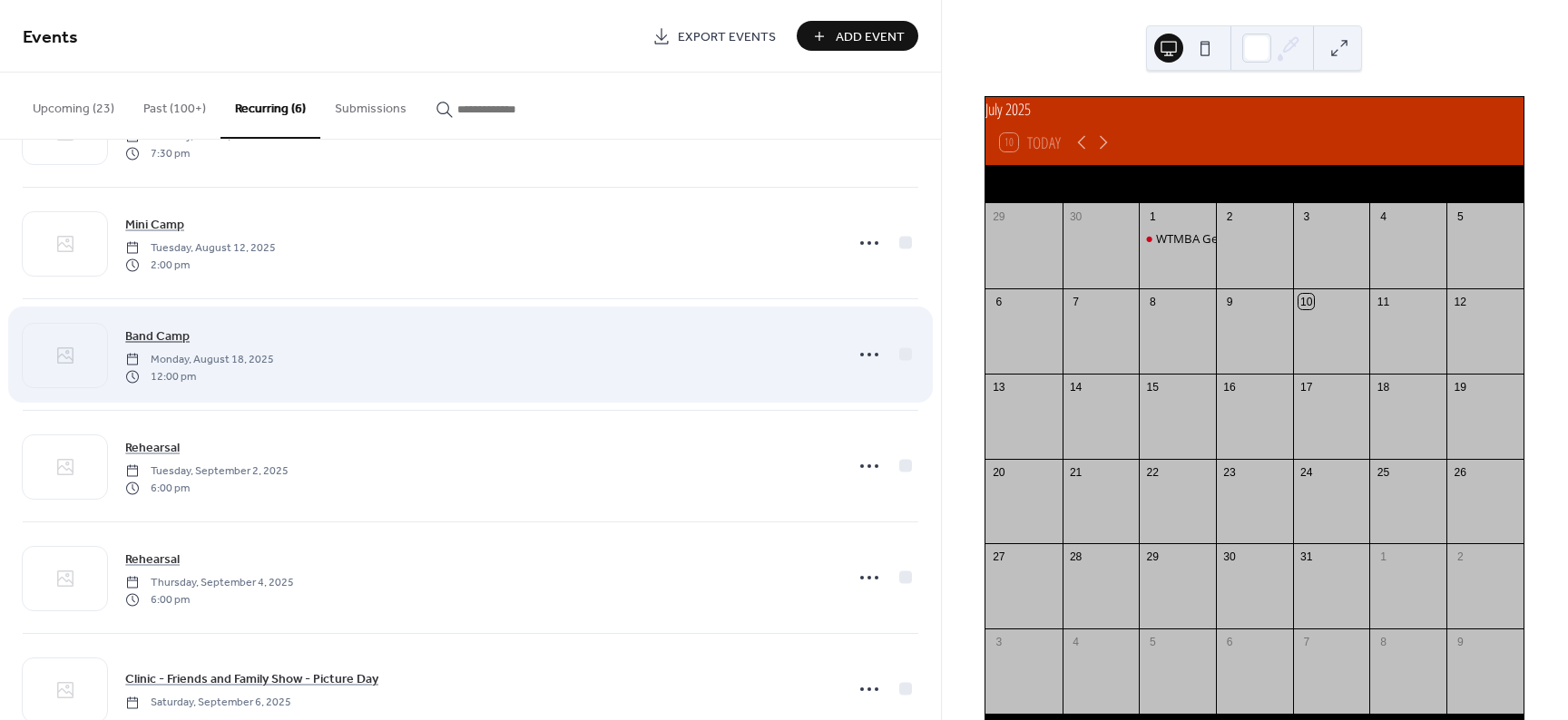click on "Band Camp" at bounding box center (157, 336) 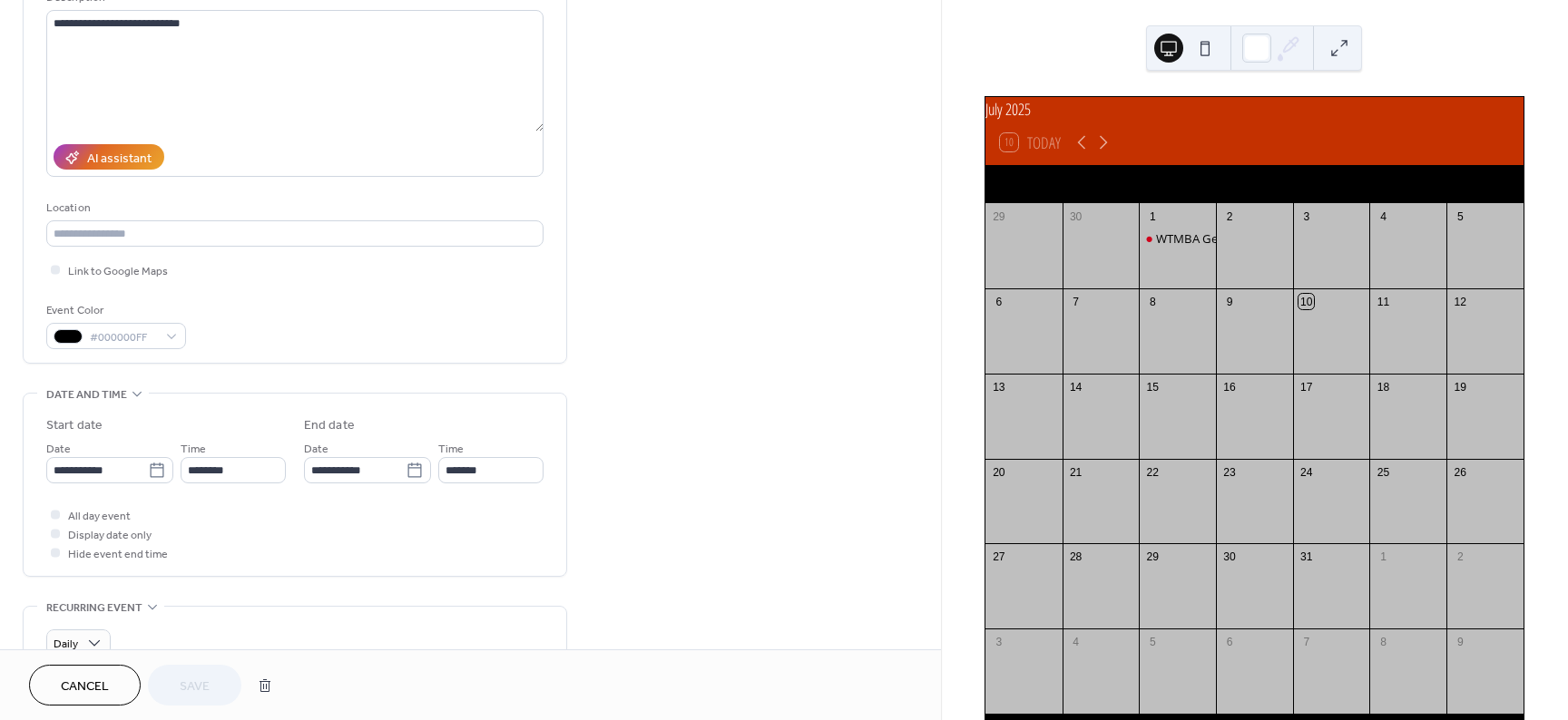 scroll, scrollTop: 363, scrollLeft: 0, axis: vertical 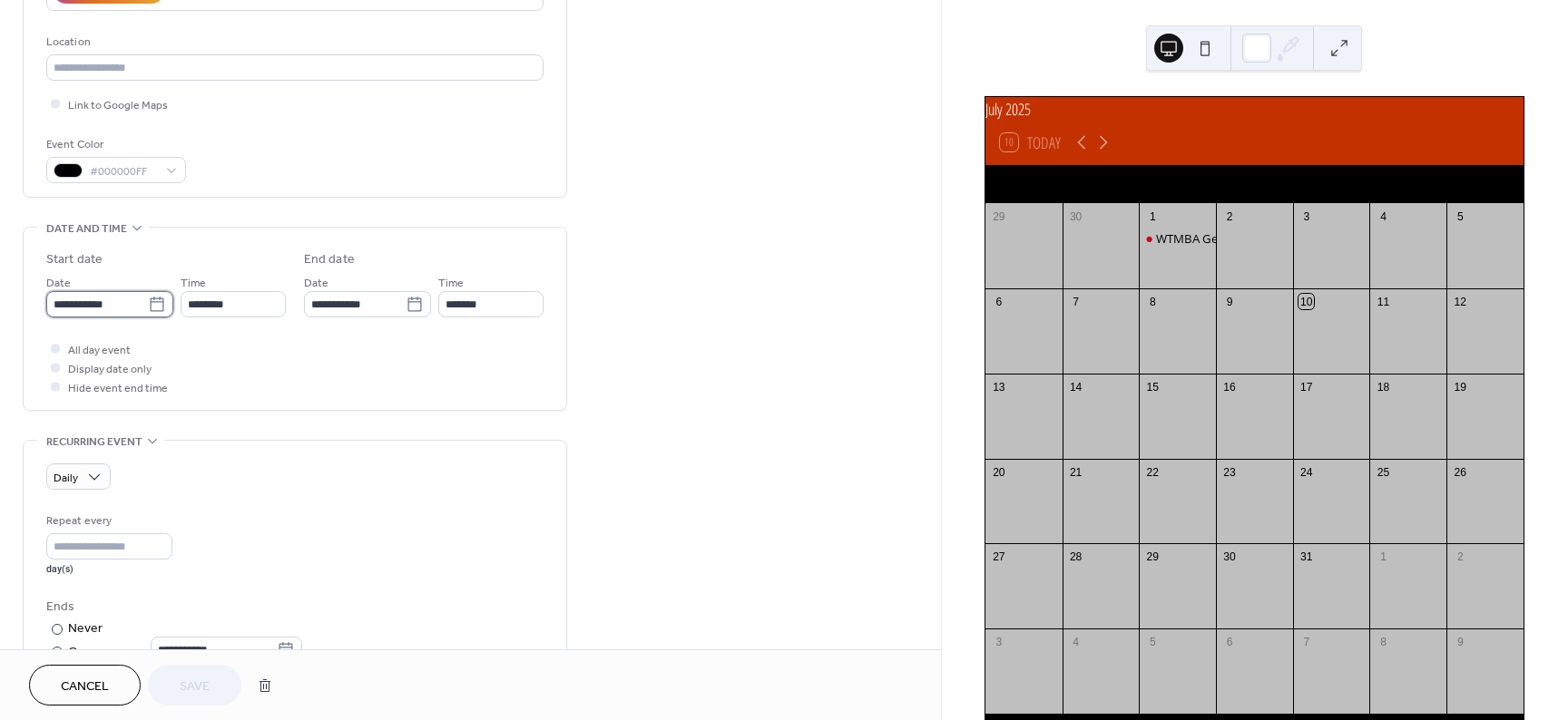 click on "**********" at bounding box center (97, 304) 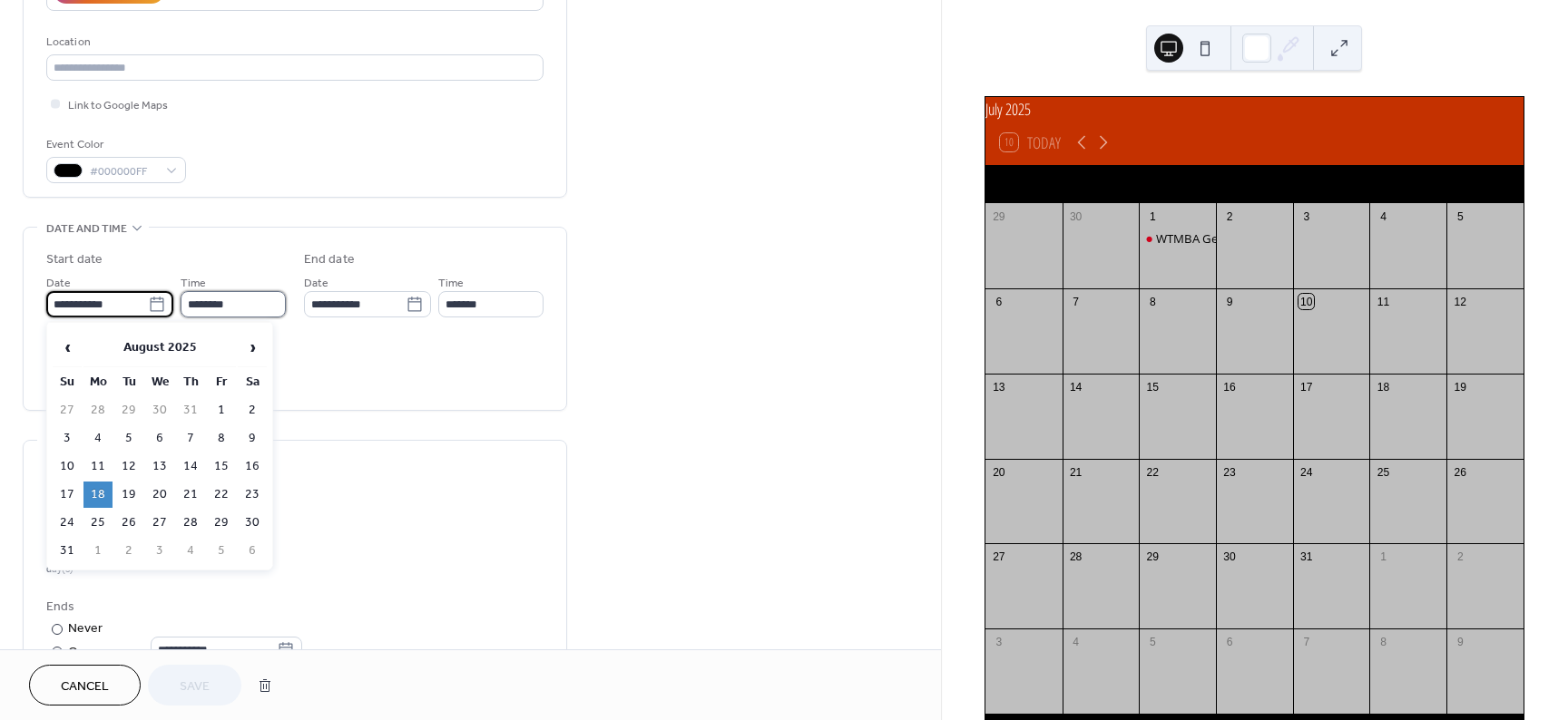 click on "********" at bounding box center [233, 304] 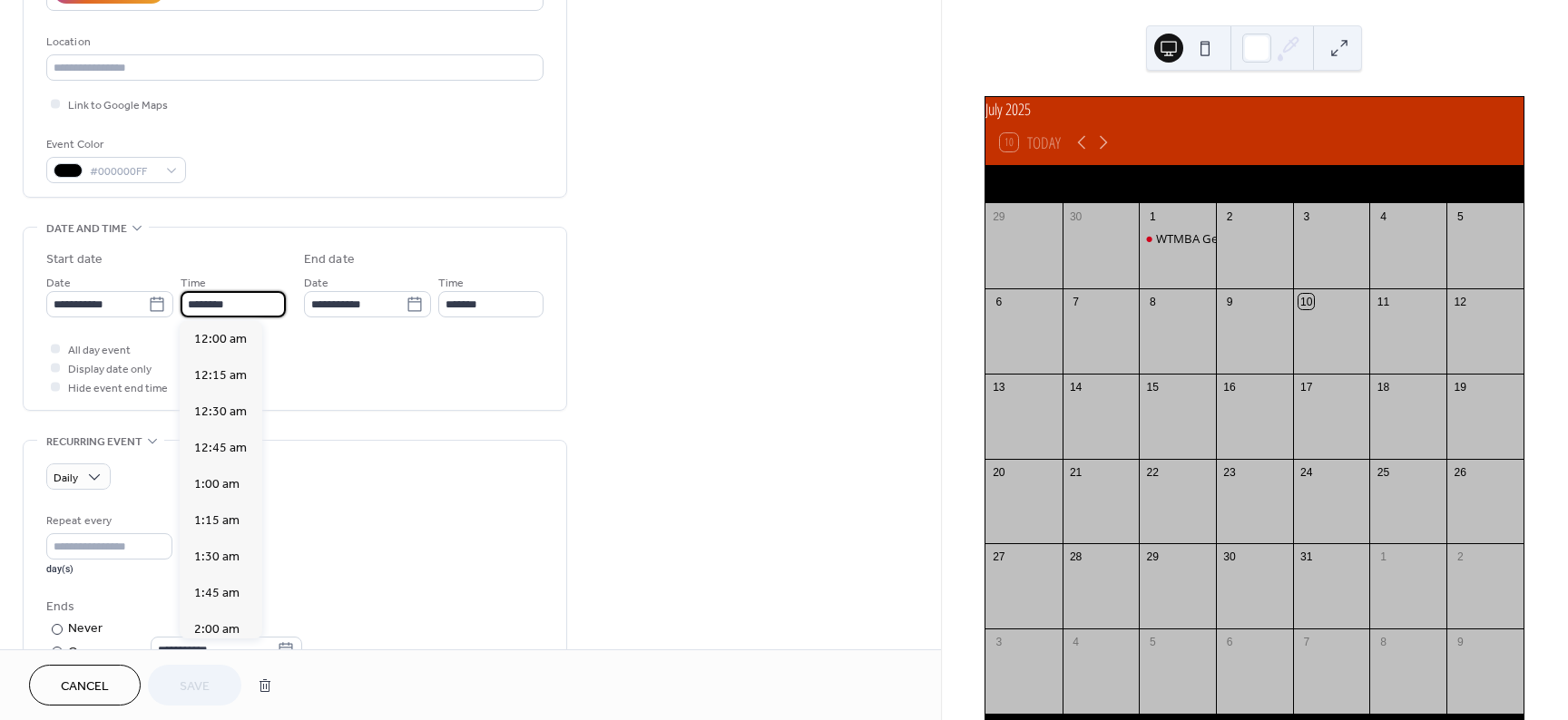 scroll, scrollTop: 1785, scrollLeft: 0, axis: vertical 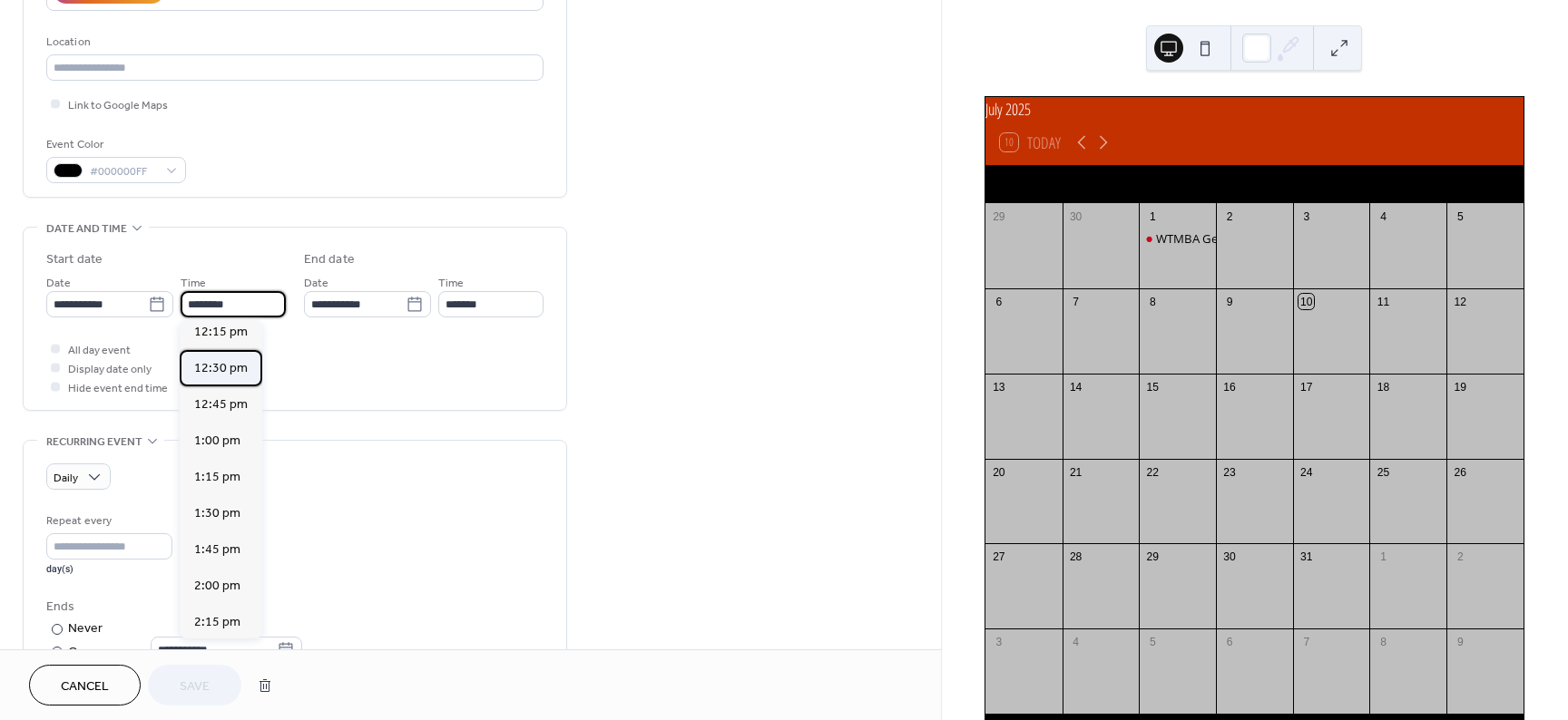 click on "12:30 pm" at bounding box center (220, 368) 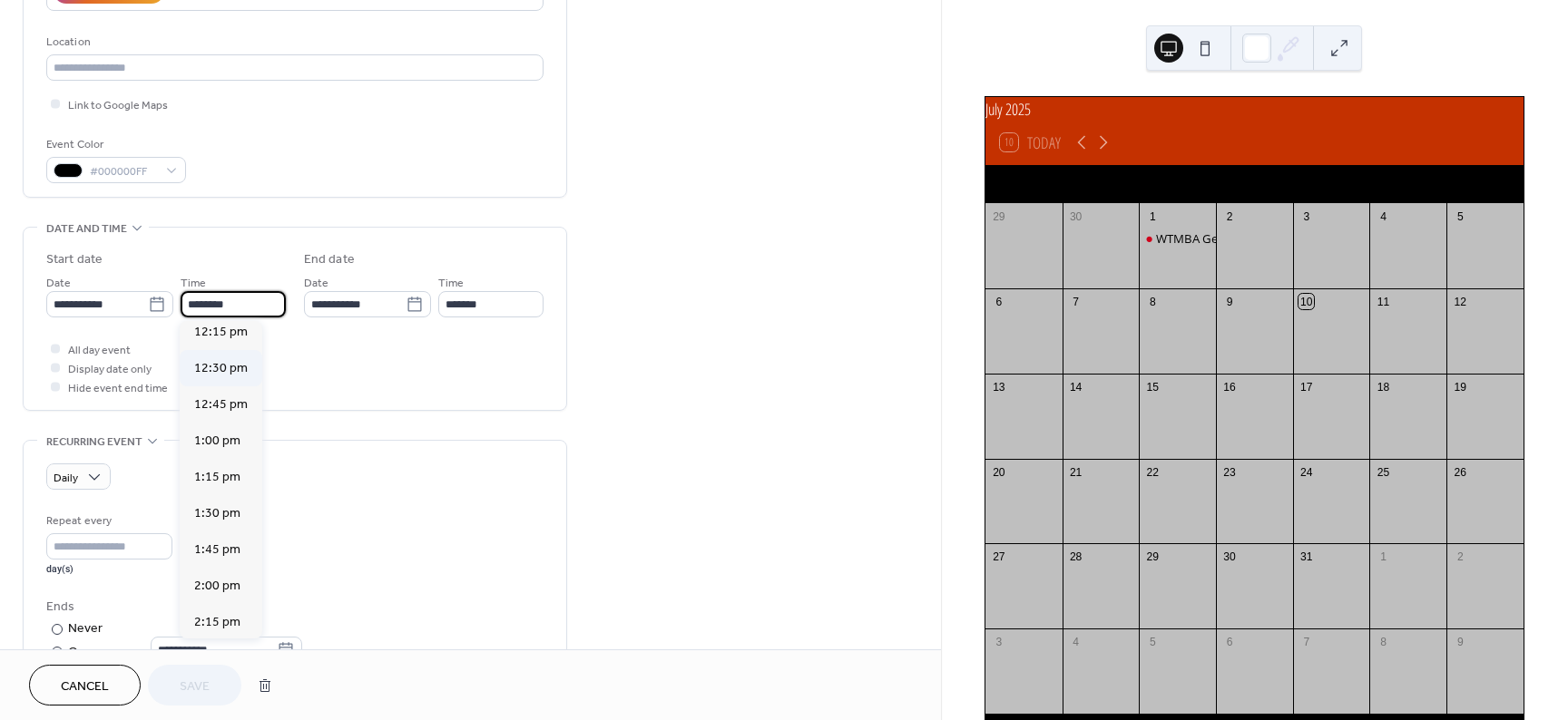 type on "********" 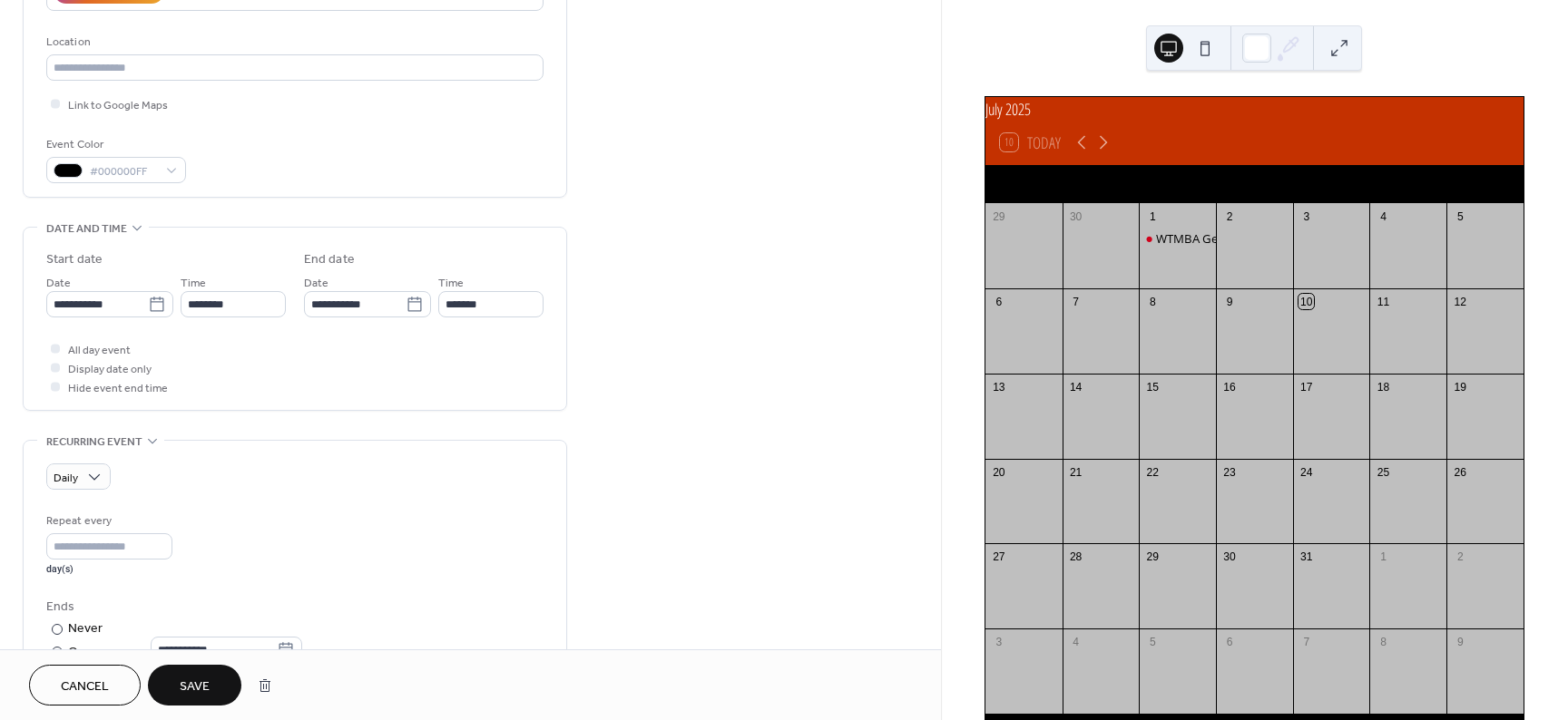 click on "Save" at bounding box center [194, 686] 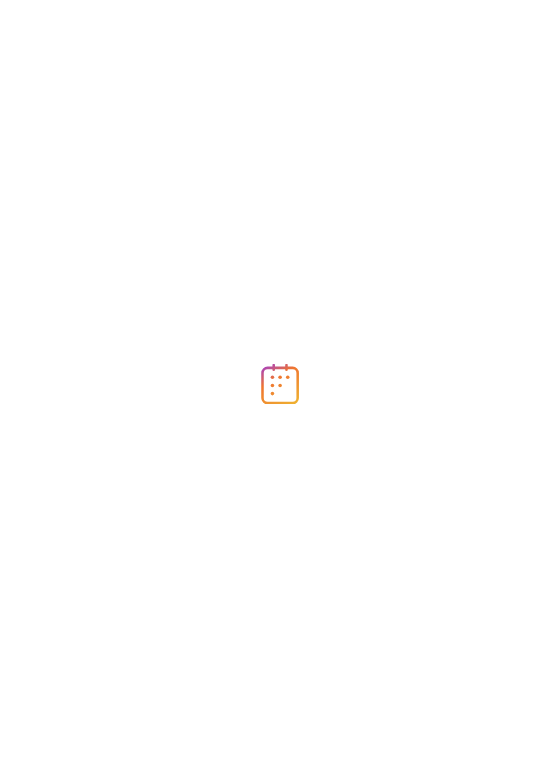 scroll, scrollTop: 0, scrollLeft: 0, axis: both 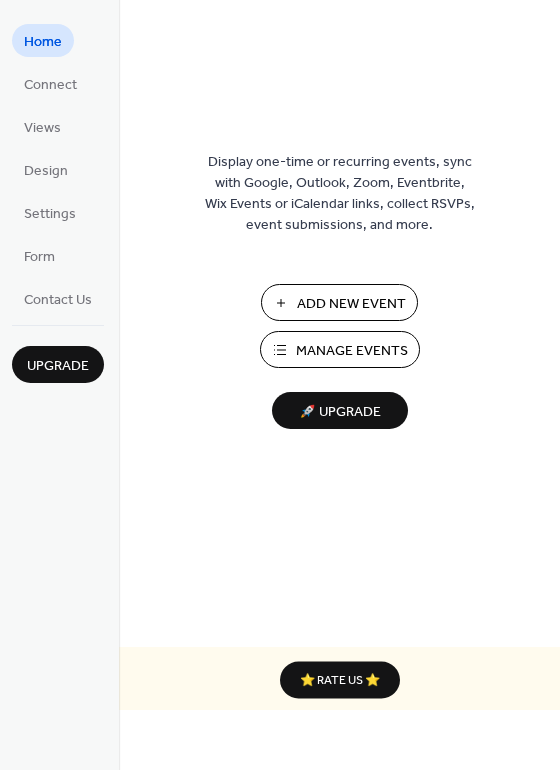 click on "Manage Events" at bounding box center [352, 351] 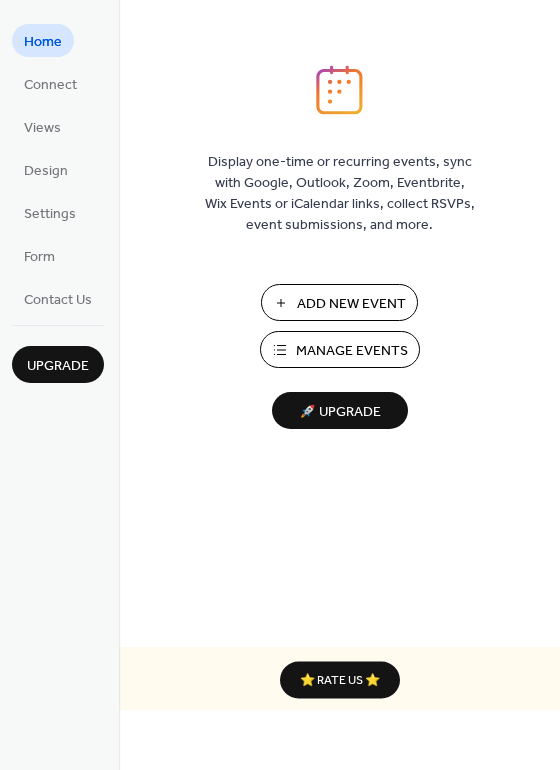 click on "Manage Events" at bounding box center [352, 351] 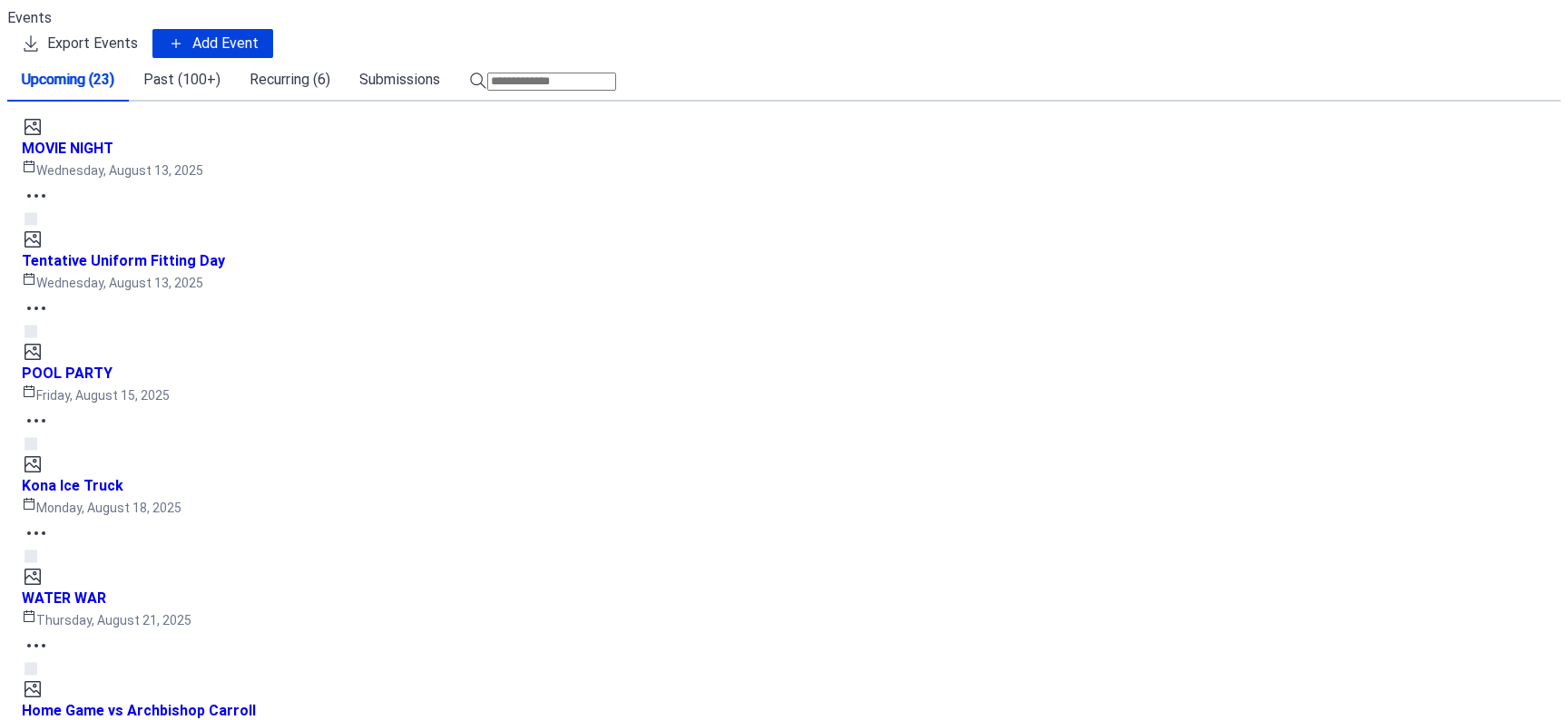 scroll, scrollTop: 0, scrollLeft: 0, axis: both 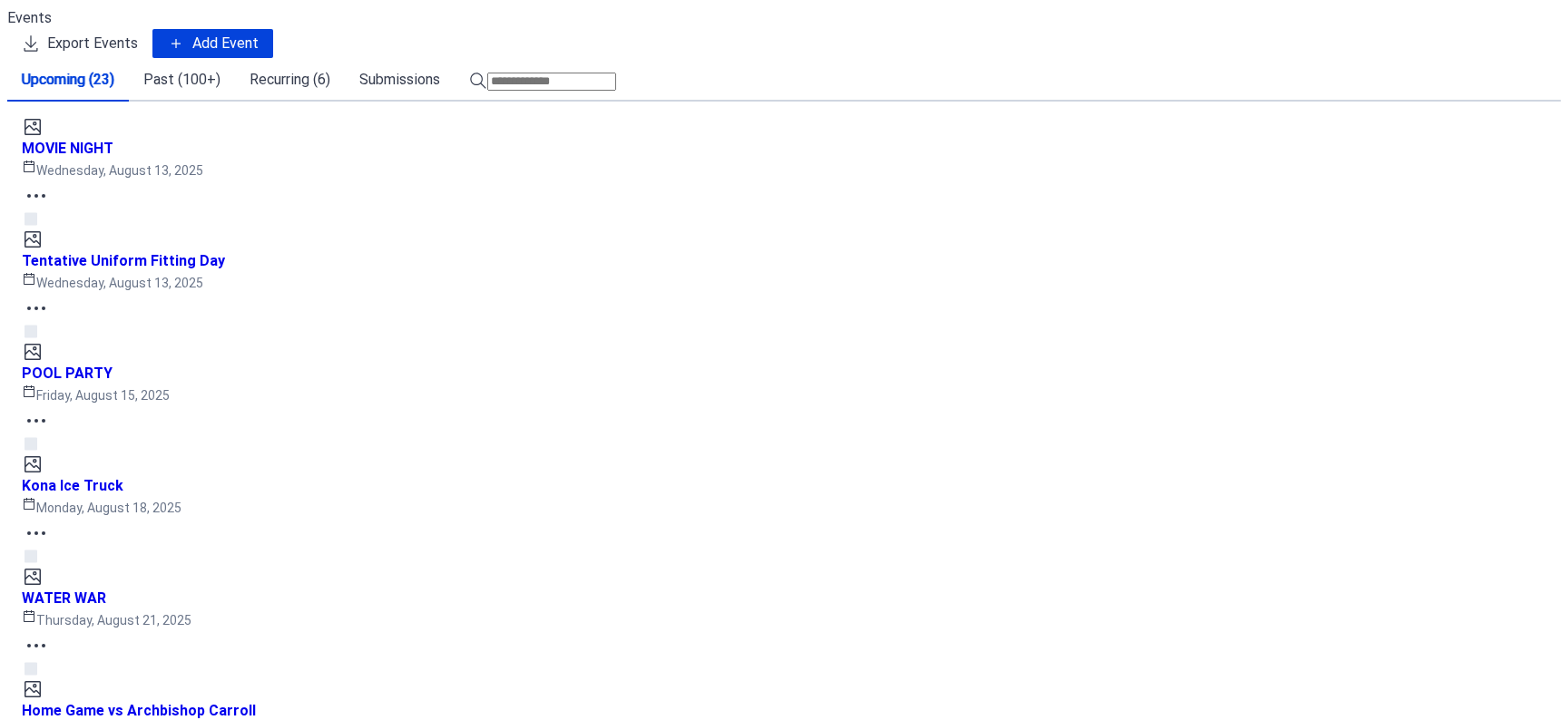 click on "Recurring  (6)" at bounding box center [289, 80] 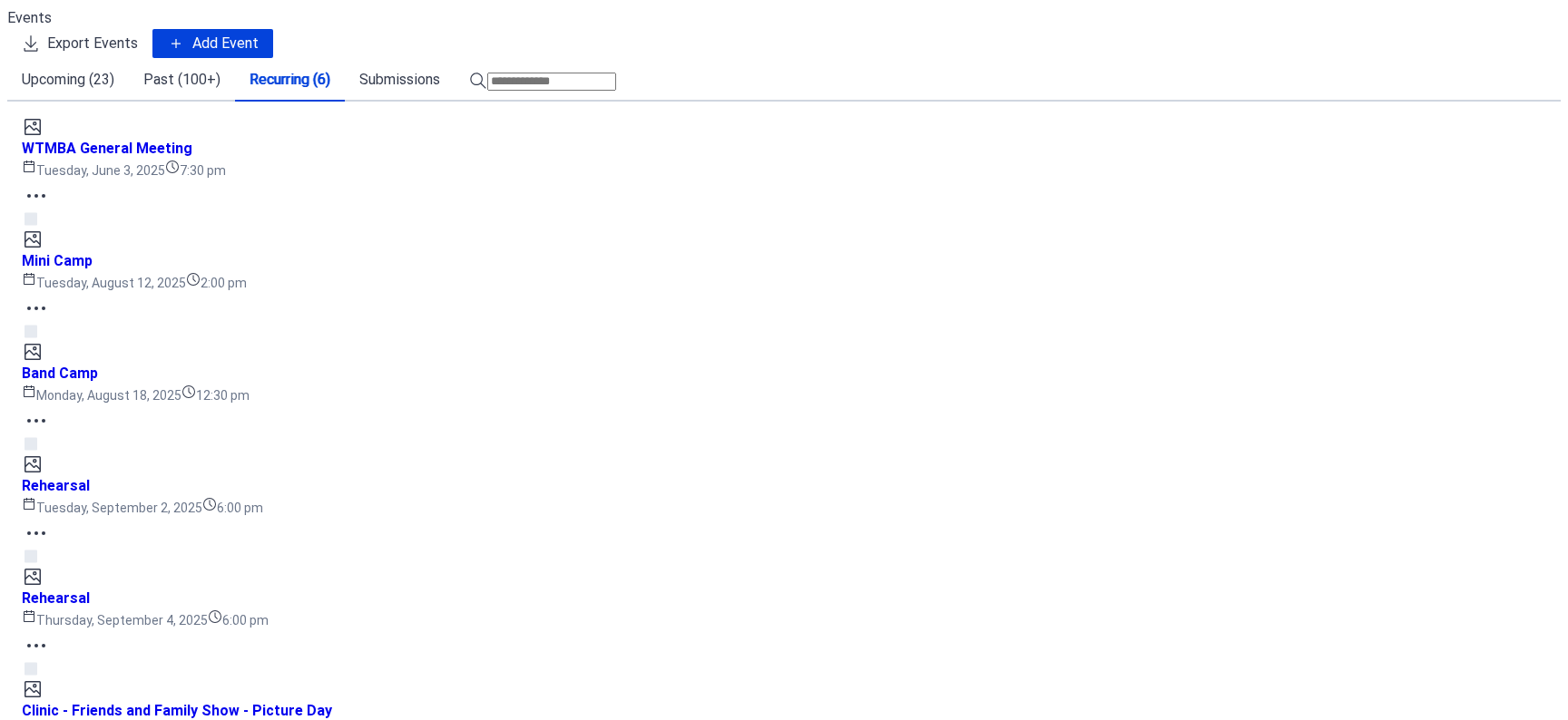 scroll, scrollTop: 0, scrollLeft: 0, axis: both 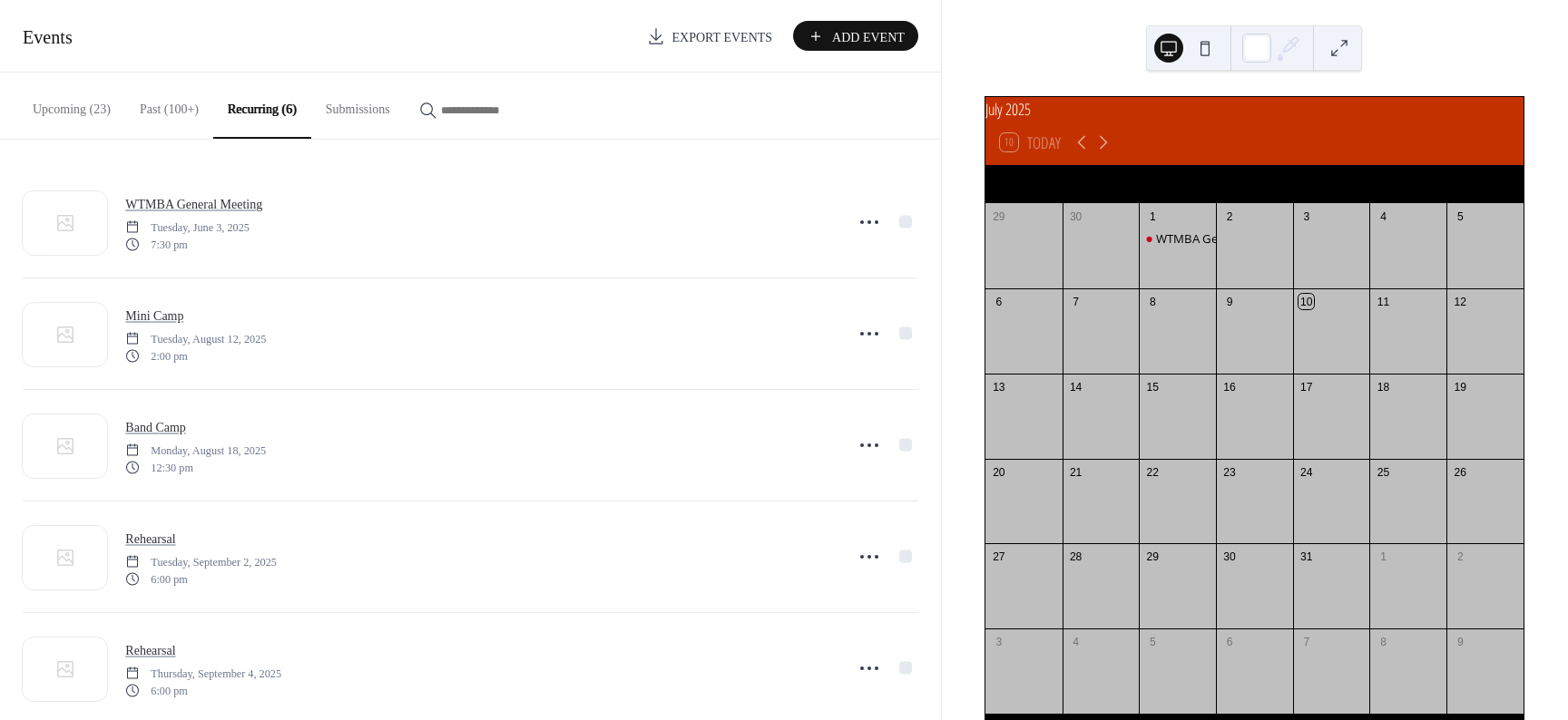click on "WTMBA General Meeting" at bounding box center (193, 204) 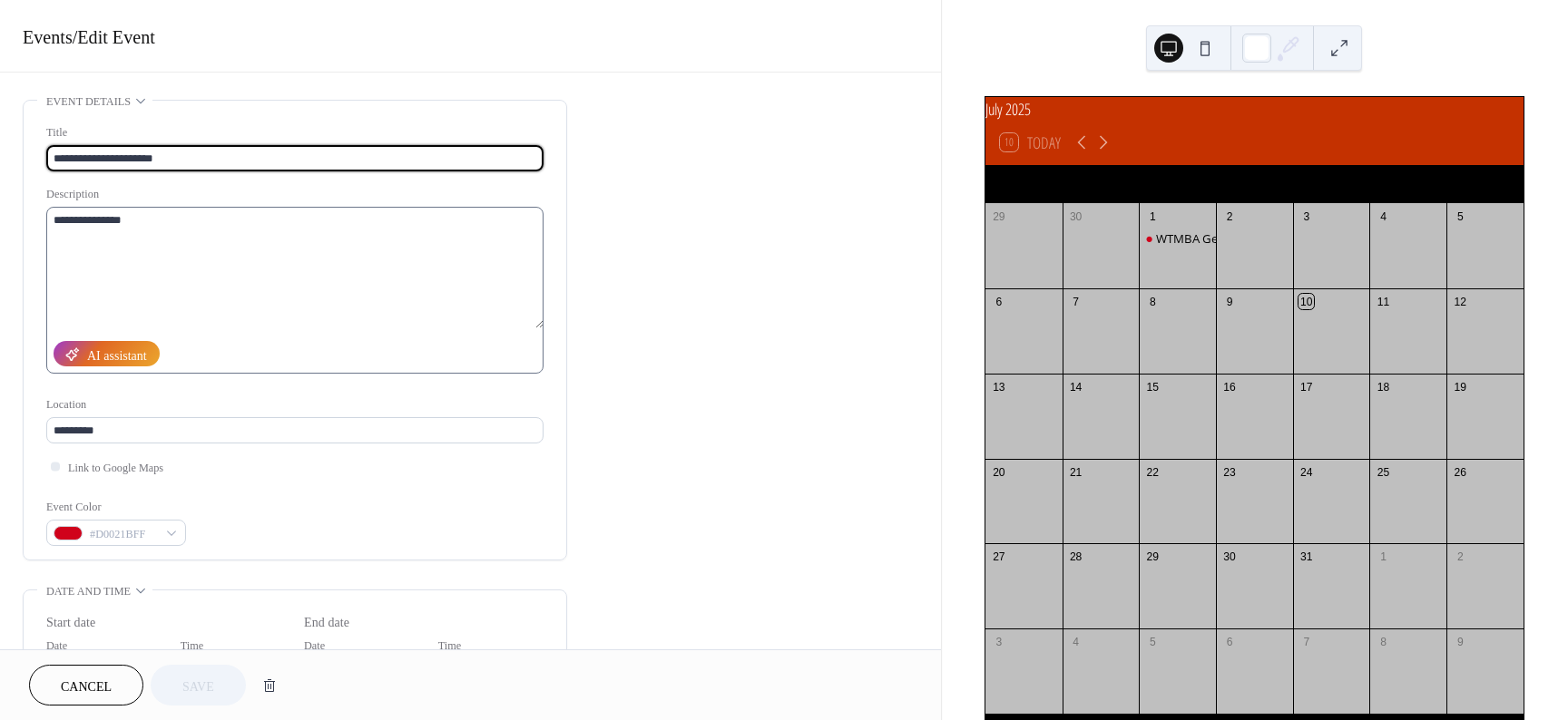 scroll, scrollTop: 1, scrollLeft: 0, axis: vertical 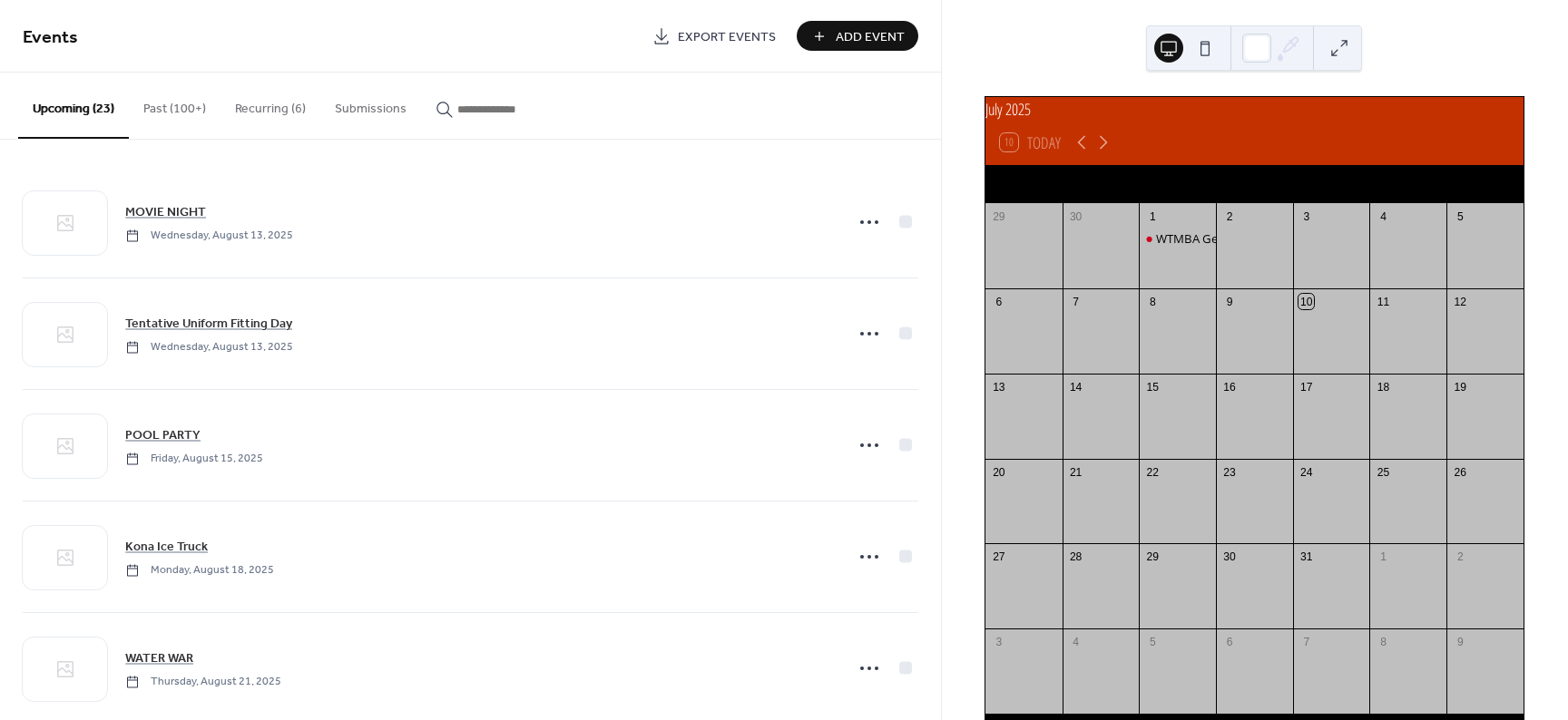click on "Past  (100+)" at bounding box center [174, 104] 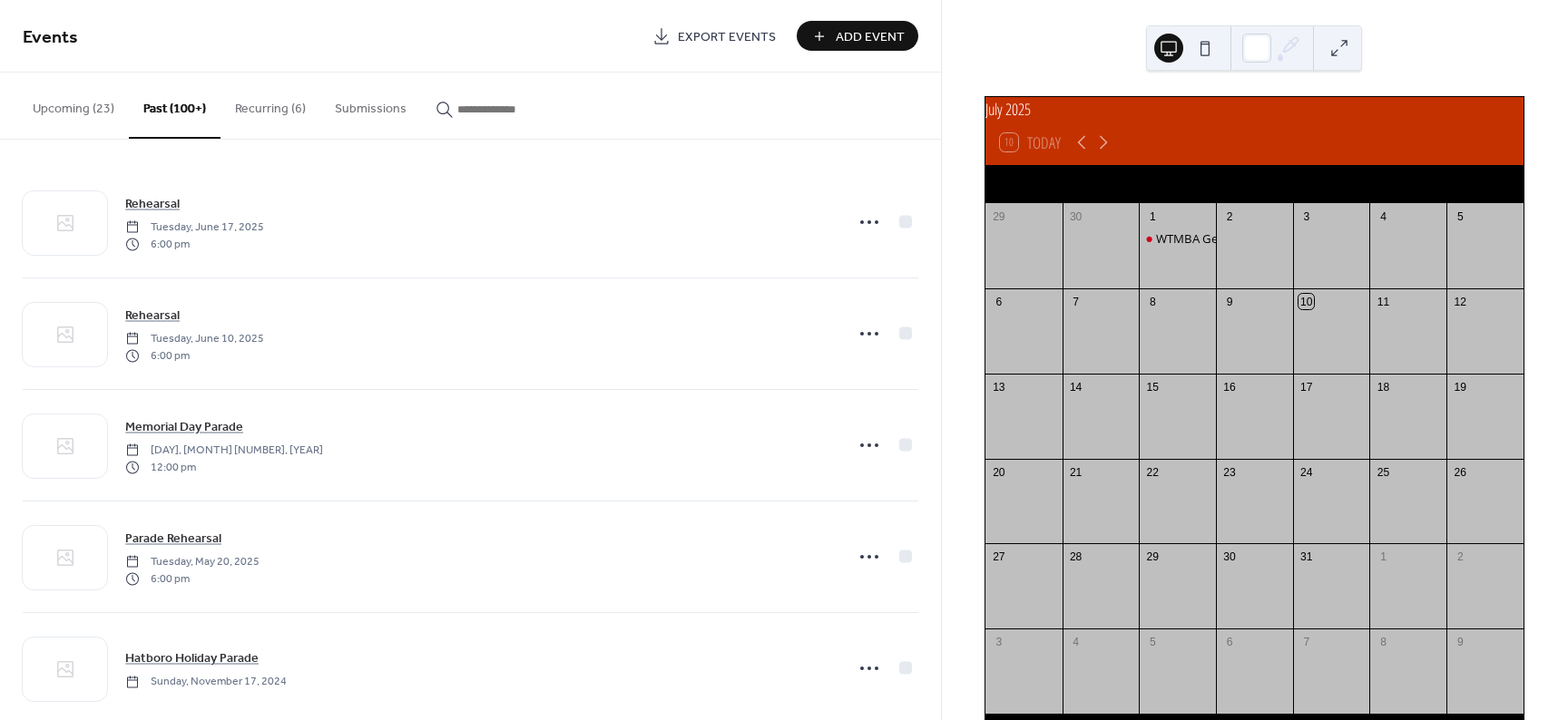 drag, startPoint x: 66, startPoint y: 110, endPoint x: 246, endPoint y: 243, distance: 223.80572 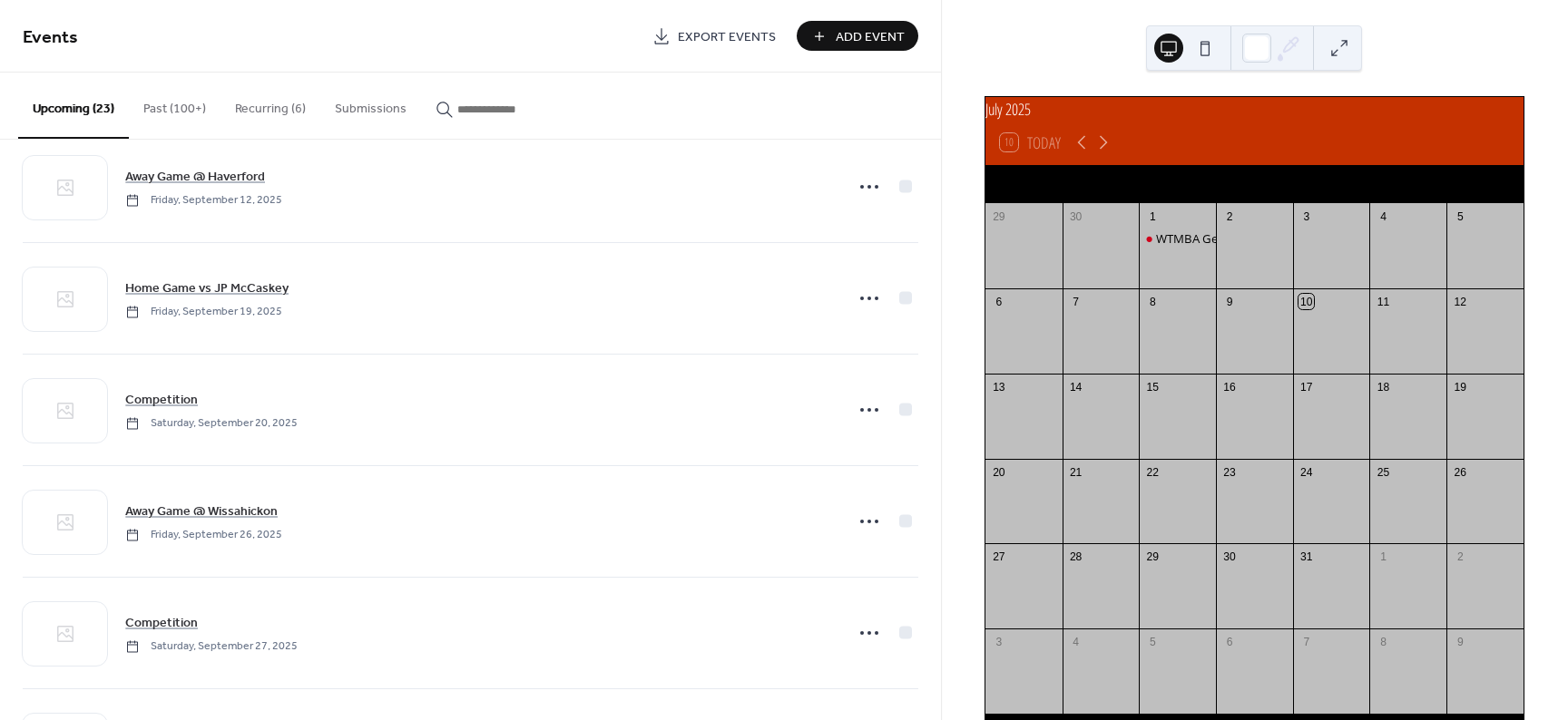 scroll, scrollTop: 725, scrollLeft: 0, axis: vertical 